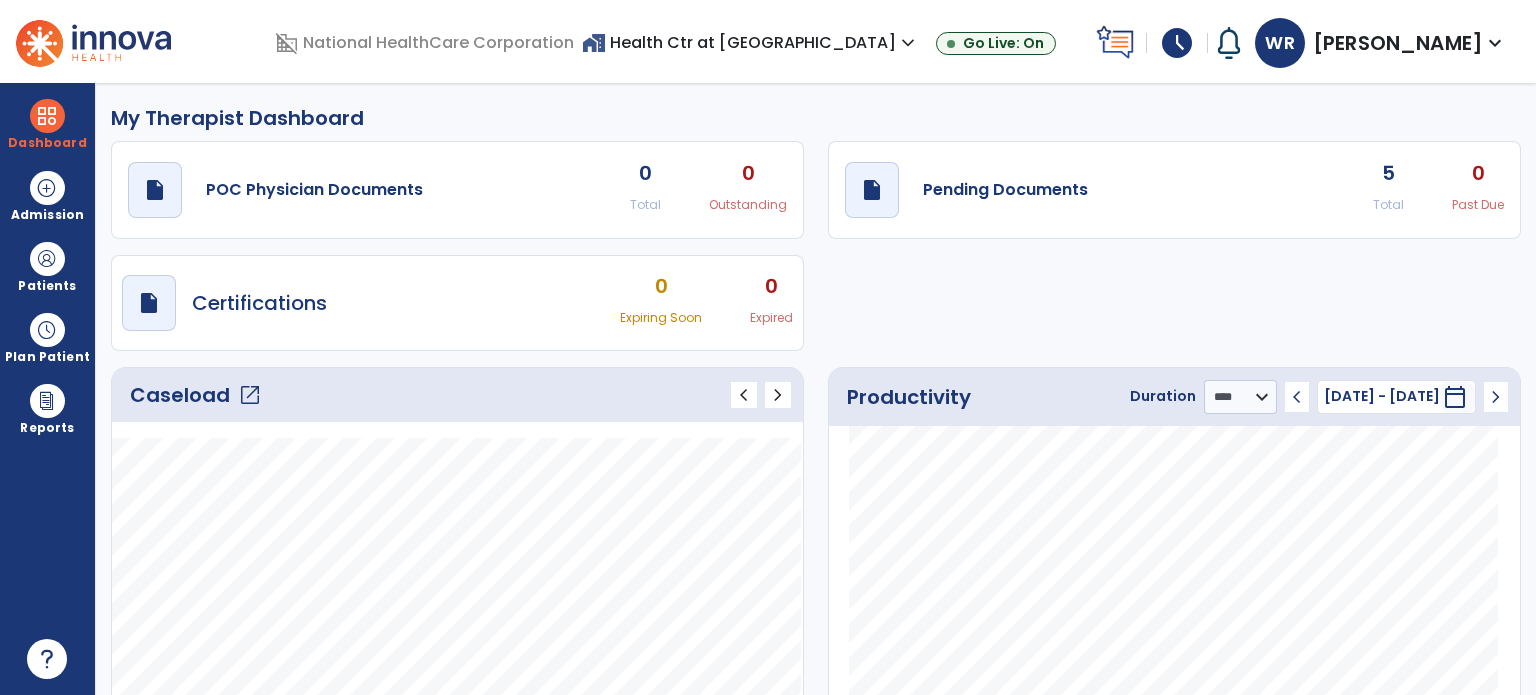 select on "****" 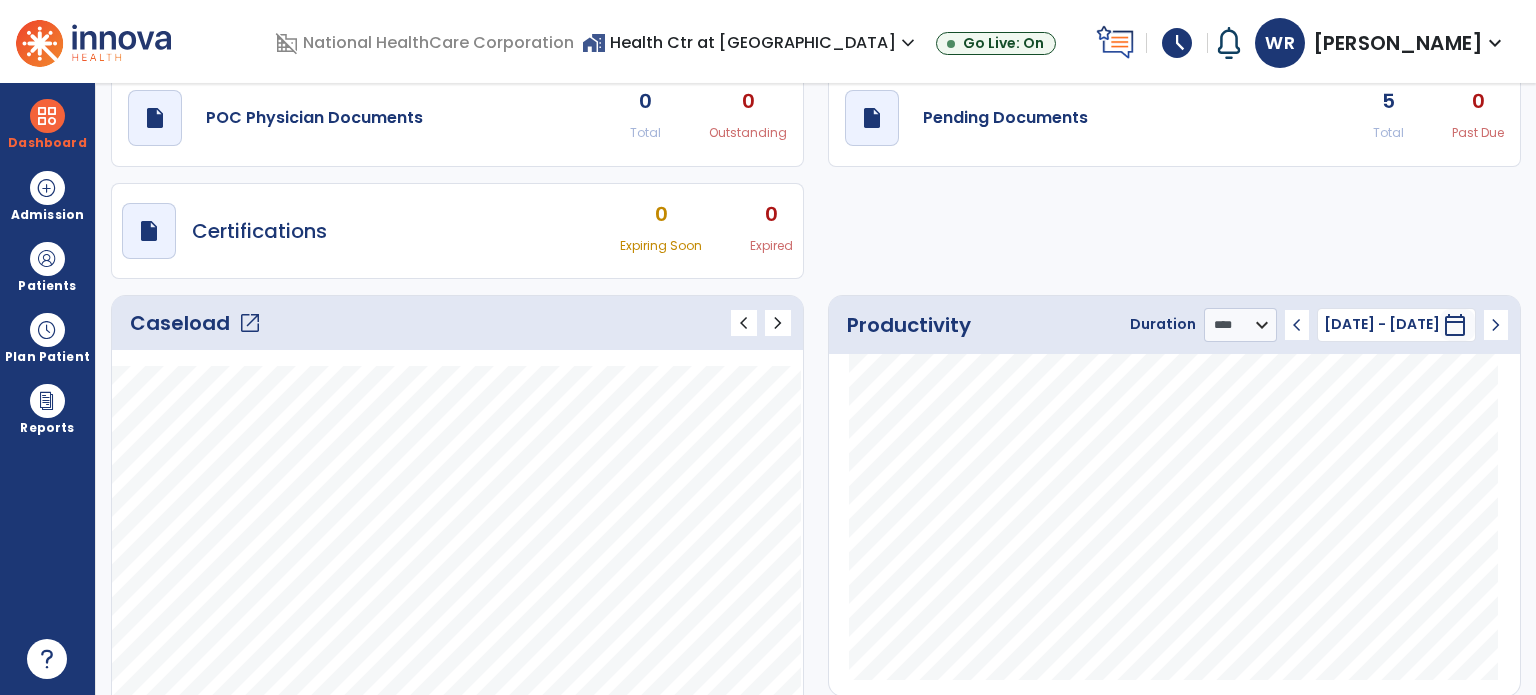 click on "open_in_new" 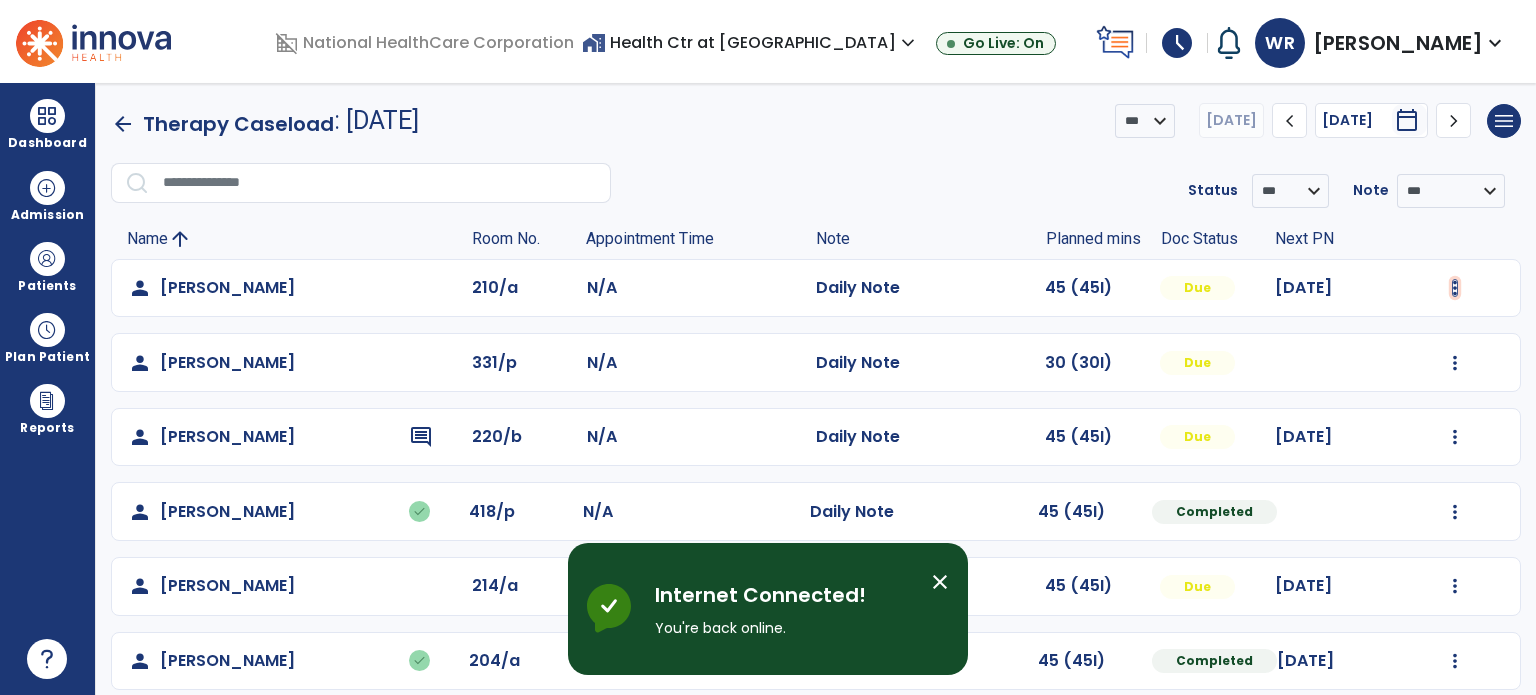 click at bounding box center (1455, 288) 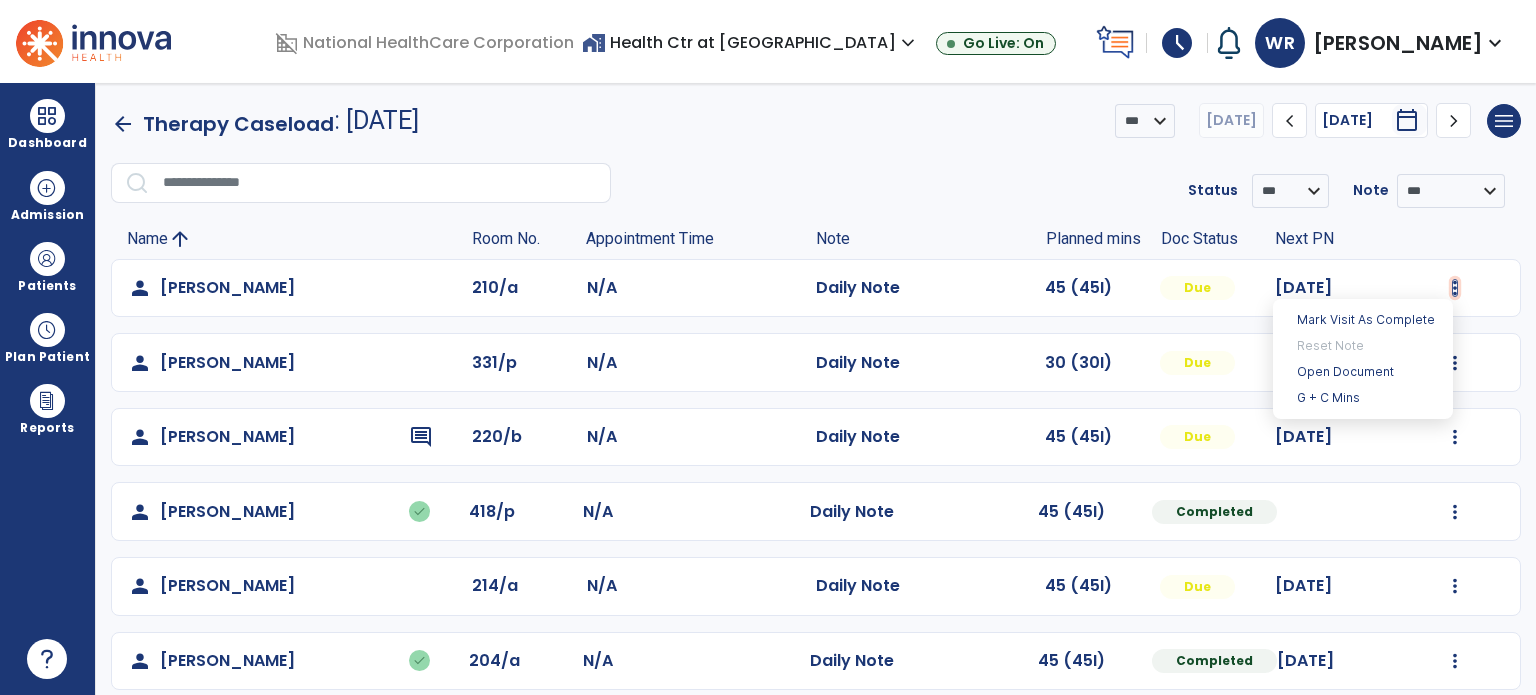 click at bounding box center [1455, 288] 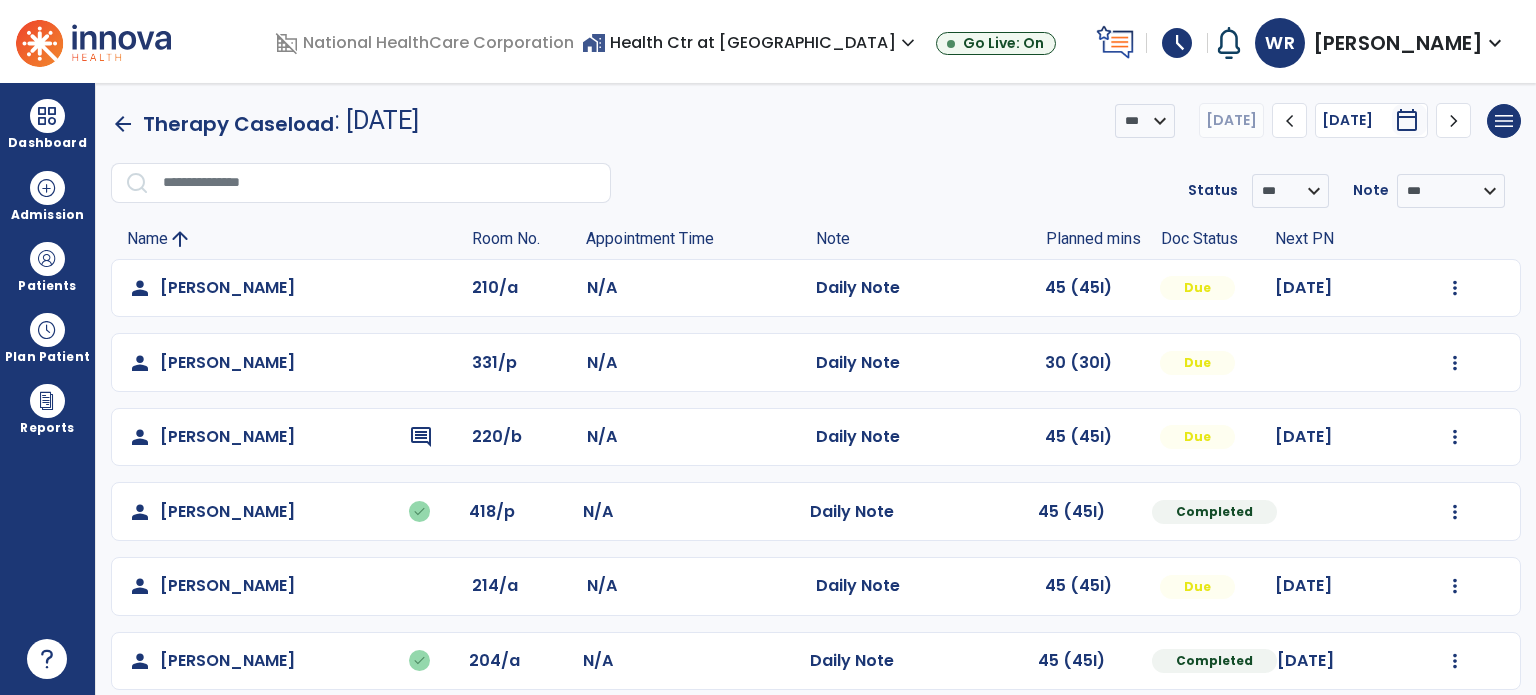 click on "Mark Visit As Complete   Reset Note   Open Document   G + C Mins" 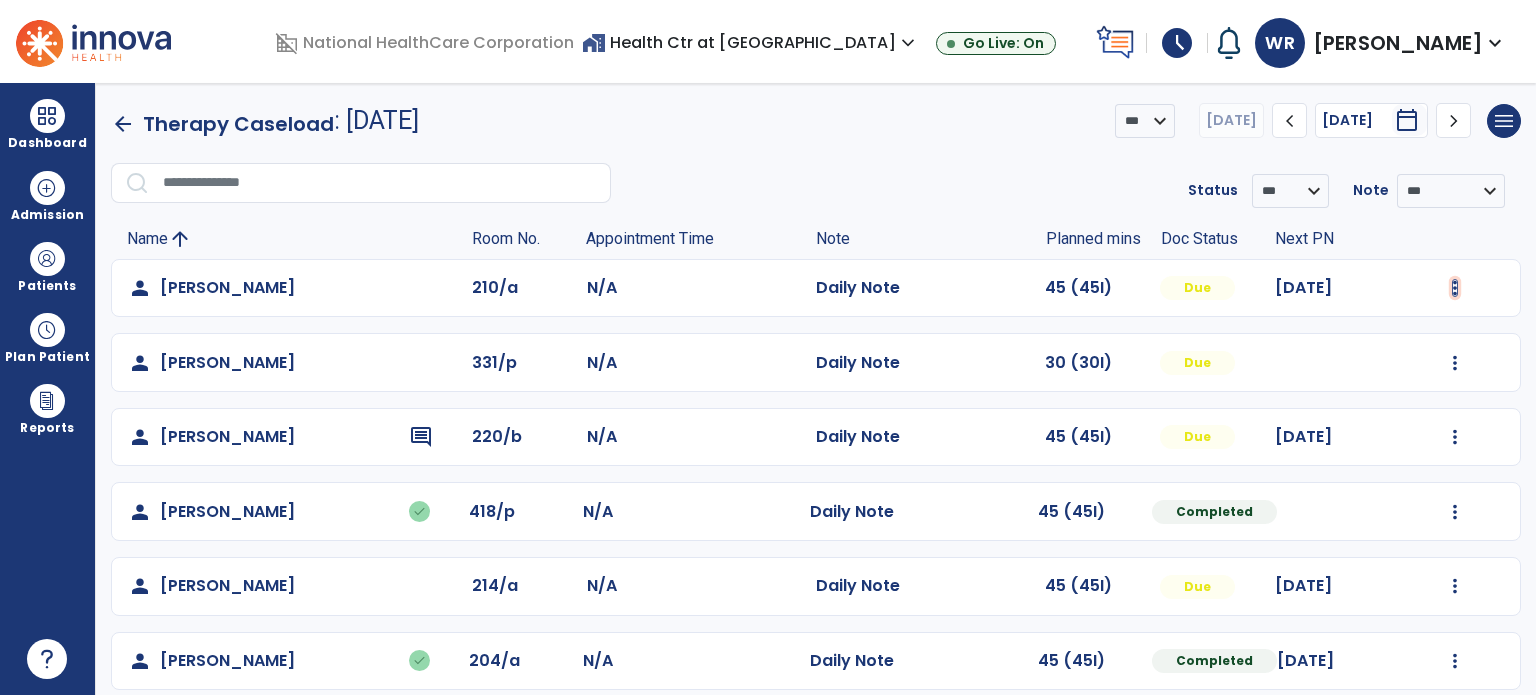 click at bounding box center (1455, 288) 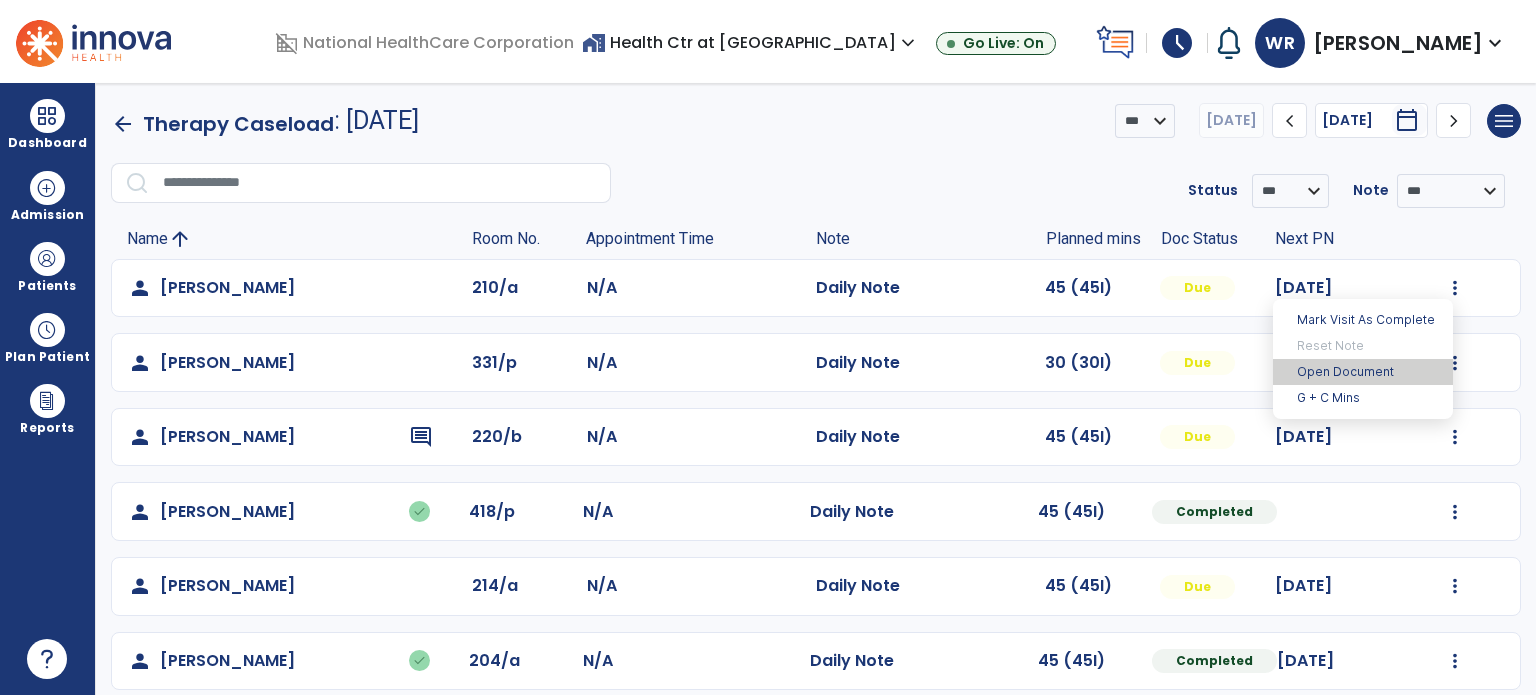 click on "Open Document" at bounding box center (1363, 372) 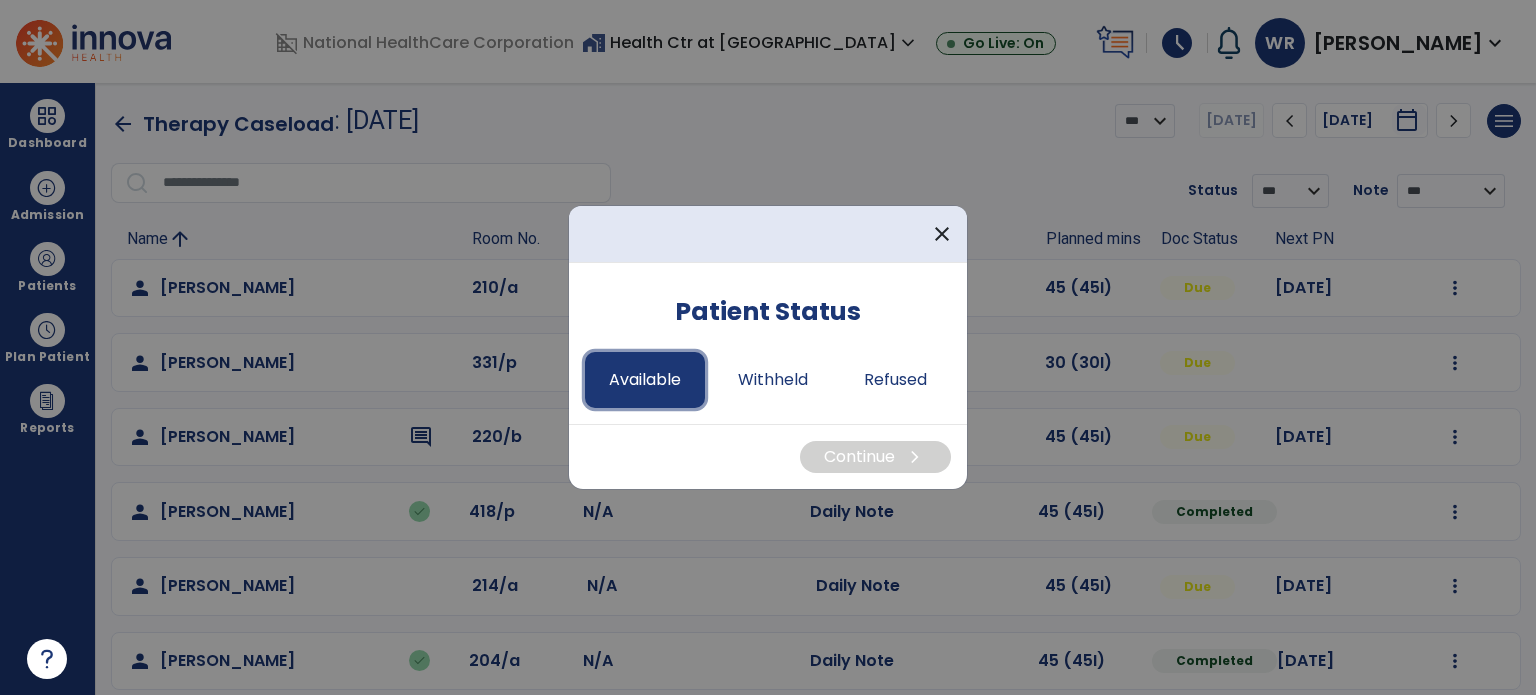 click on "Available" at bounding box center (645, 380) 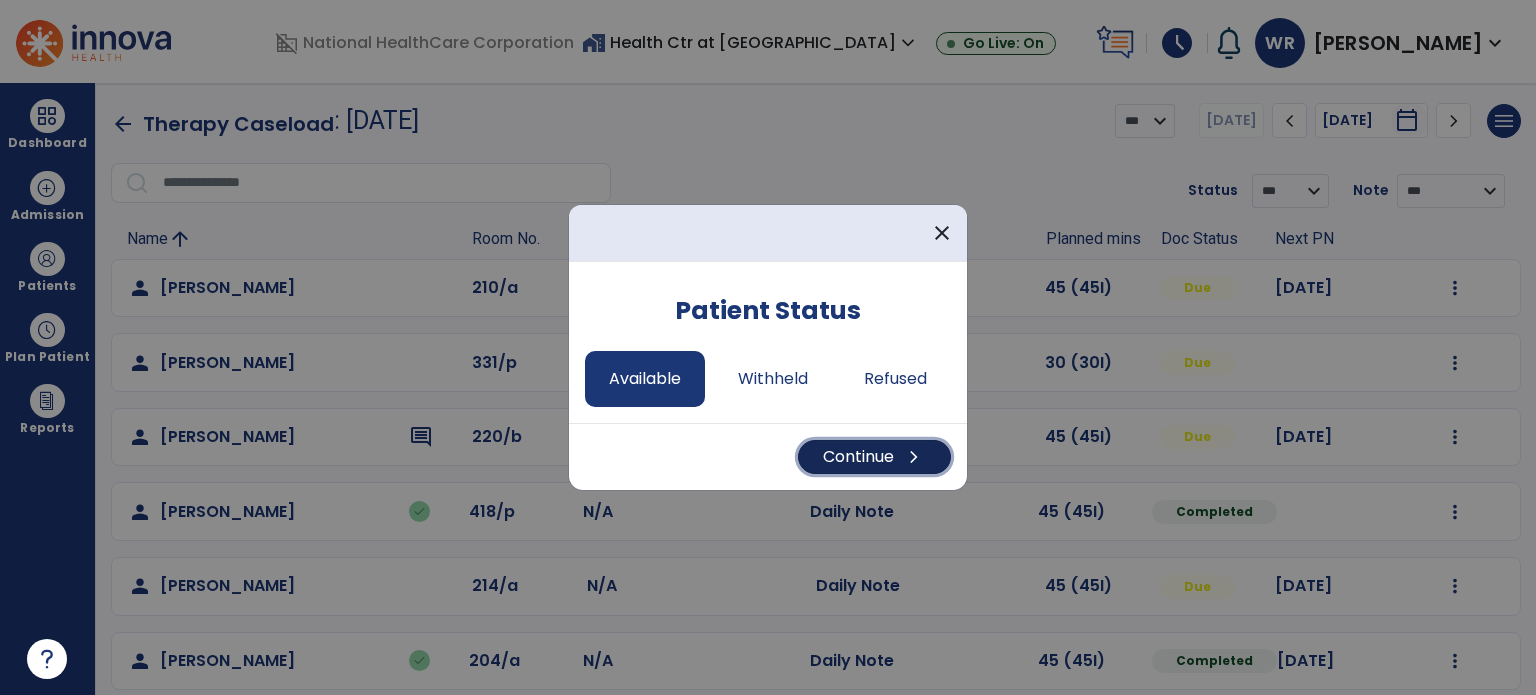 click on "Continue   chevron_right" at bounding box center (874, 457) 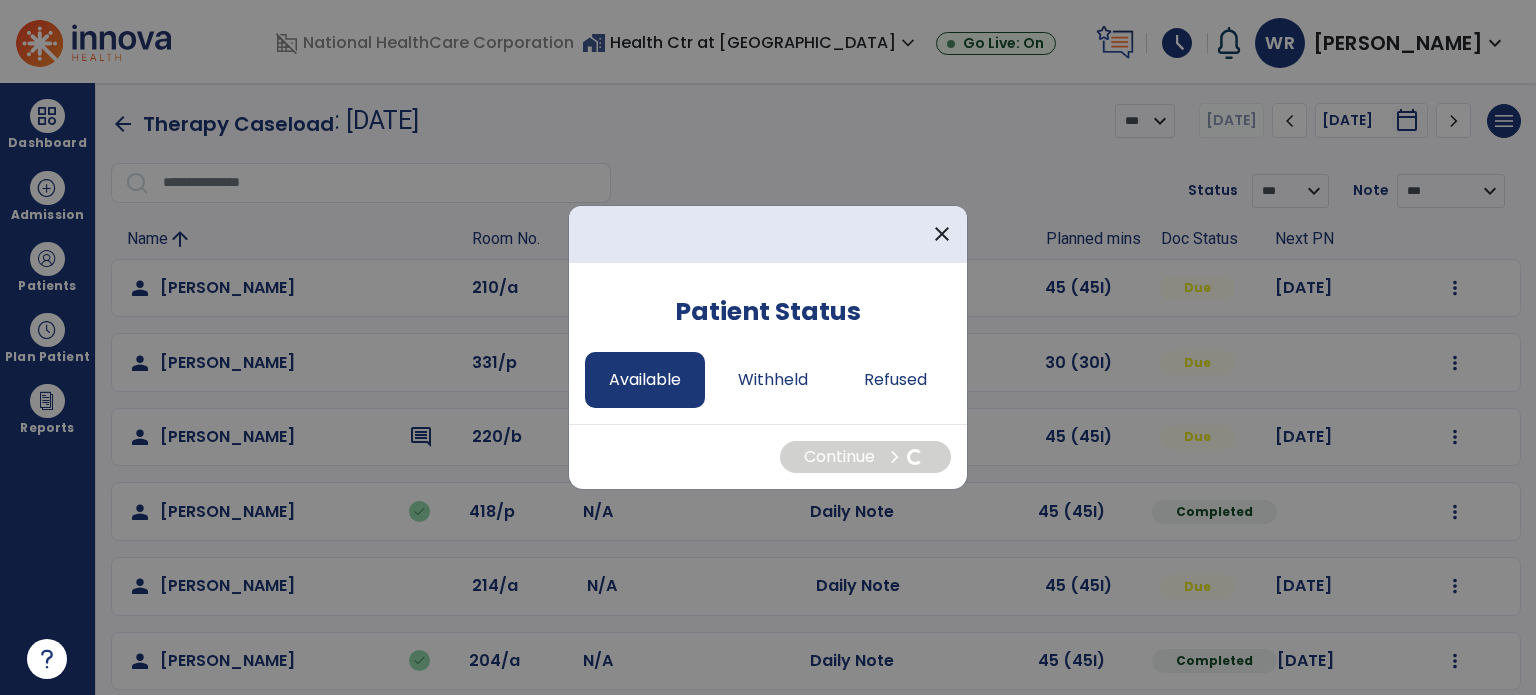 select on "*" 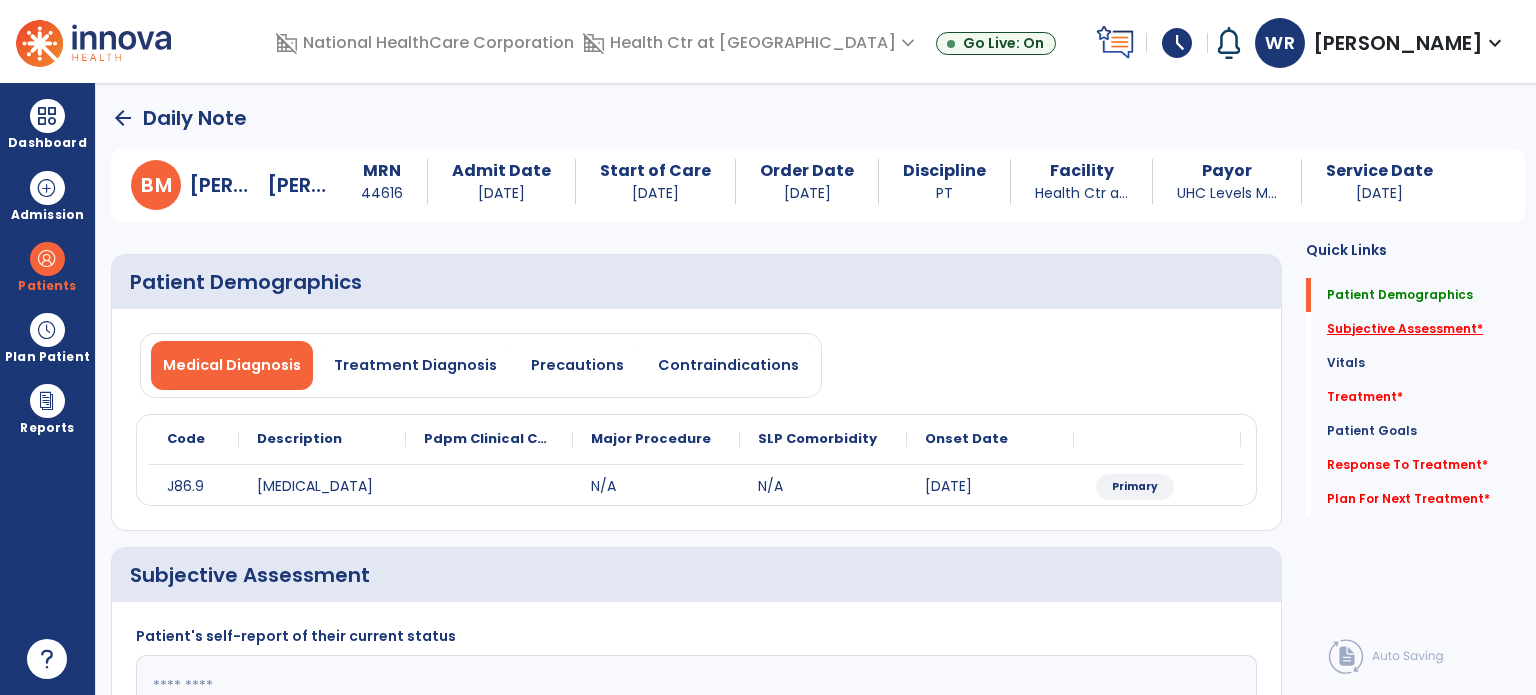 click on "Subjective Assessment   *" 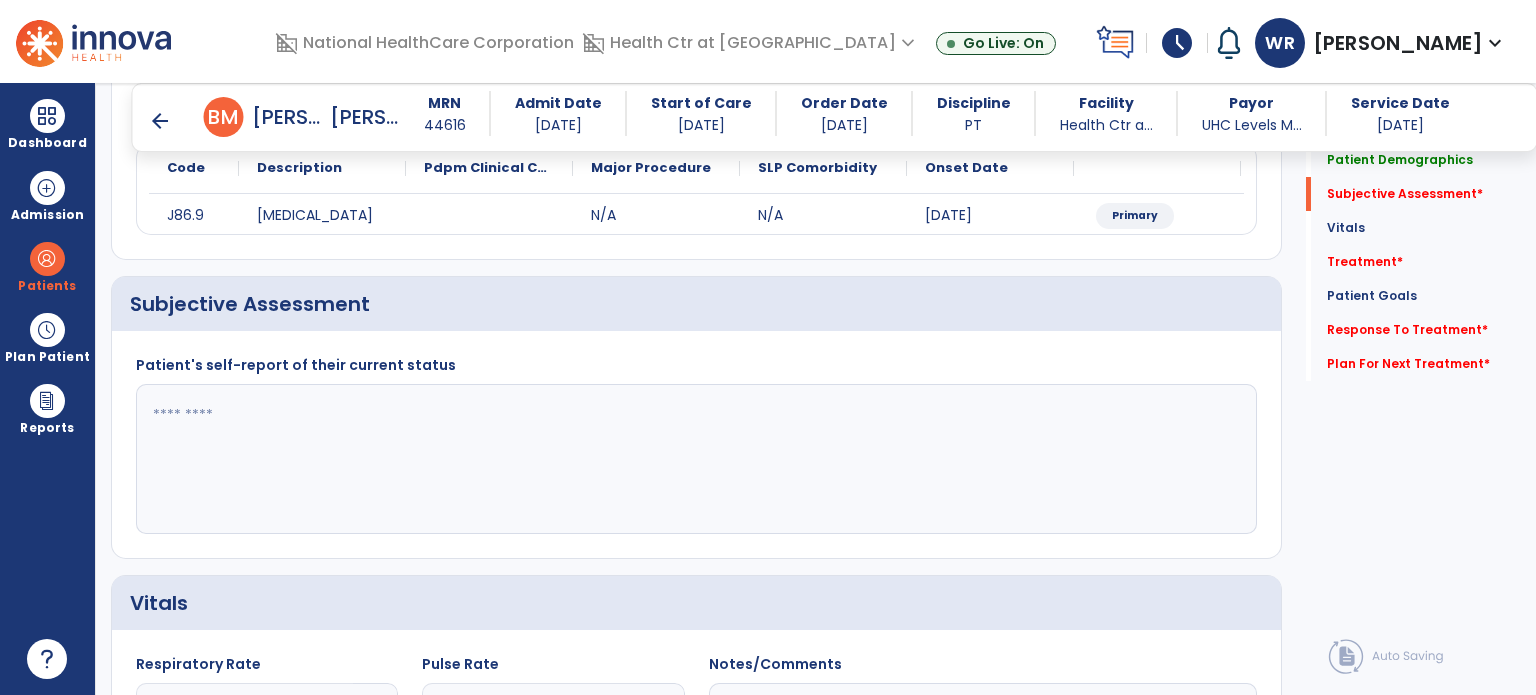 scroll, scrollTop: 298, scrollLeft: 0, axis: vertical 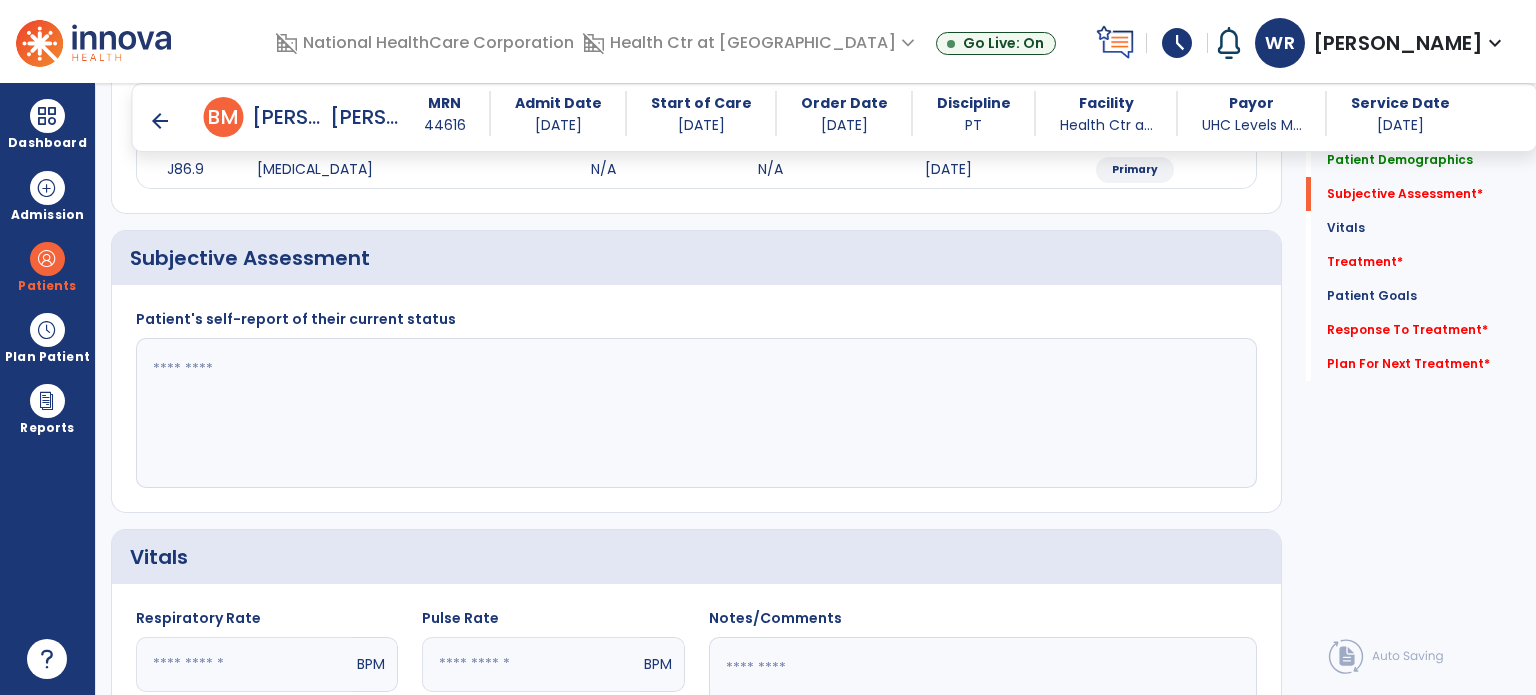 click 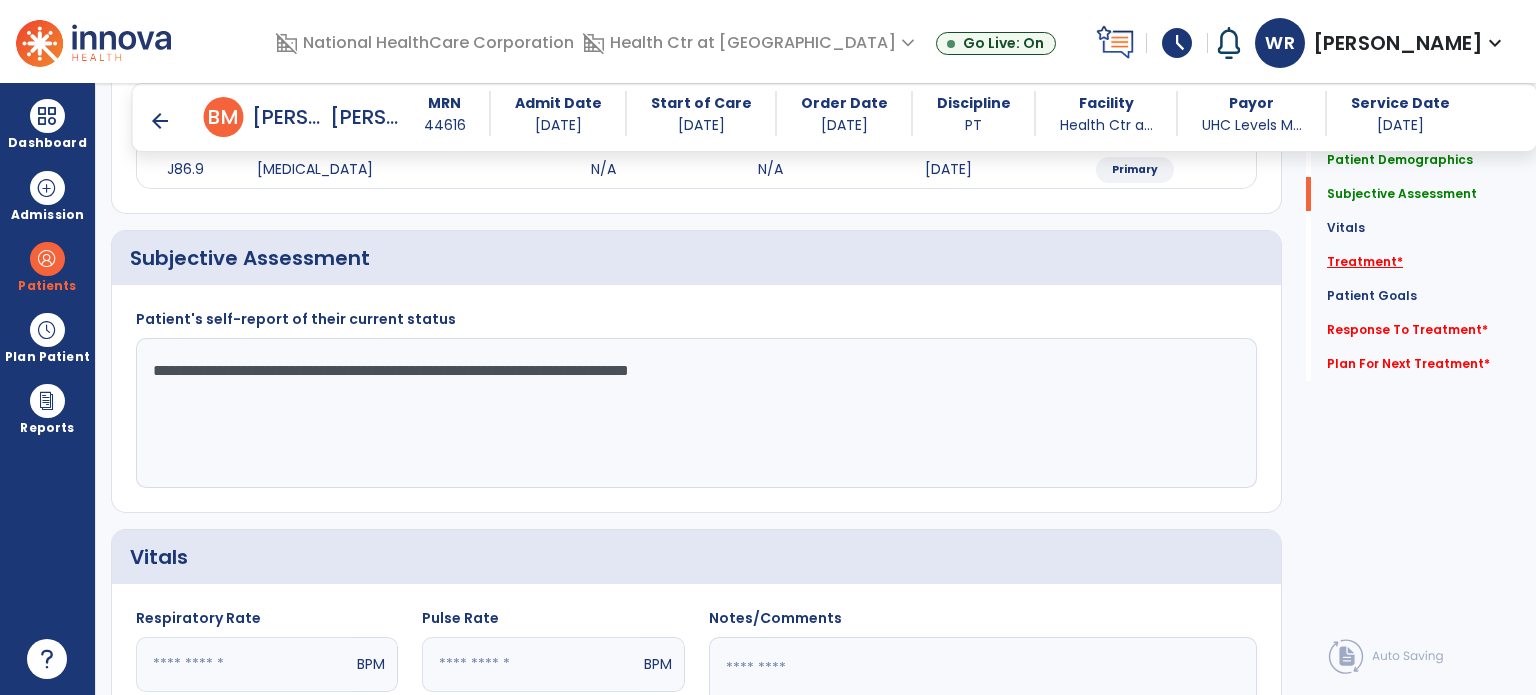 type on "**********" 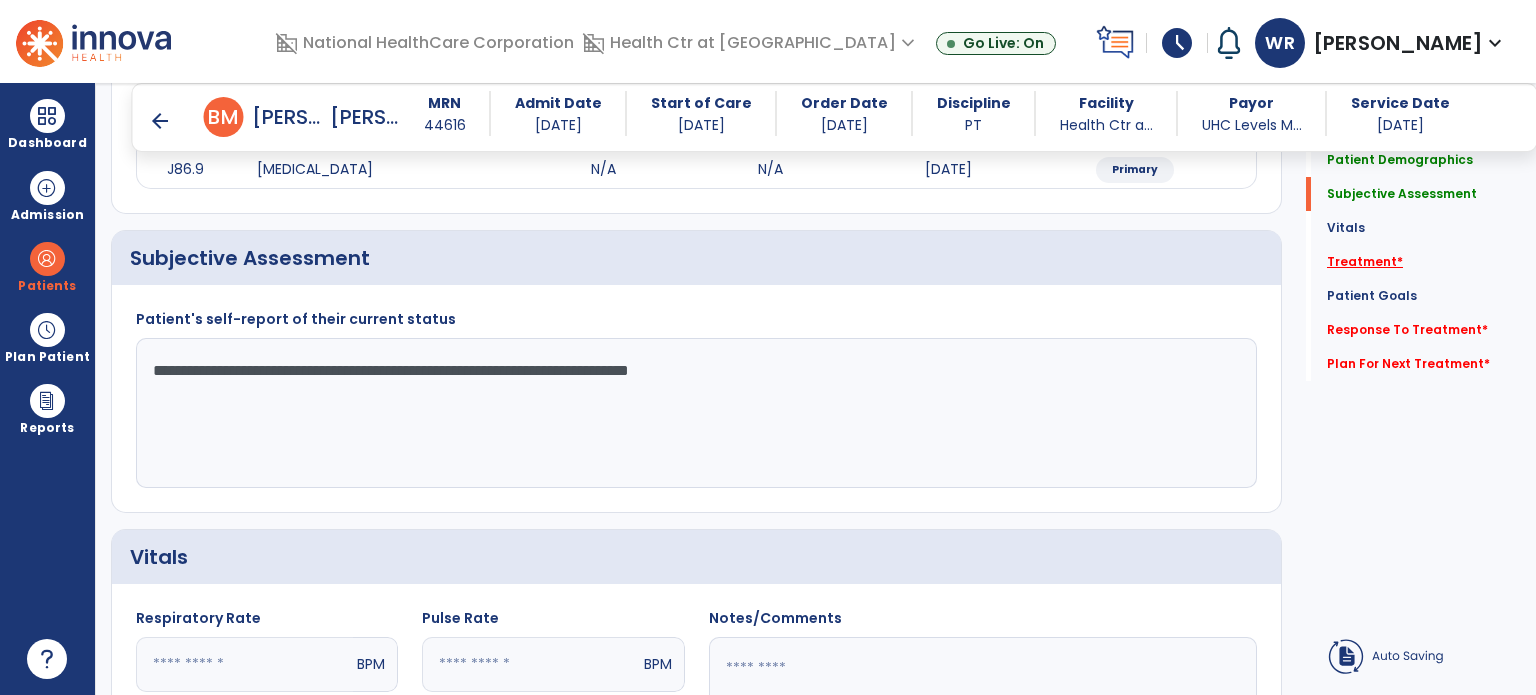 click on "Treatment   *" 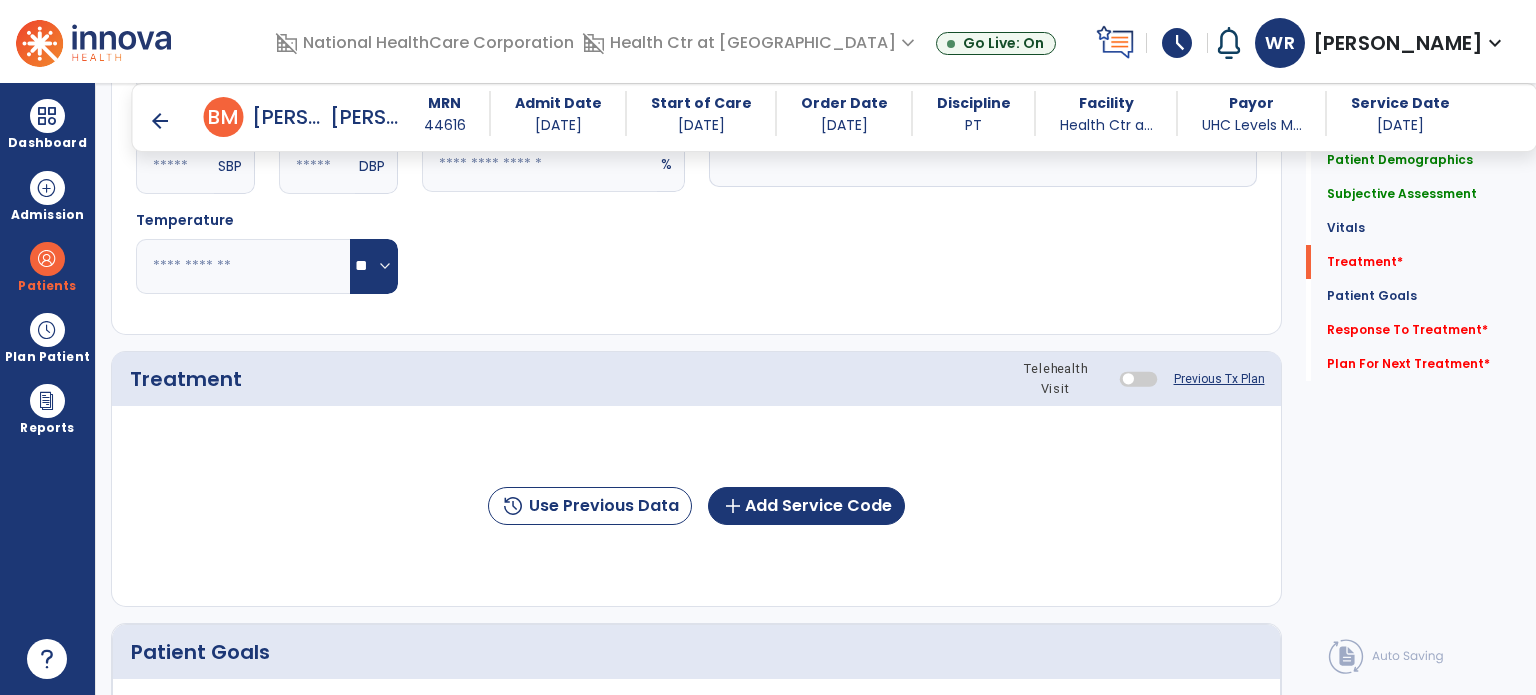scroll, scrollTop: 987, scrollLeft: 0, axis: vertical 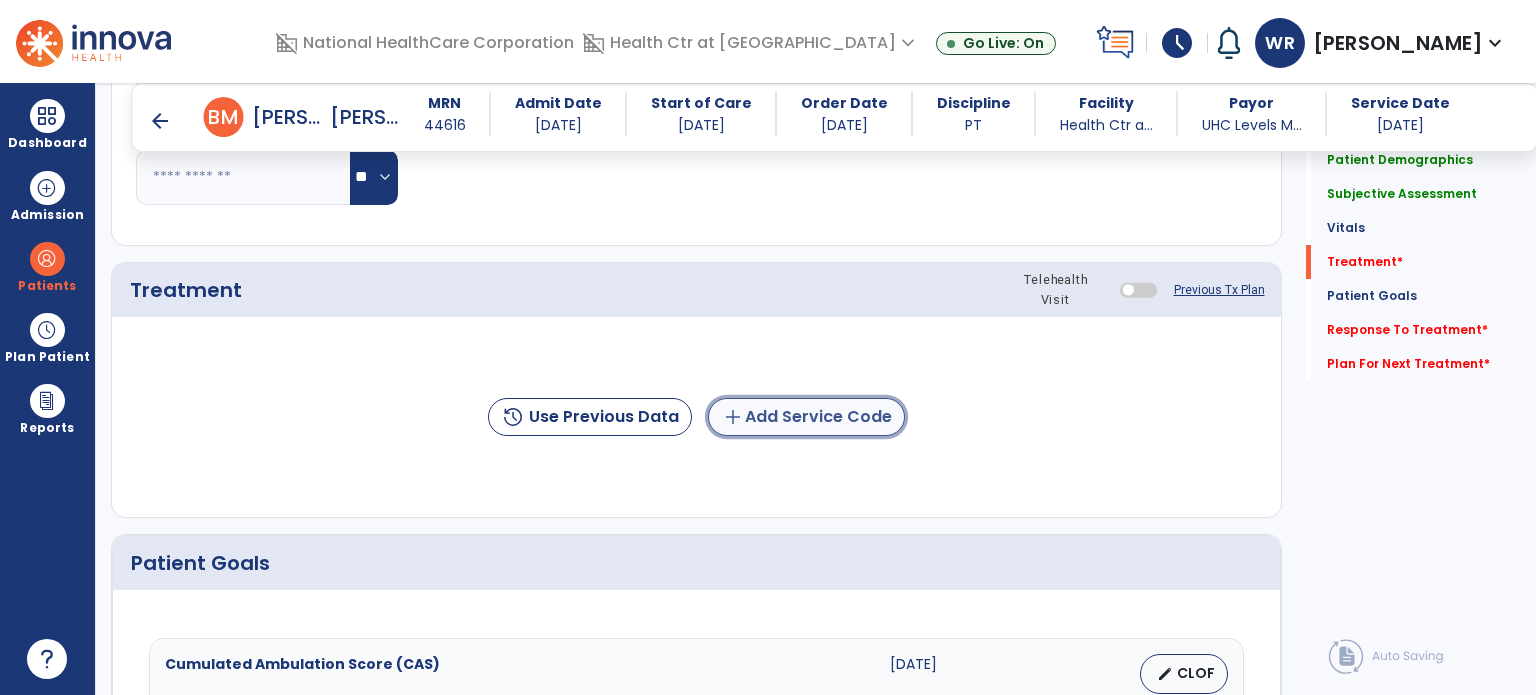 click on "add  Add Service Code" 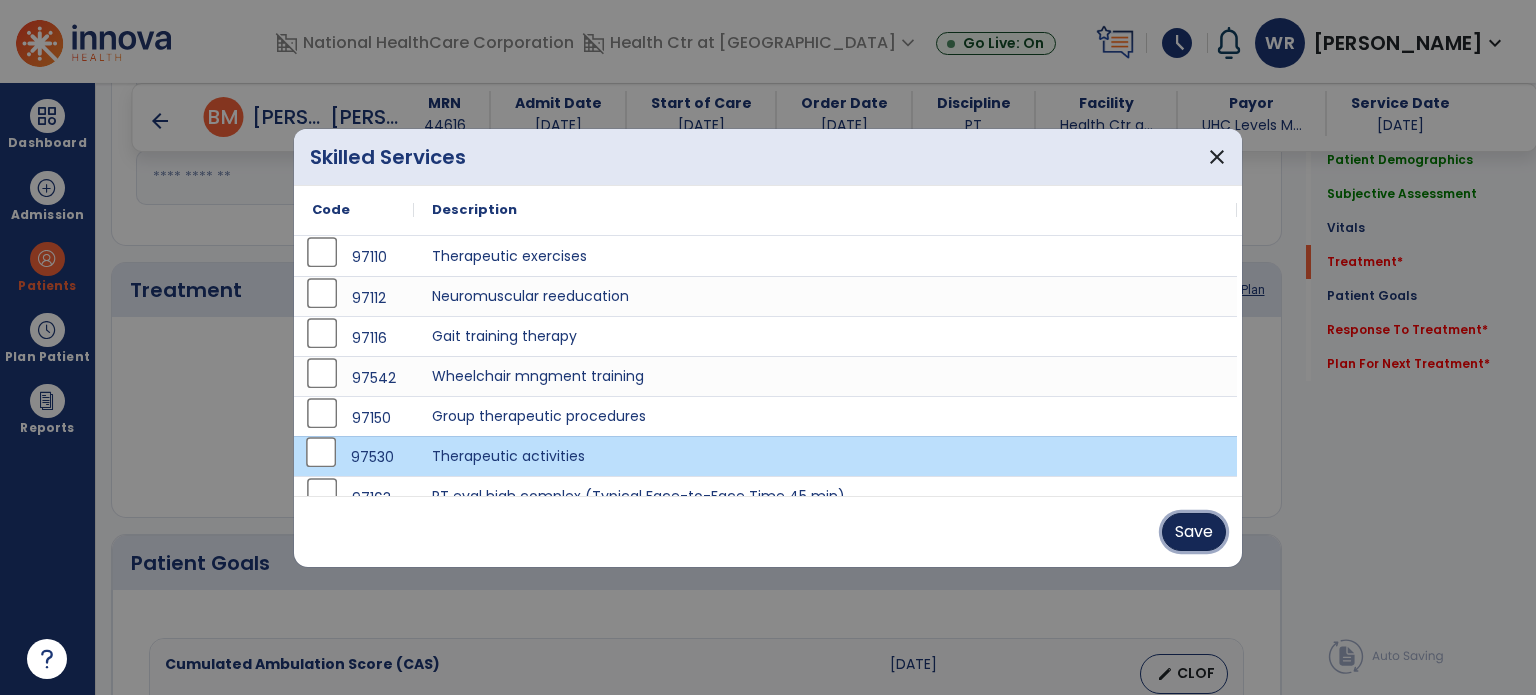 click on "Save" at bounding box center [1194, 532] 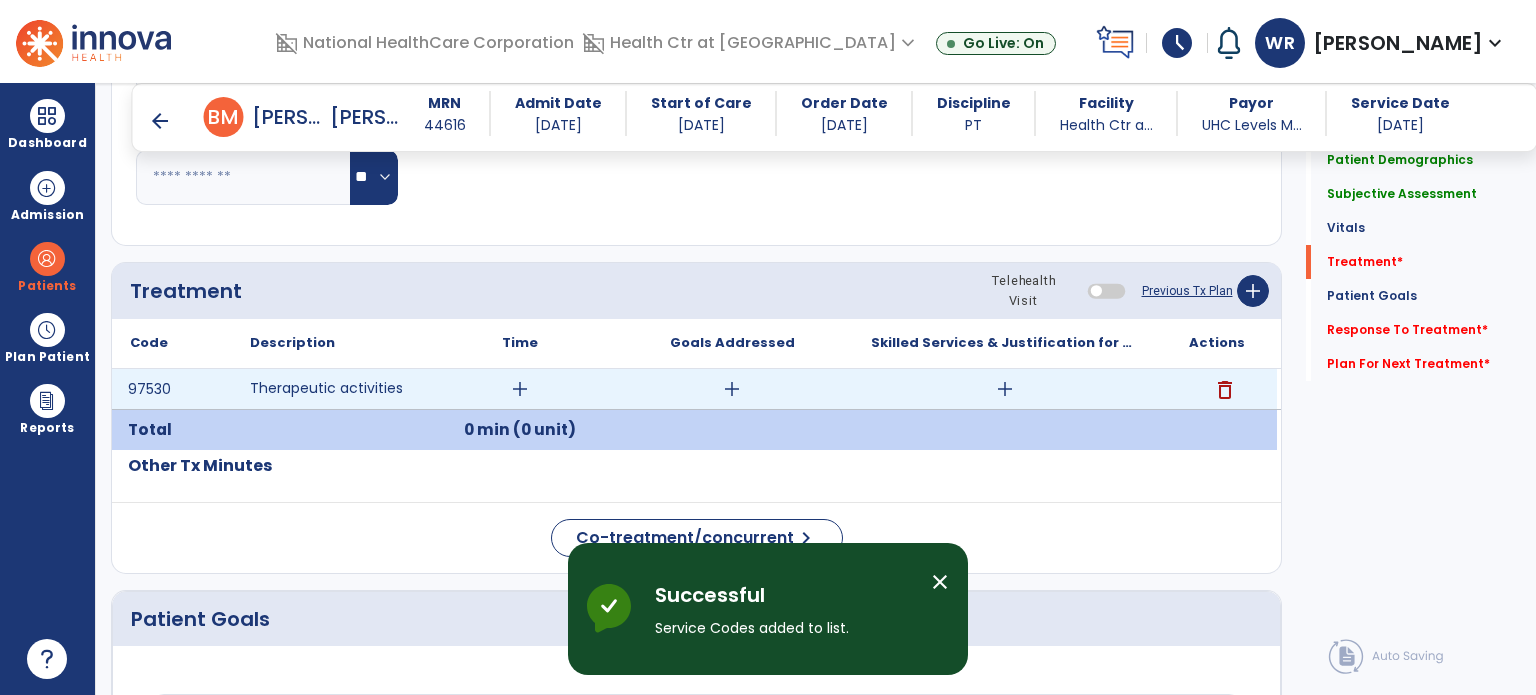 click on "add" at bounding box center [520, 389] 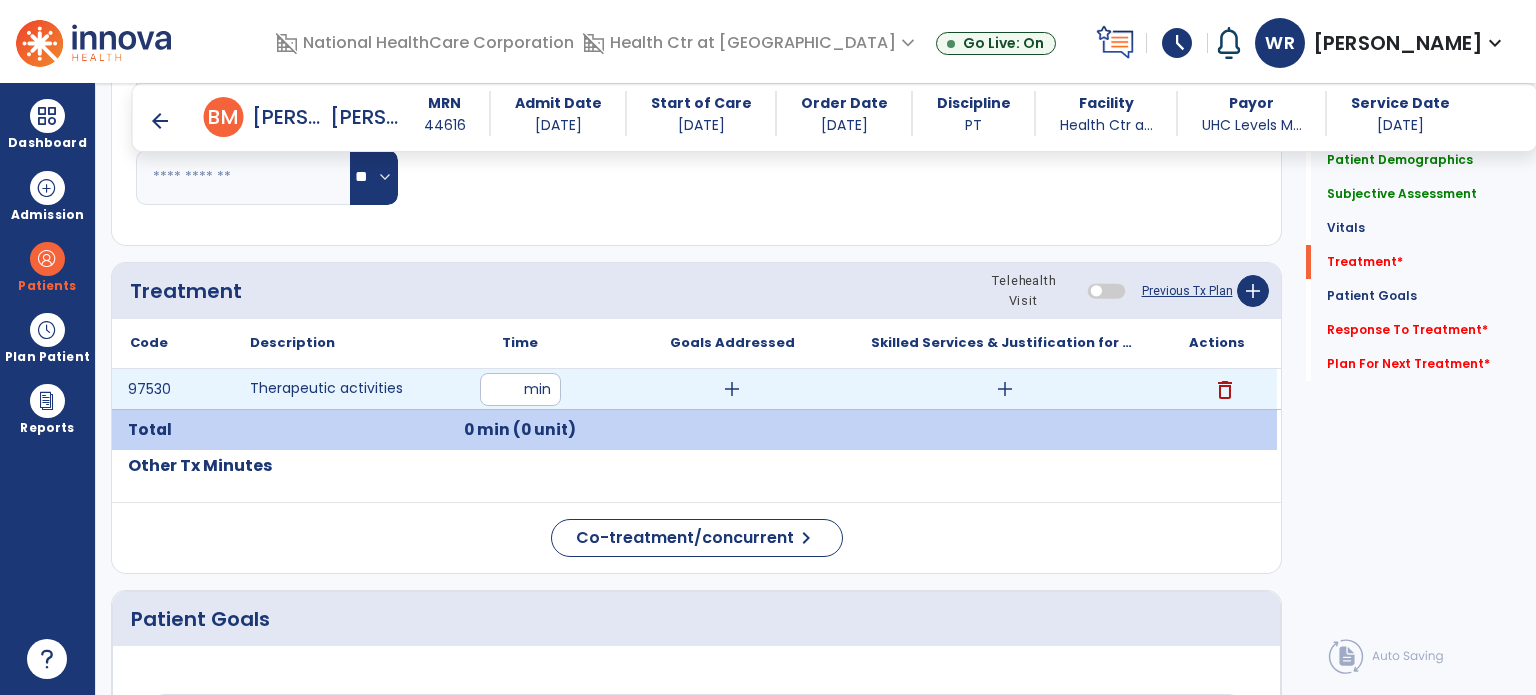 type on "**" 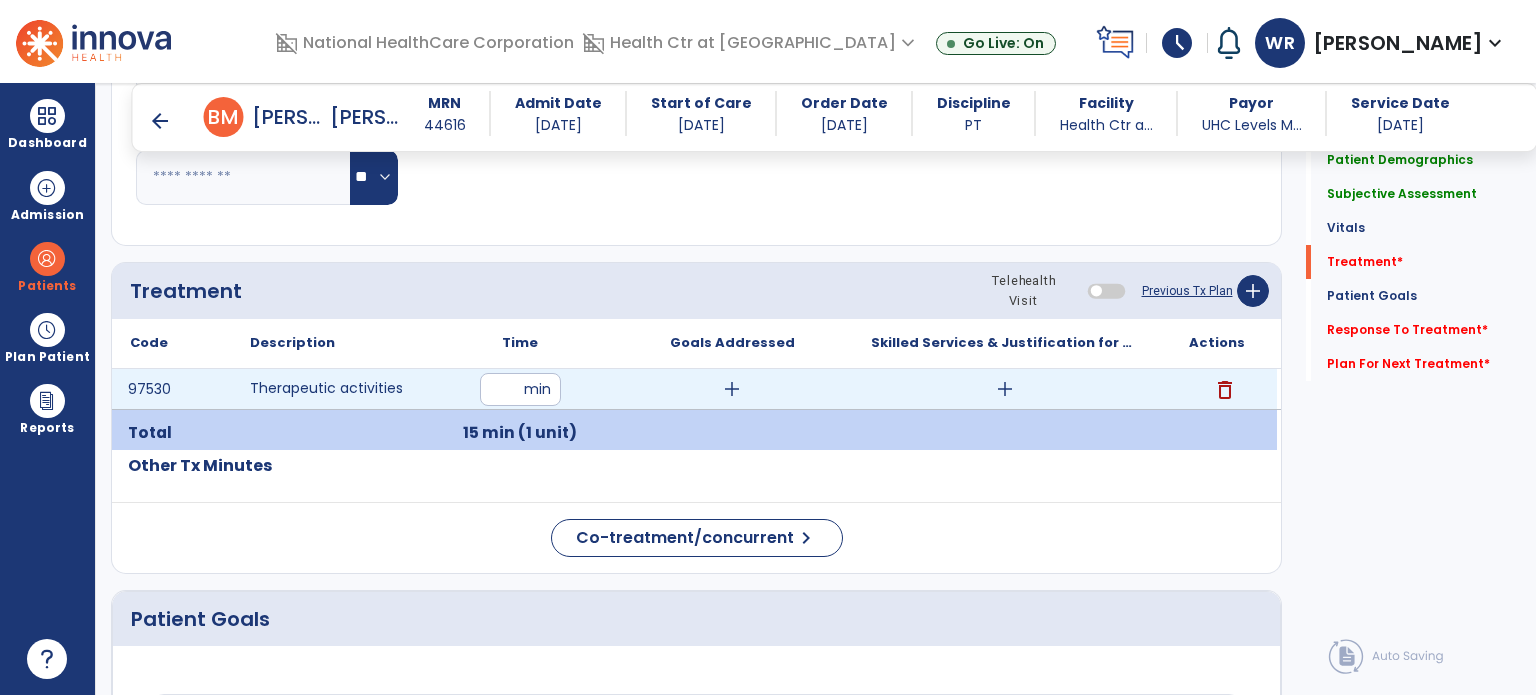 click on "add" at bounding box center [732, 389] 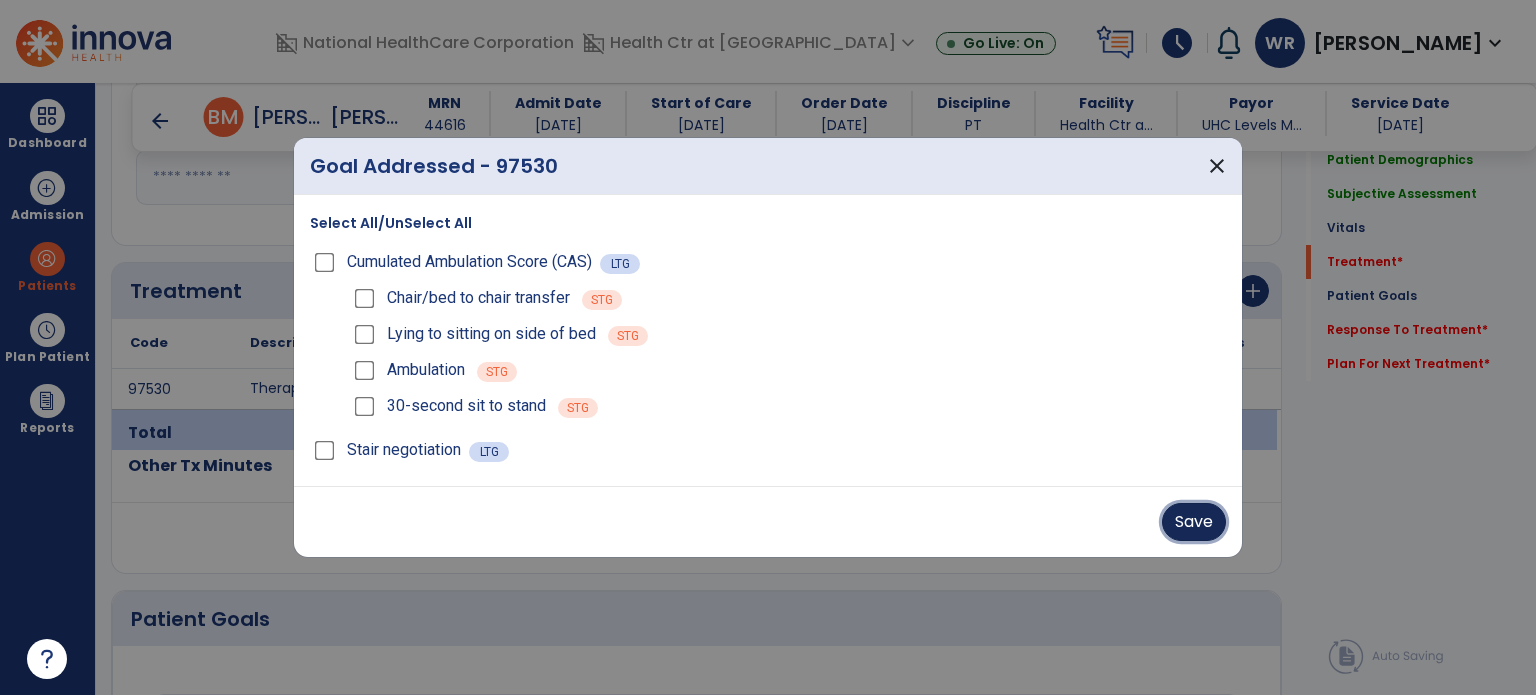 click on "Save" at bounding box center (1194, 522) 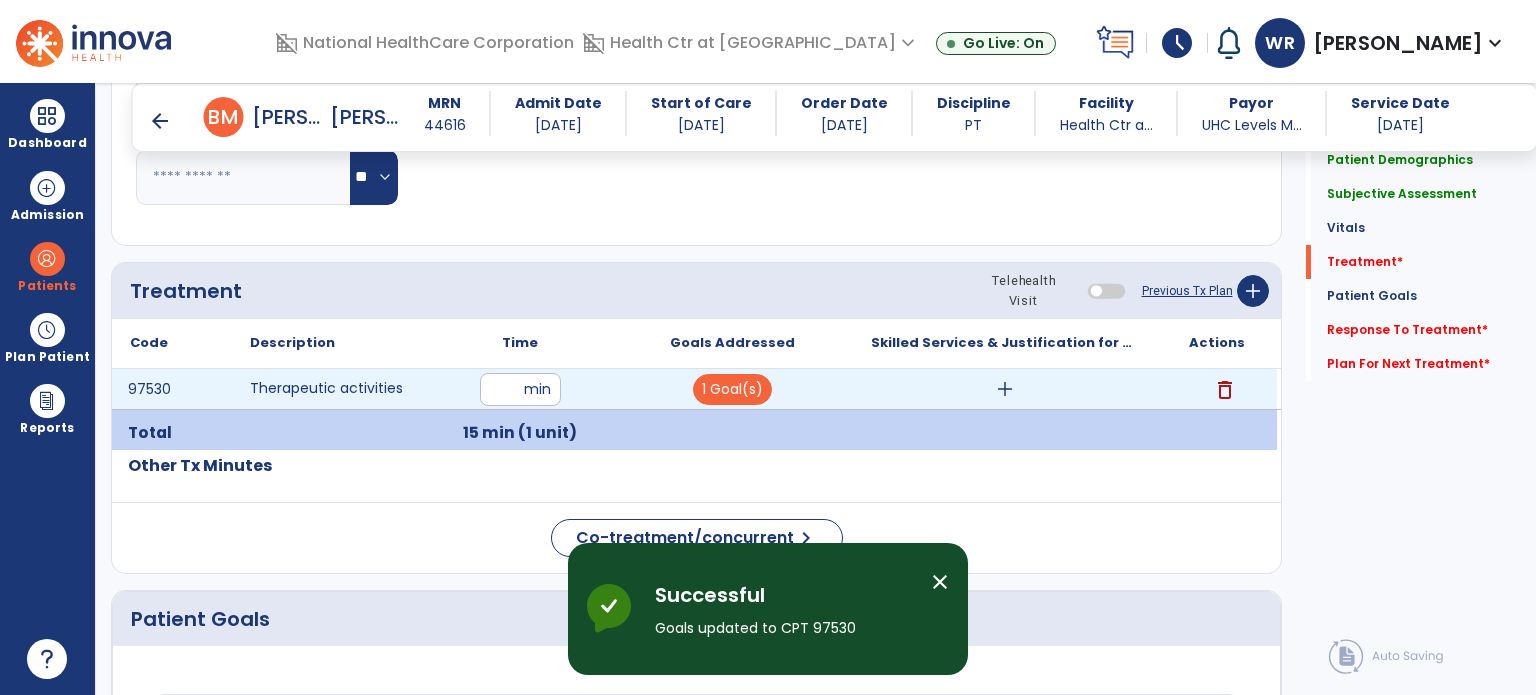 click on "add" at bounding box center [1005, 389] 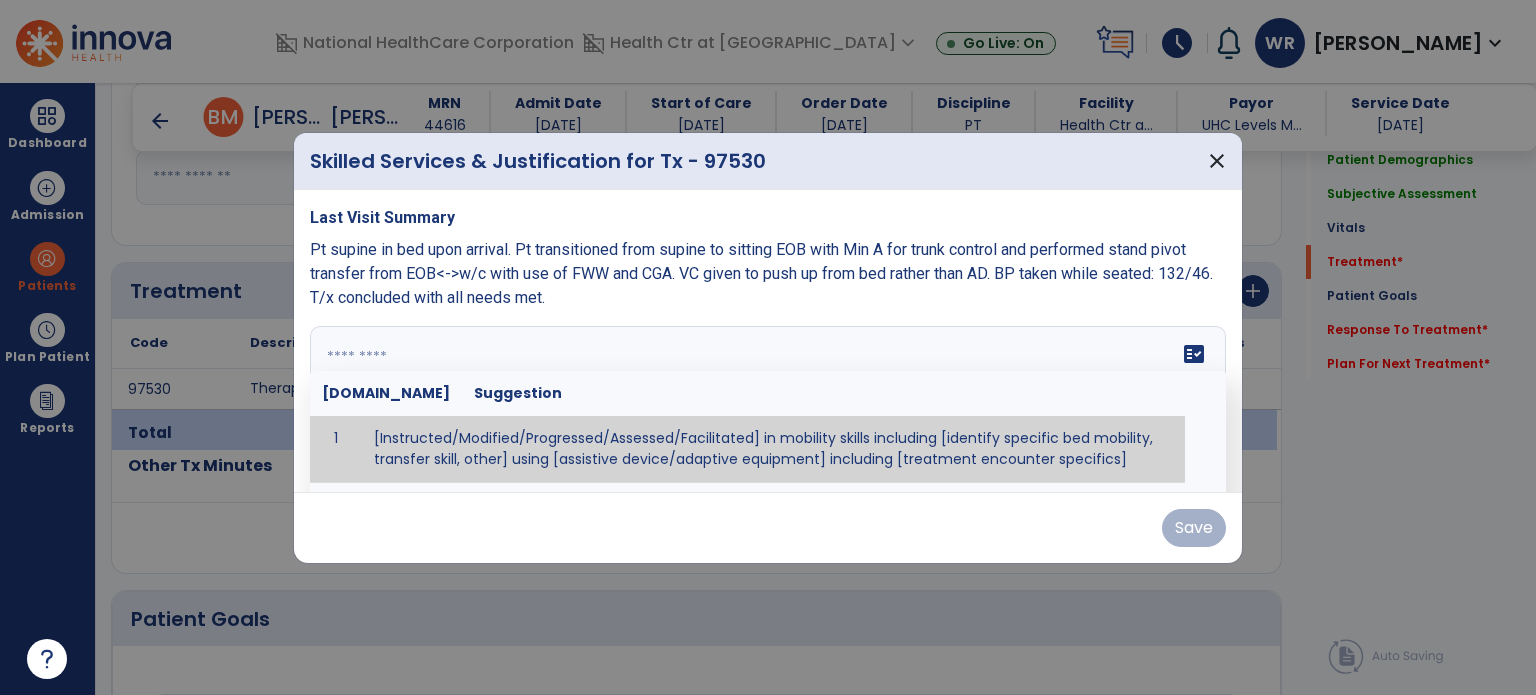click on "fact_check  [DOMAIN_NAME] Suggestion 1 [Instructed/Modified/Progressed/Assessed/Facilitated] in mobility skills including [identify specific bed mobility, transfer skill, other] using [assistive device/adaptive equipment] including [treatment encounter specifics]" at bounding box center [768, 401] 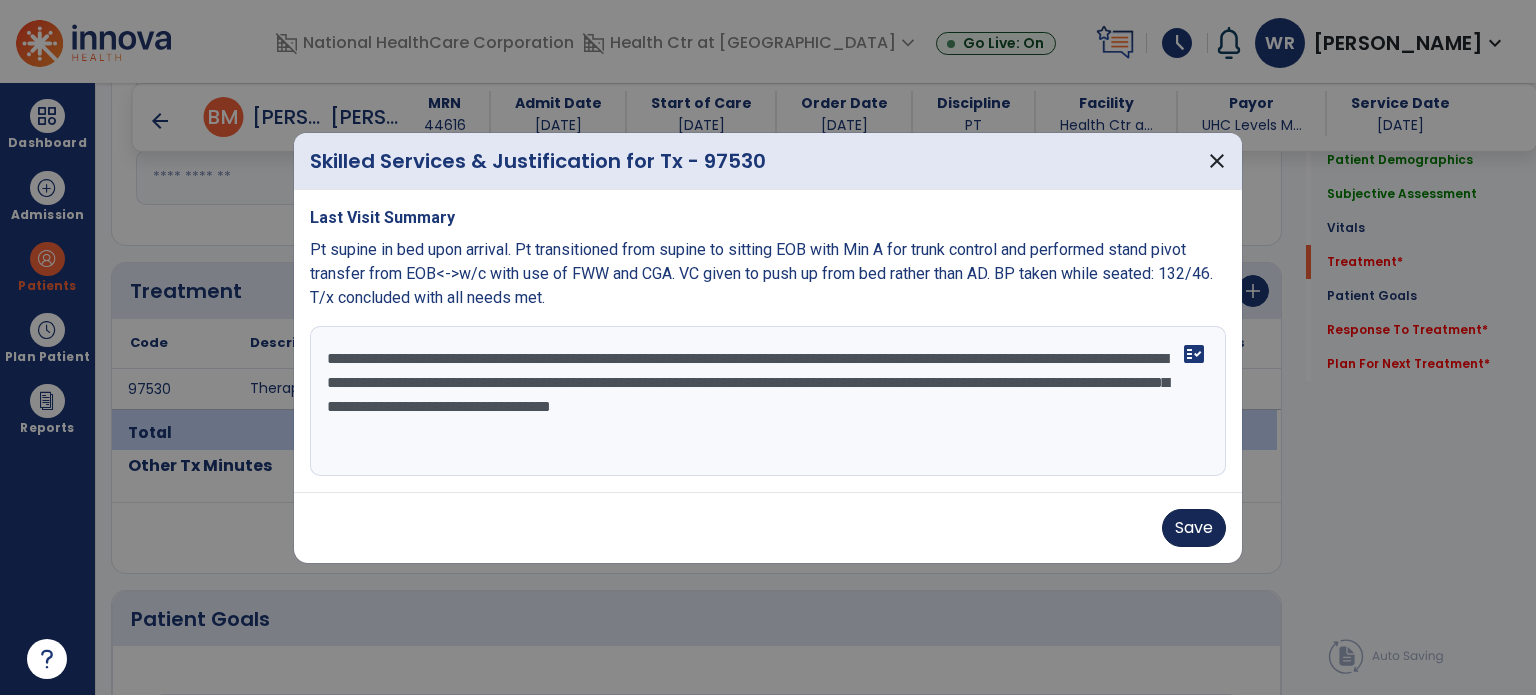 type on "**********" 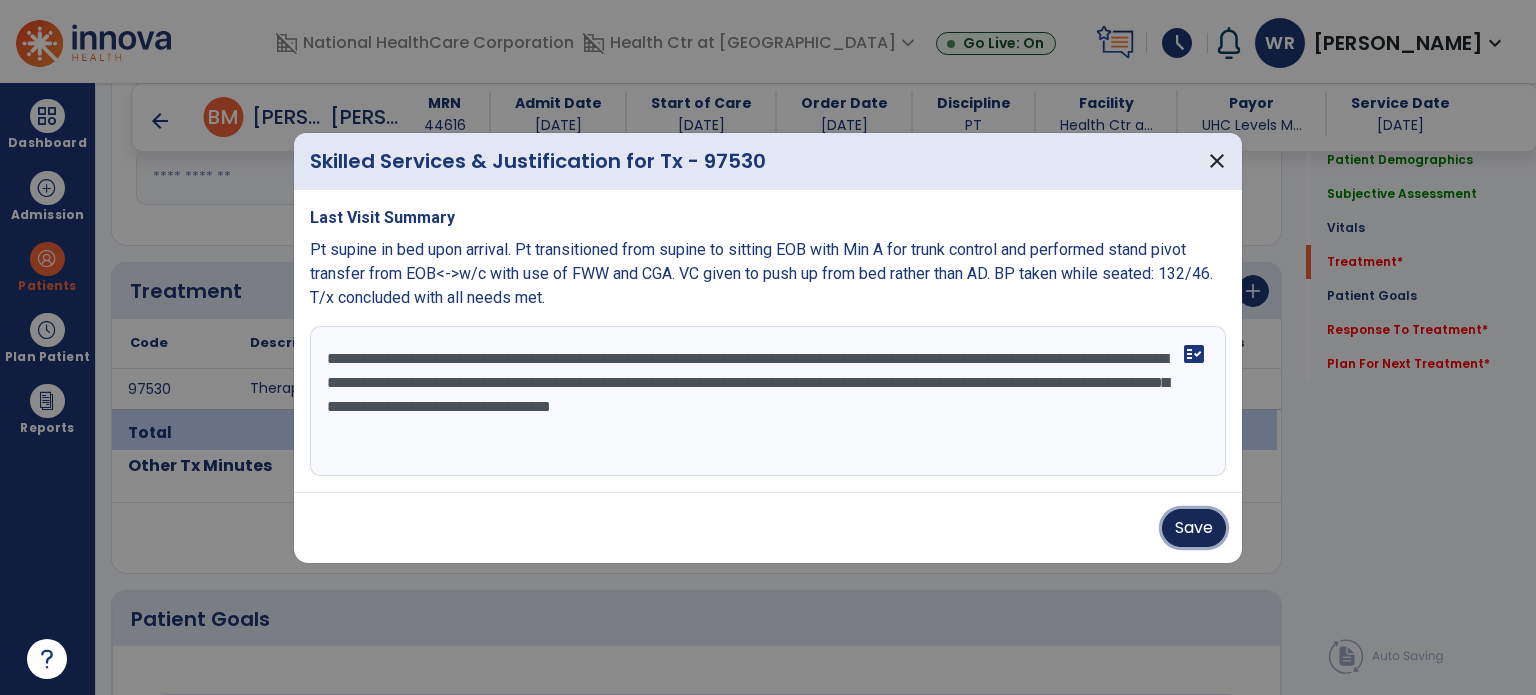 click on "Save" at bounding box center (1194, 528) 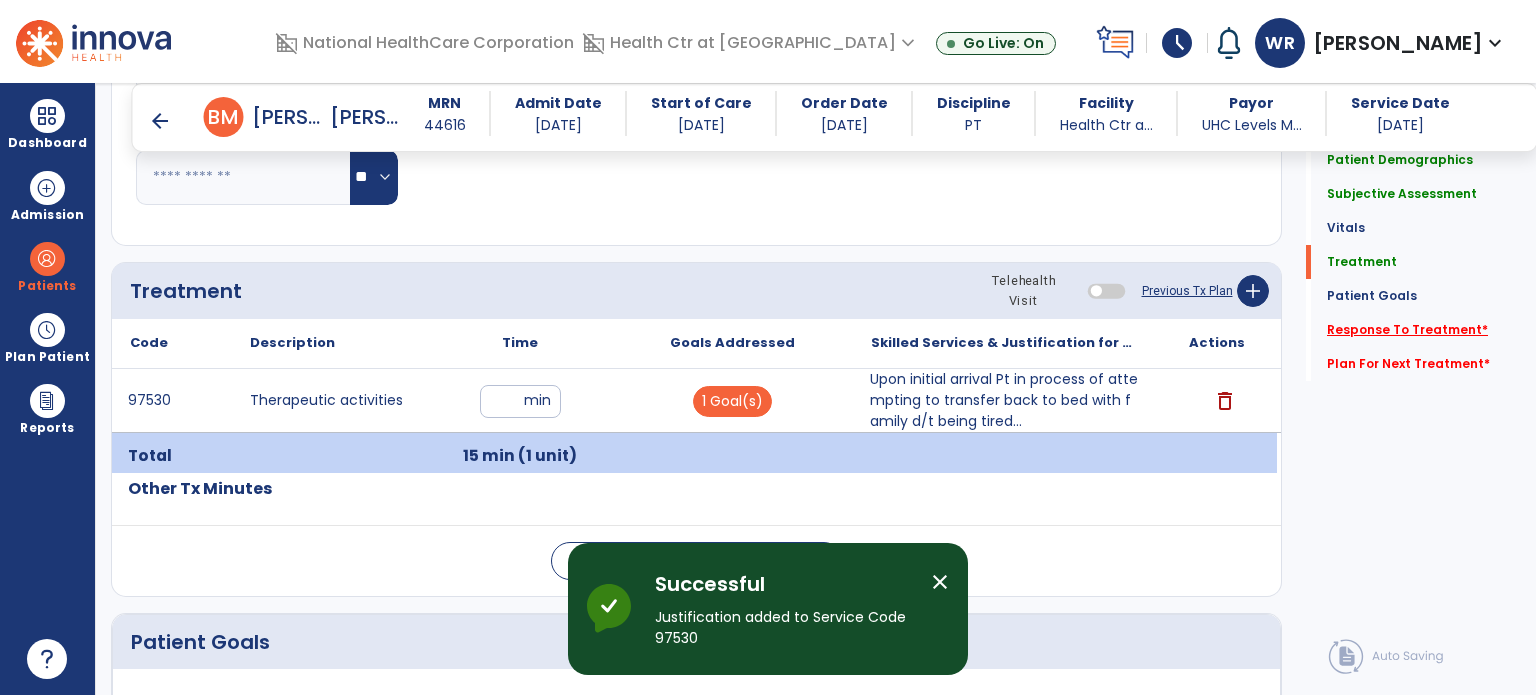 click on "Response To Treatment   *" 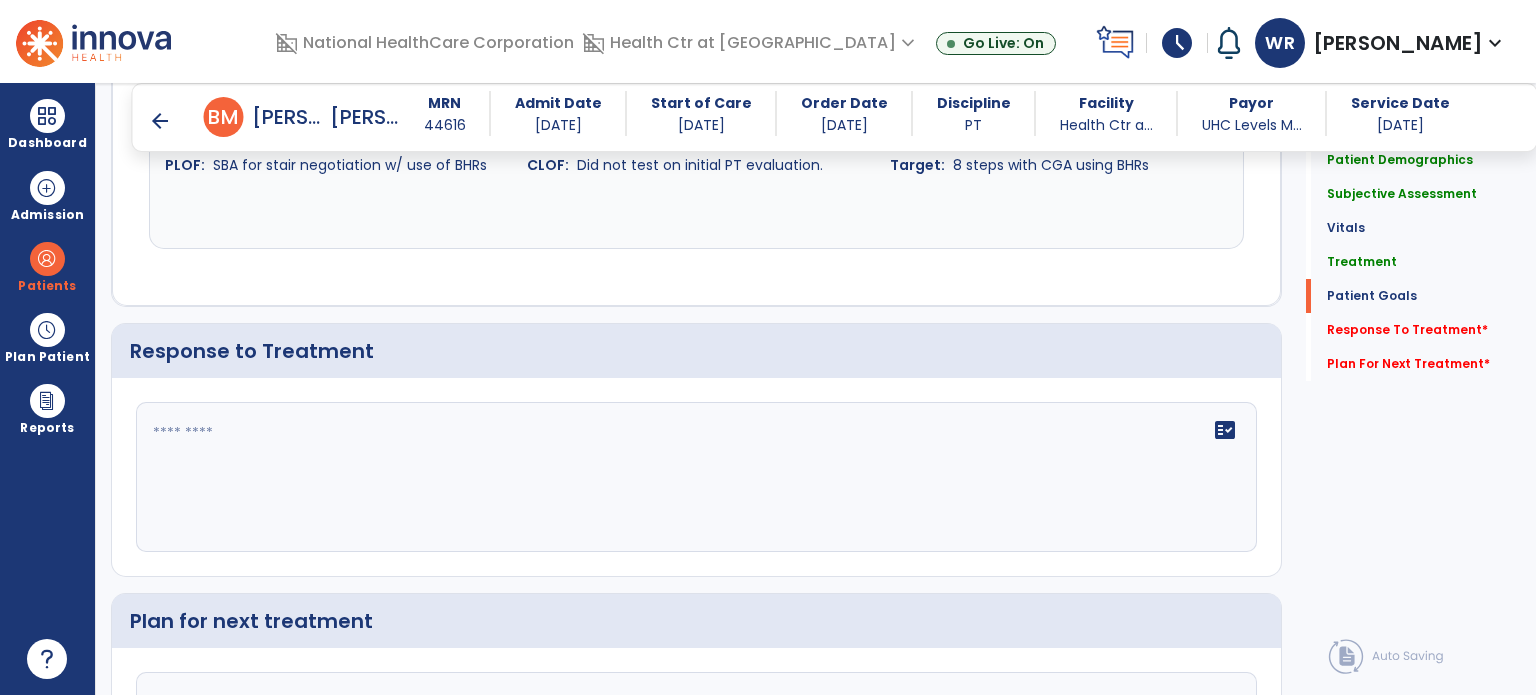 scroll, scrollTop: 2392, scrollLeft: 0, axis: vertical 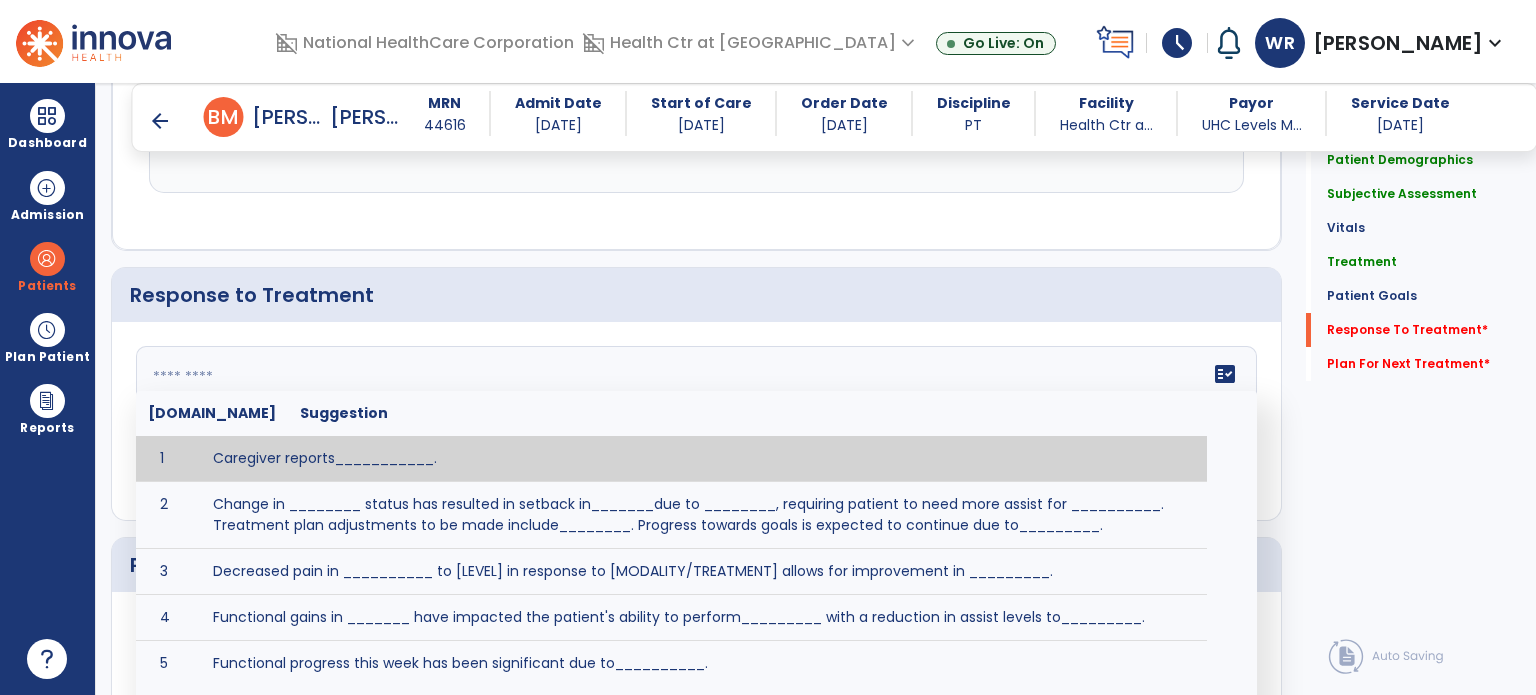 click on "fact_check  [DOMAIN_NAME] Suggestion 1 Caregiver reports___________. 2 Change in ________ status has resulted in setback in_______due to ________, requiring patient to need more assist for __________.   Treatment plan adjustments to be made include________.  Progress towards goals is expected to continue due to_________. 3 Decreased pain in __________ to [LEVEL] in response to [MODALITY/TREATMENT] allows for improvement in _________. 4 Functional gains in _______ have impacted the patient's ability to perform_________ with a reduction in assist levels to_________. 5 Functional progress this week has been significant due to__________. 6 Gains in ________ have improved the patient's ability to perform ______with decreased levels of assist to___________. 7 Improvement in ________allows patient to tolerate higher levels of challenges in_________. 8 Pain in [AREA] has decreased to [LEVEL] in response to [TREATMENT/MODALITY], allowing fore ease in completing__________. 9 10 11 12 13 14 15 16 17 18 19 20 21" 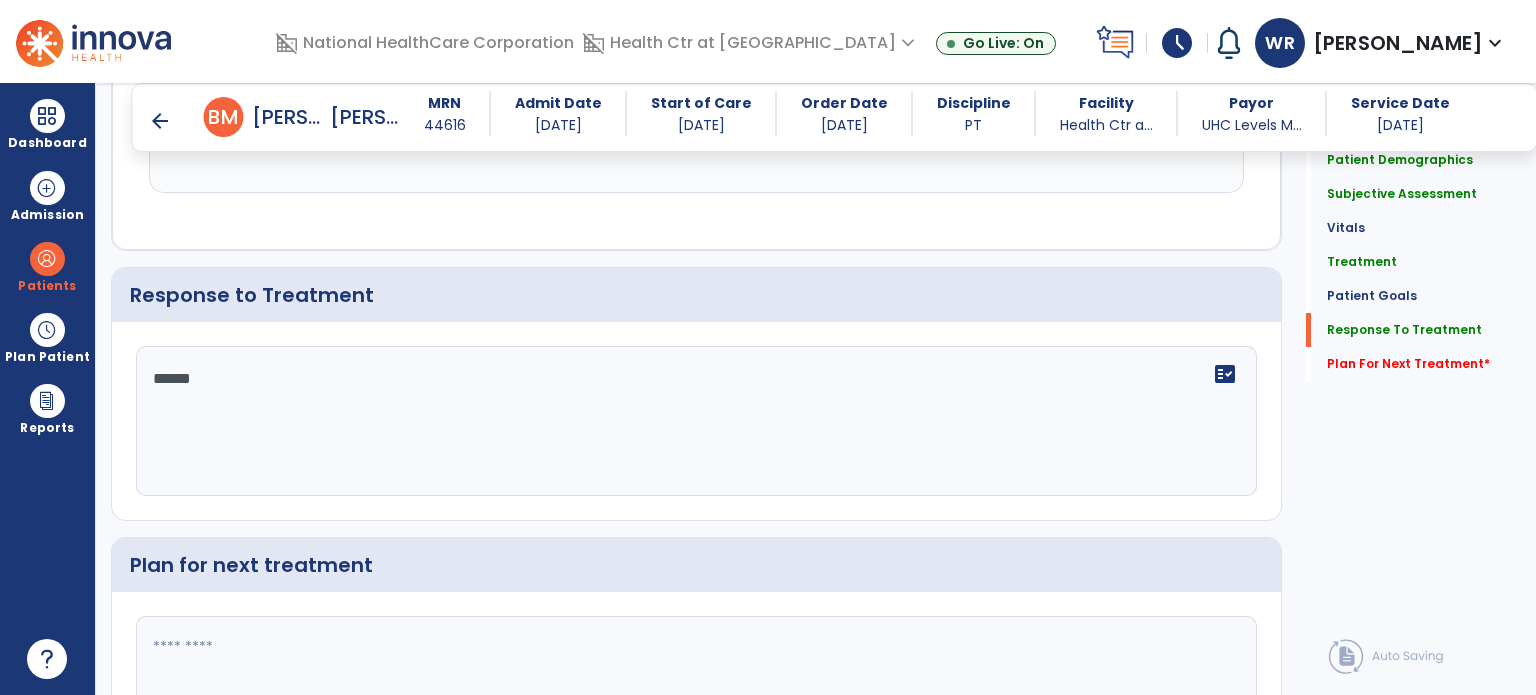 scroll, scrollTop: 2392, scrollLeft: 0, axis: vertical 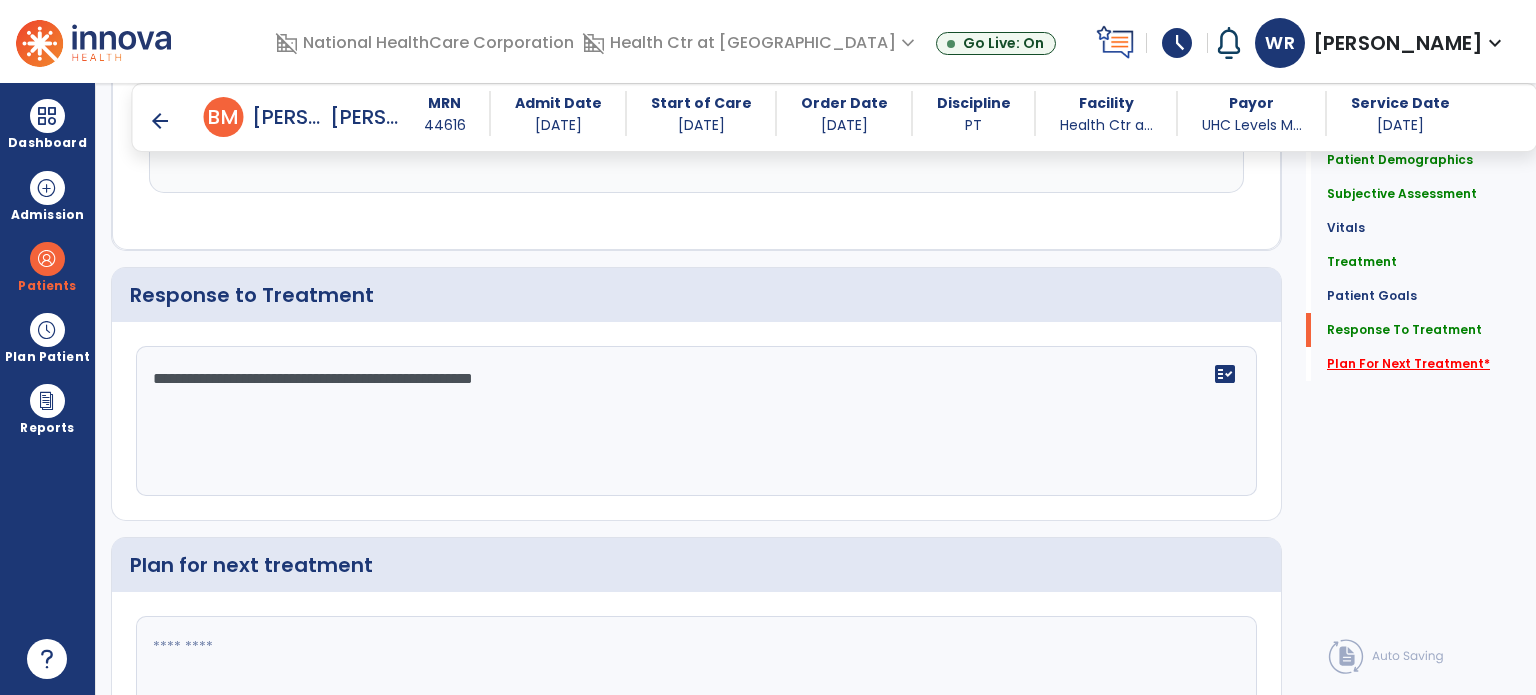 type on "**********" 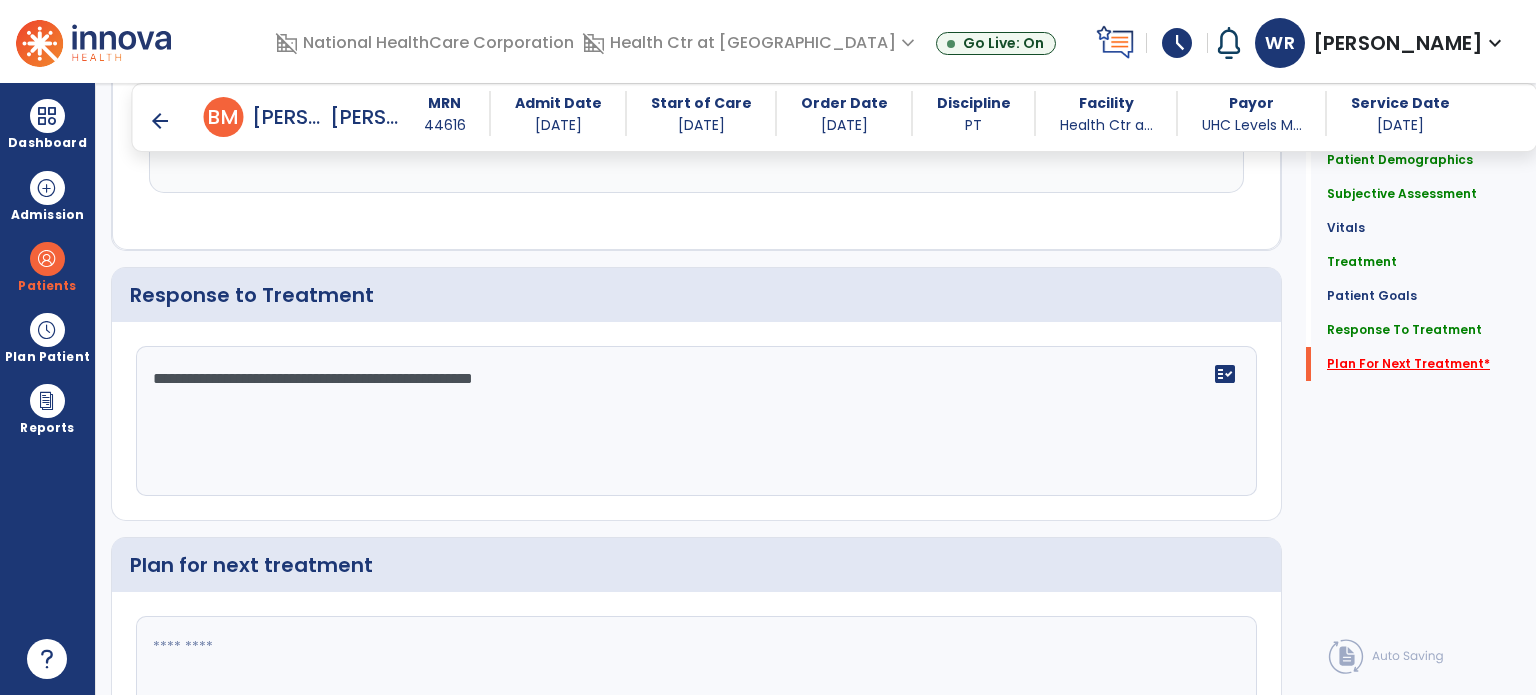 scroll, scrollTop: 2547, scrollLeft: 0, axis: vertical 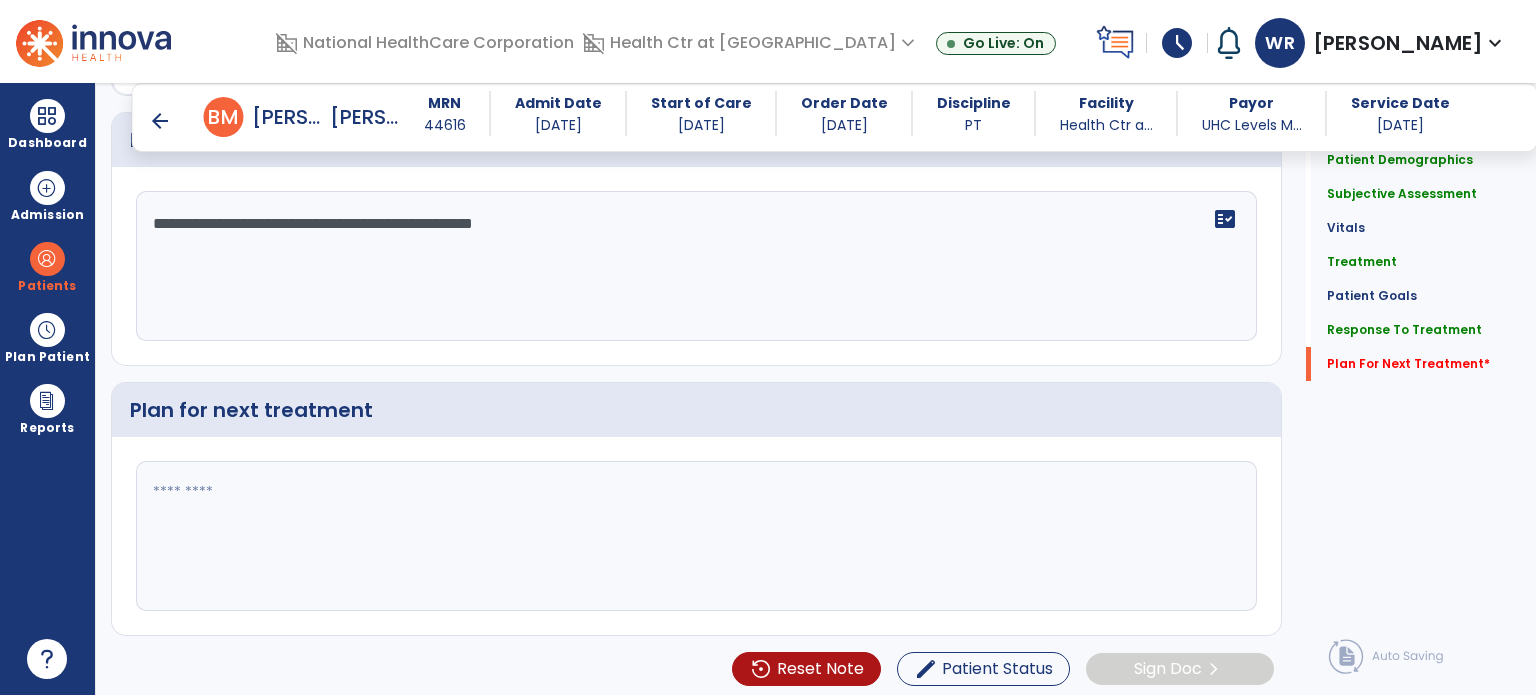 click 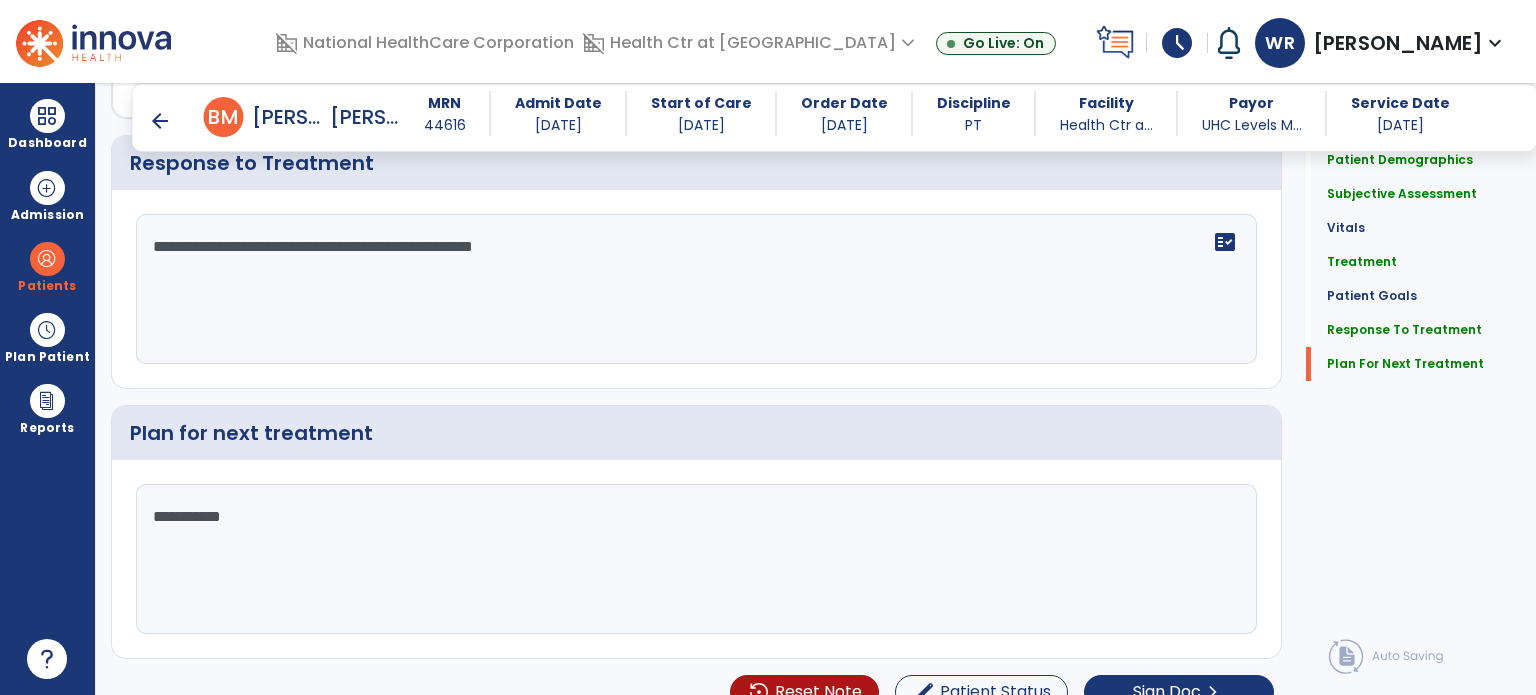 scroll, scrollTop: 2547, scrollLeft: 0, axis: vertical 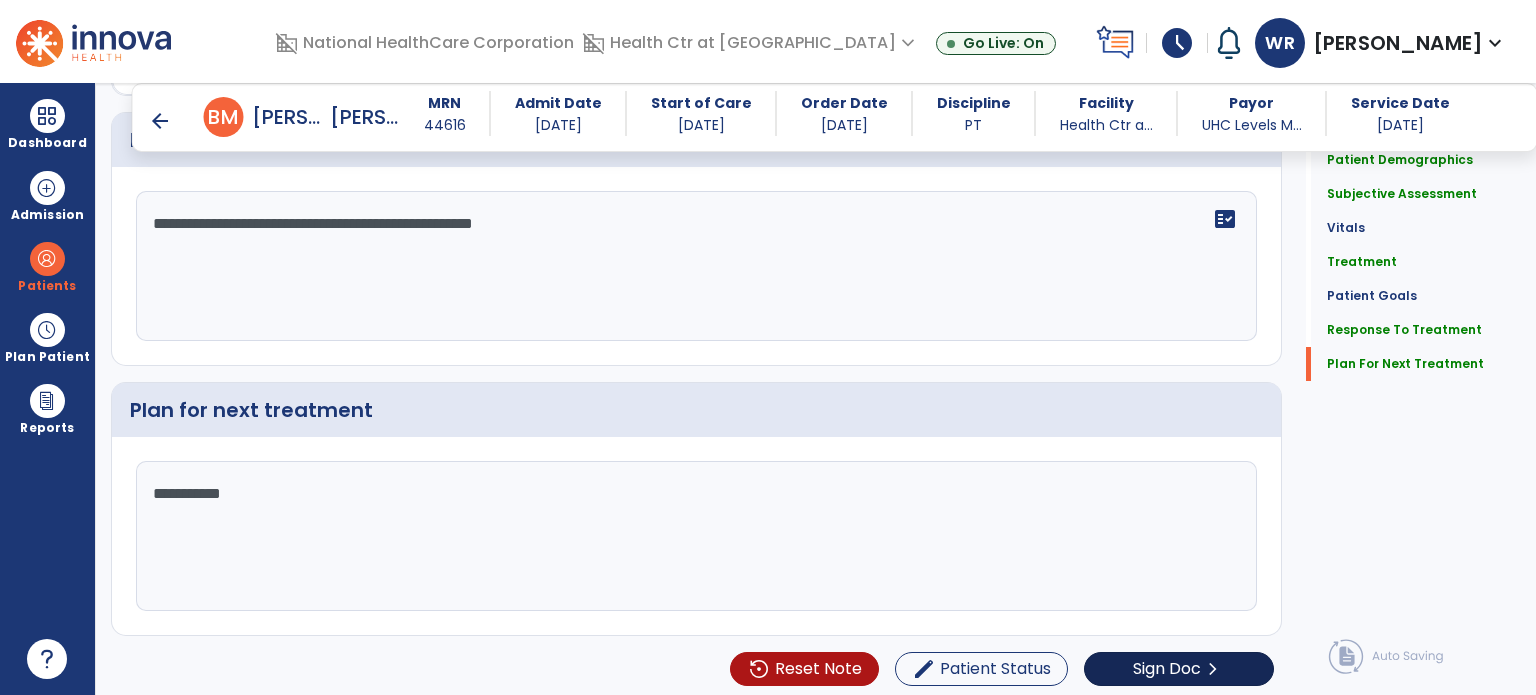 type on "**********" 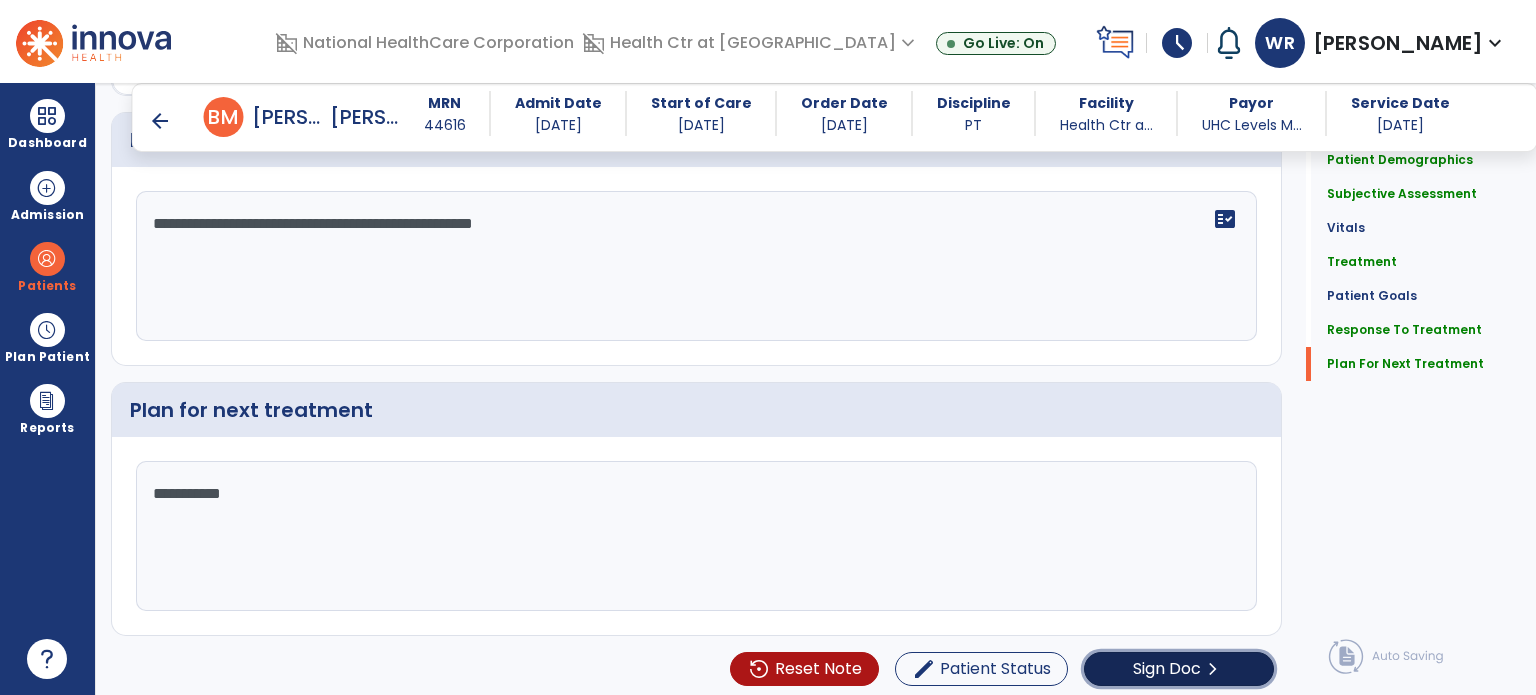 click on "Sign Doc" 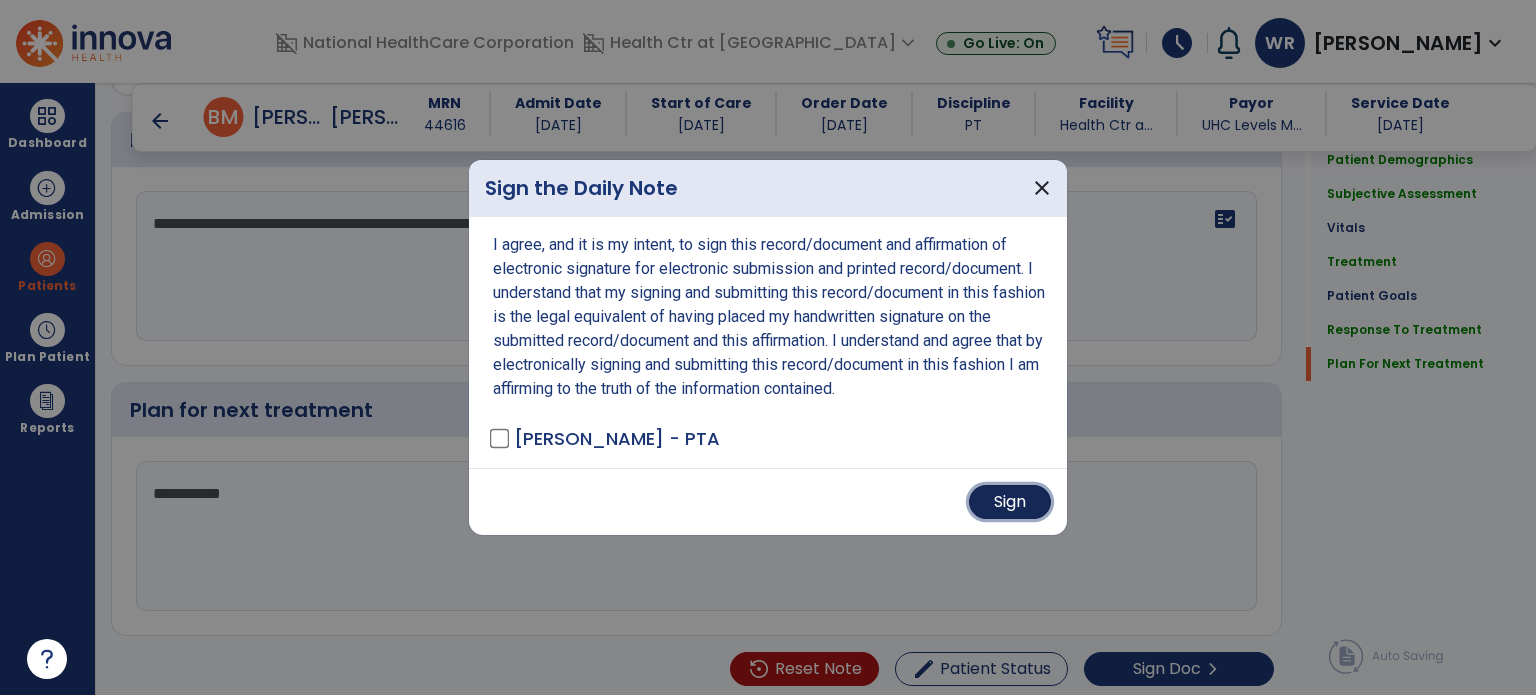 click on "Sign" at bounding box center [1010, 502] 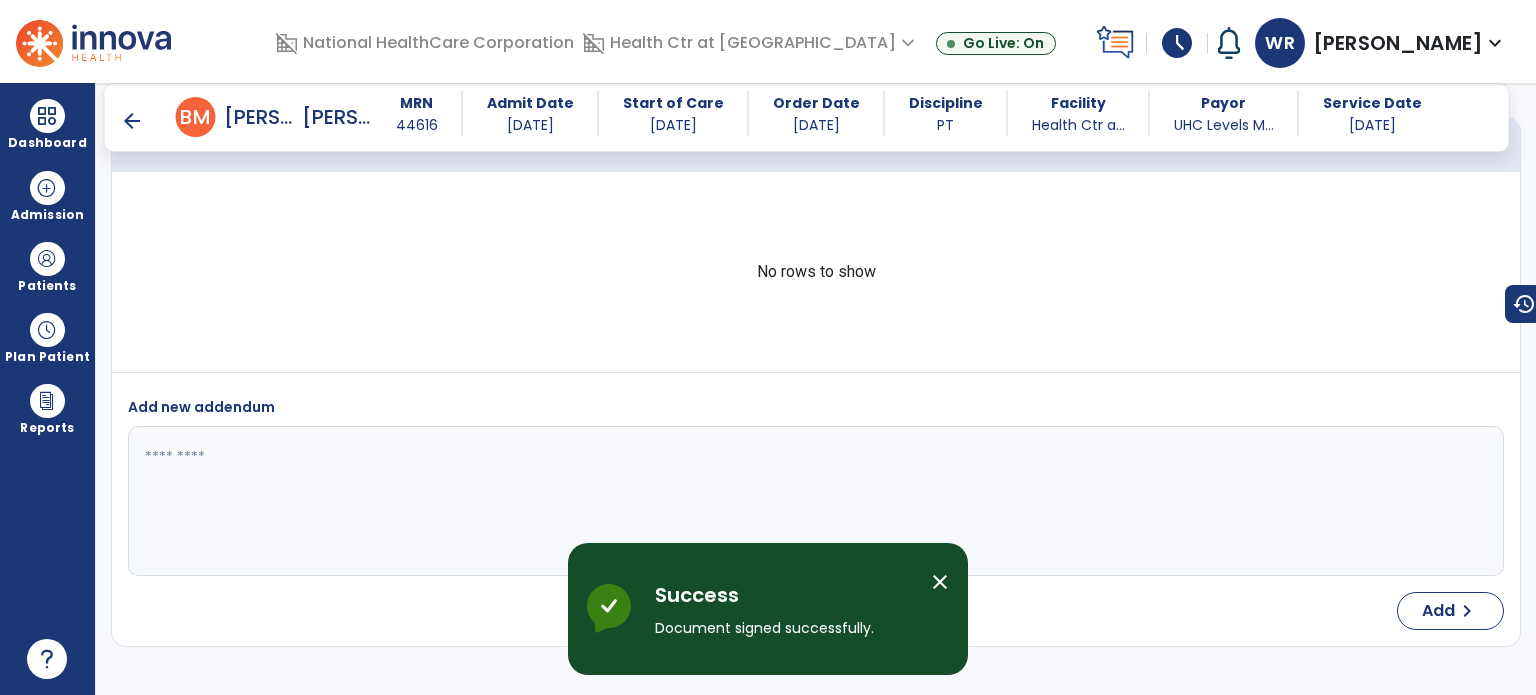 scroll, scrollTop: 3692, scrollLeft: 0, axis: vertical 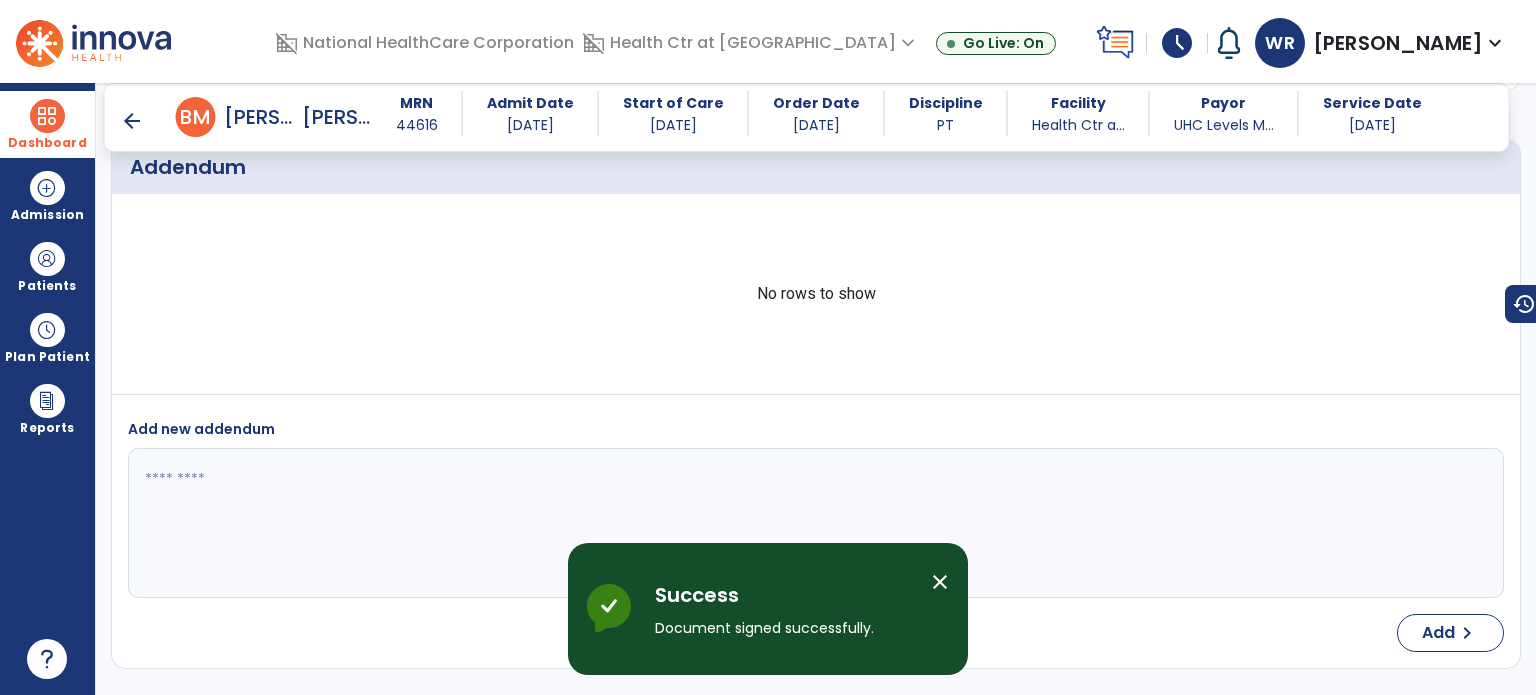 click at bounding box center [47, 116] 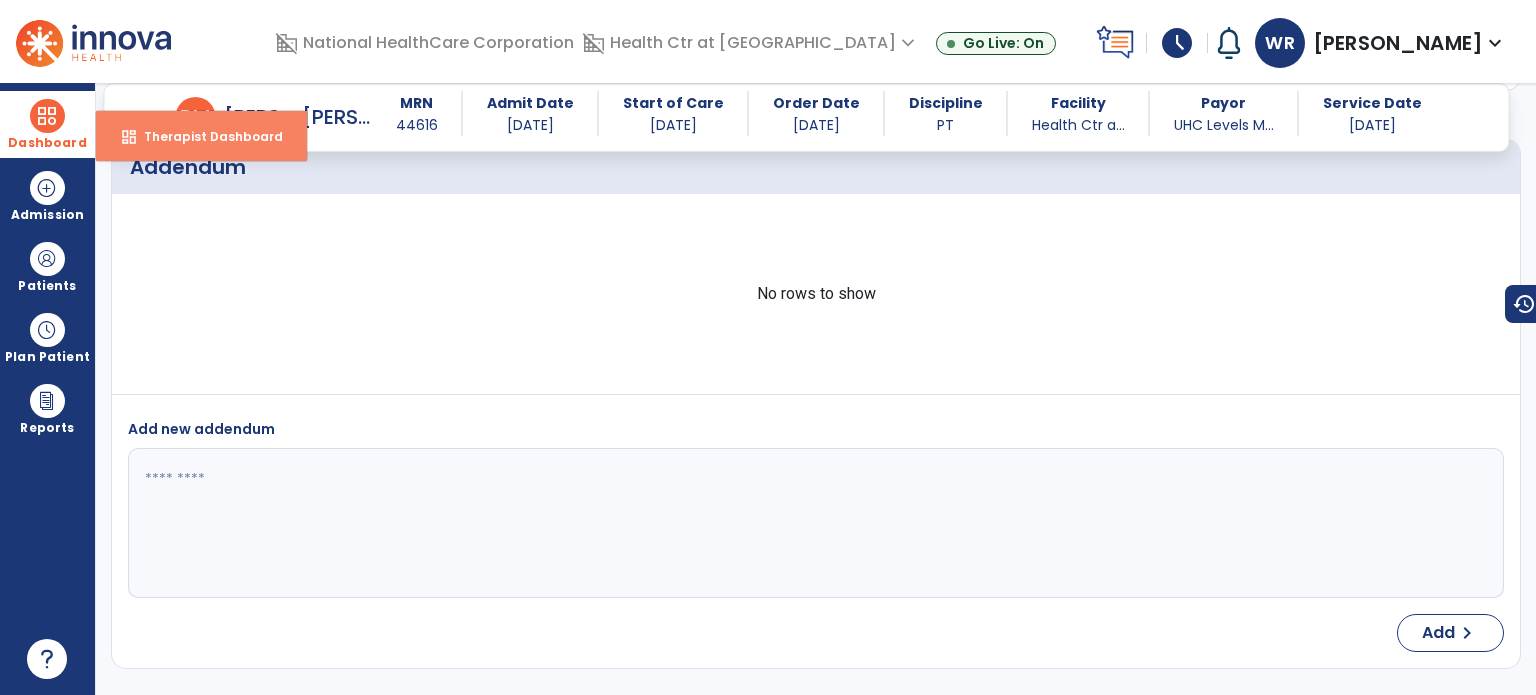 click on "Therapist Dashboard" at bounding box center [205, 136] 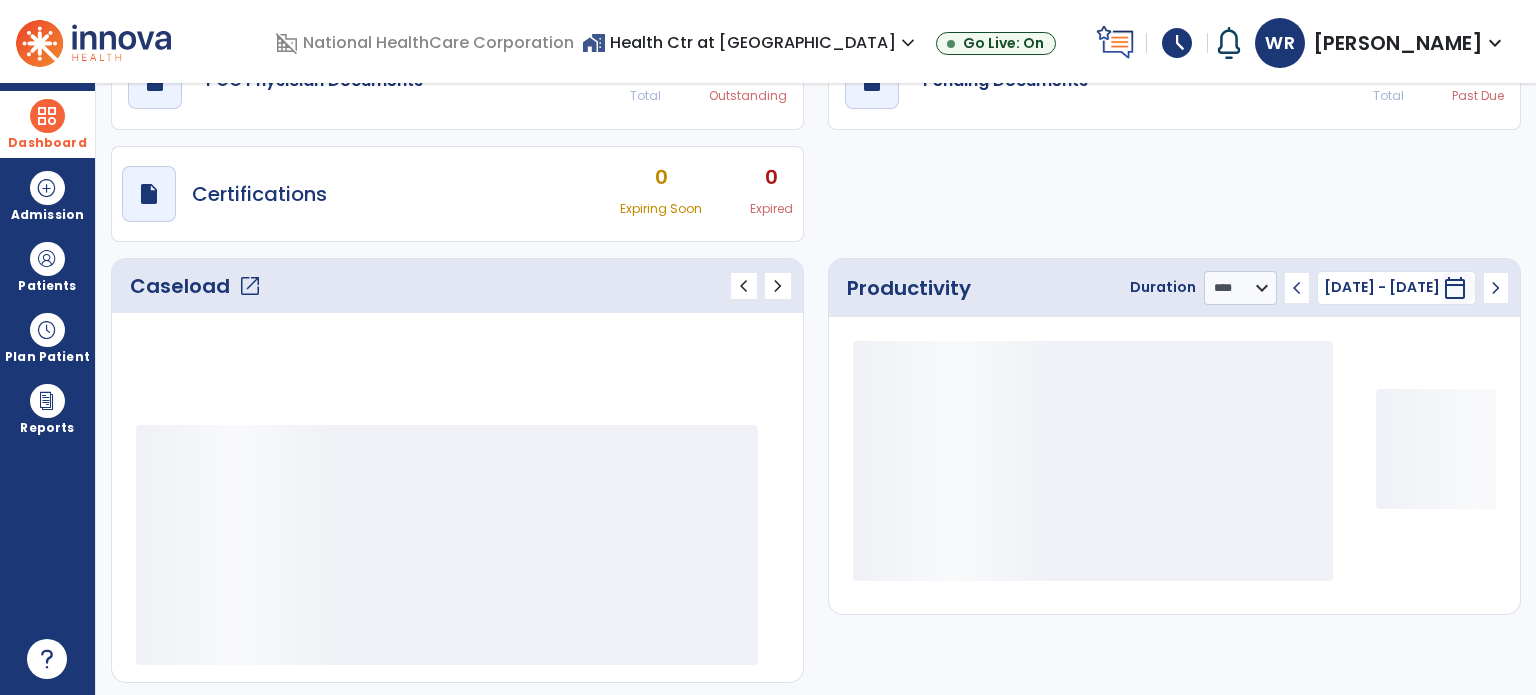 scroll, scrollTop: 49, scrollLeft: 0, axis: vertical 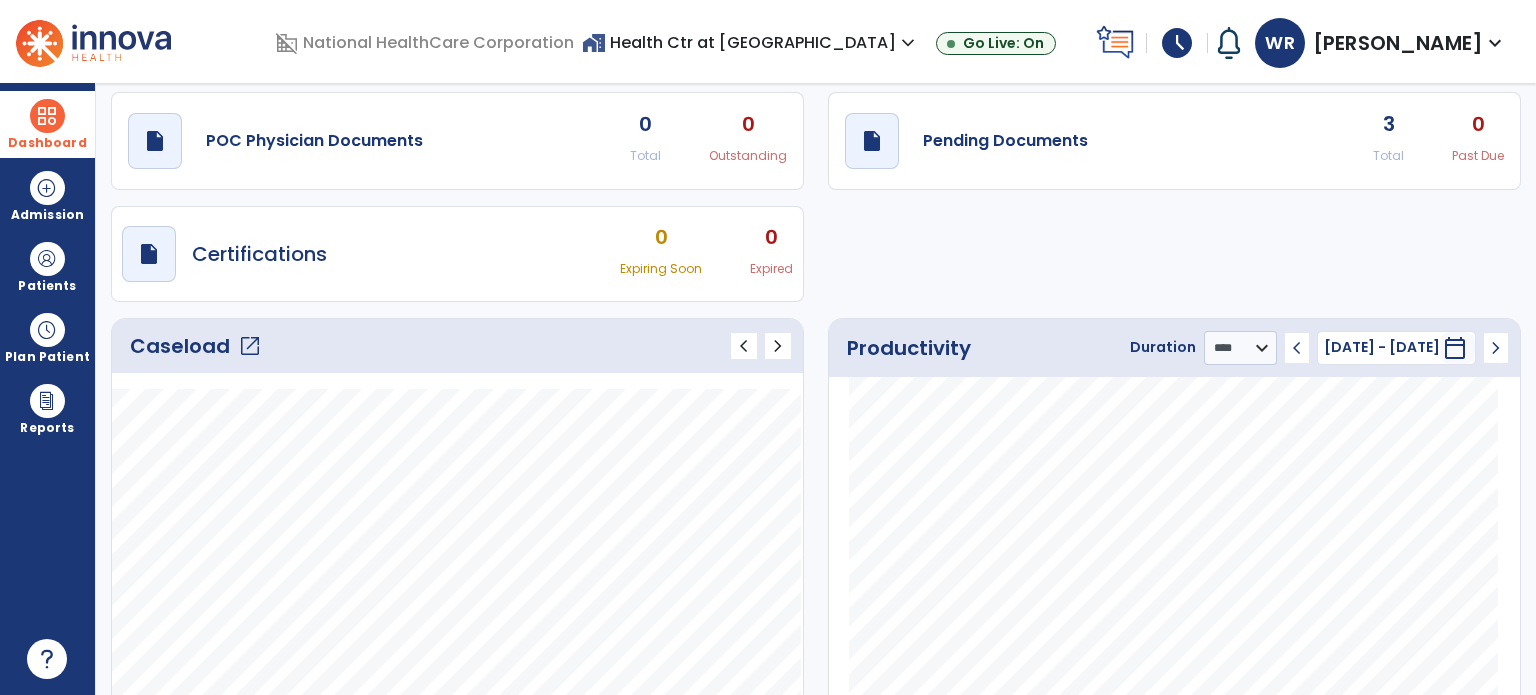 click on "open_in_new" 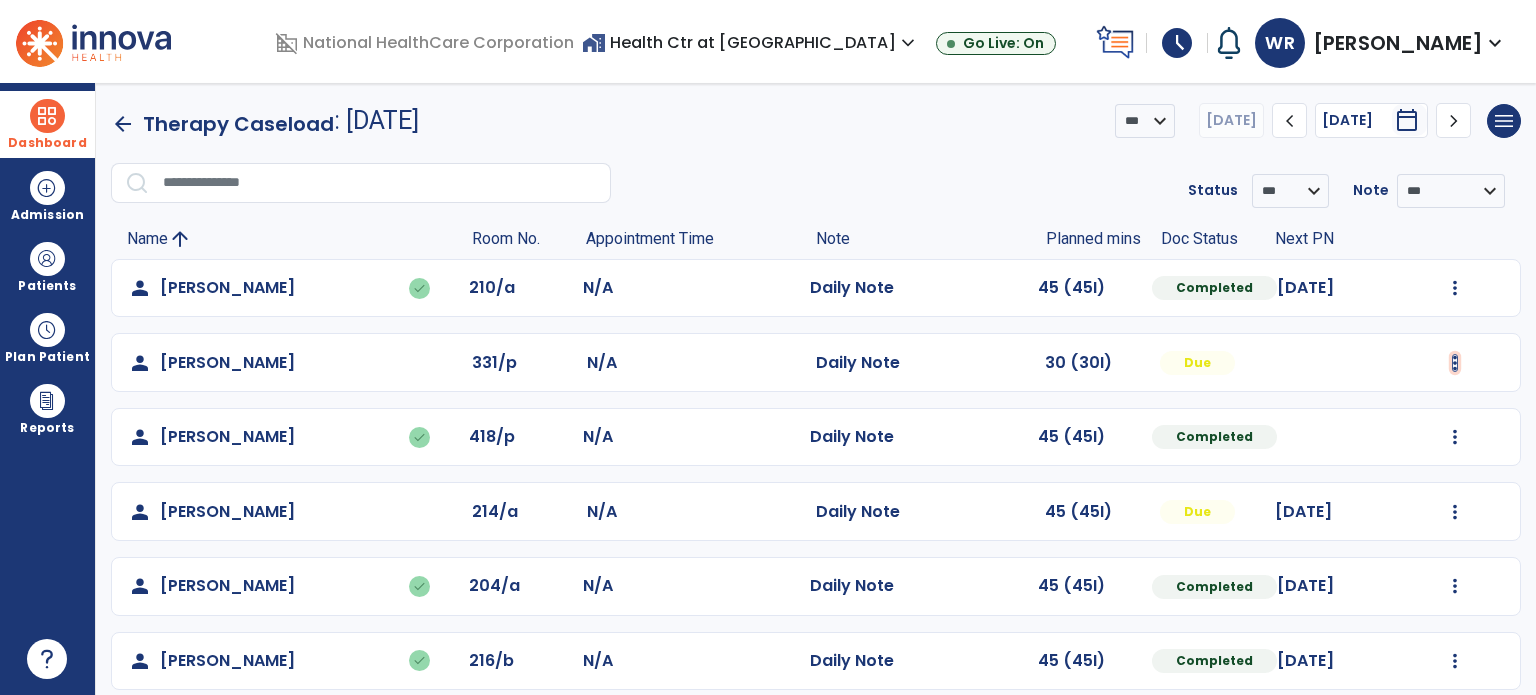 click at bounding box center [1455, 288] 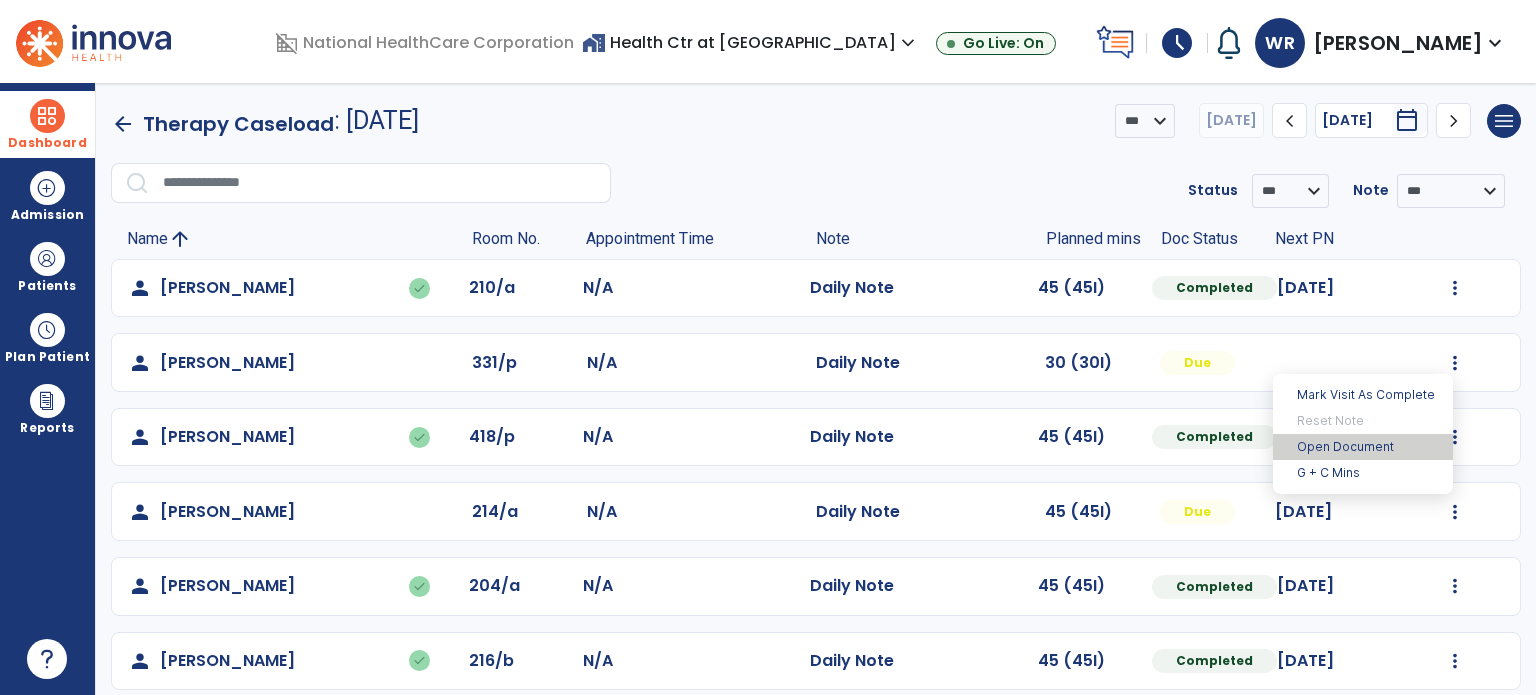 click on "Open Document" at bounding box center [1363, 447] 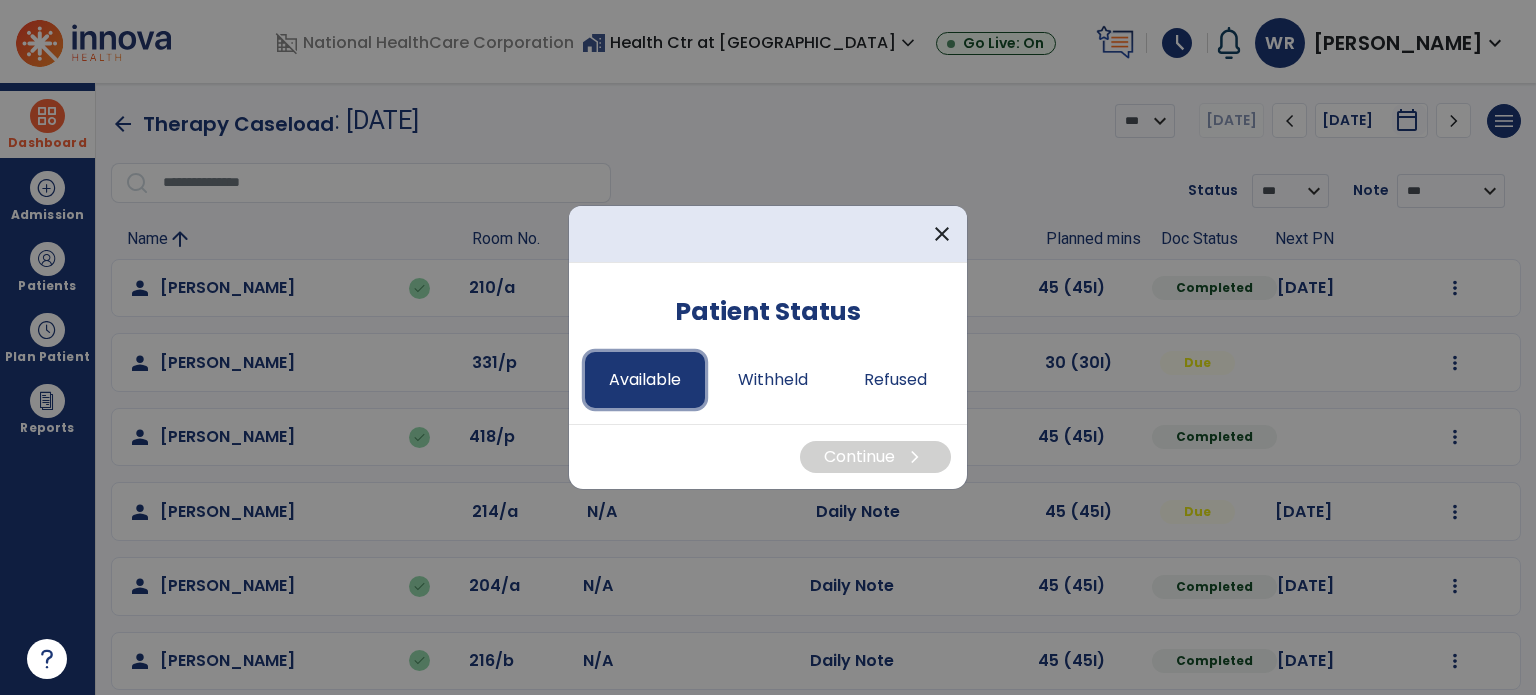 click on "Available" at bounding box center (645, 380) 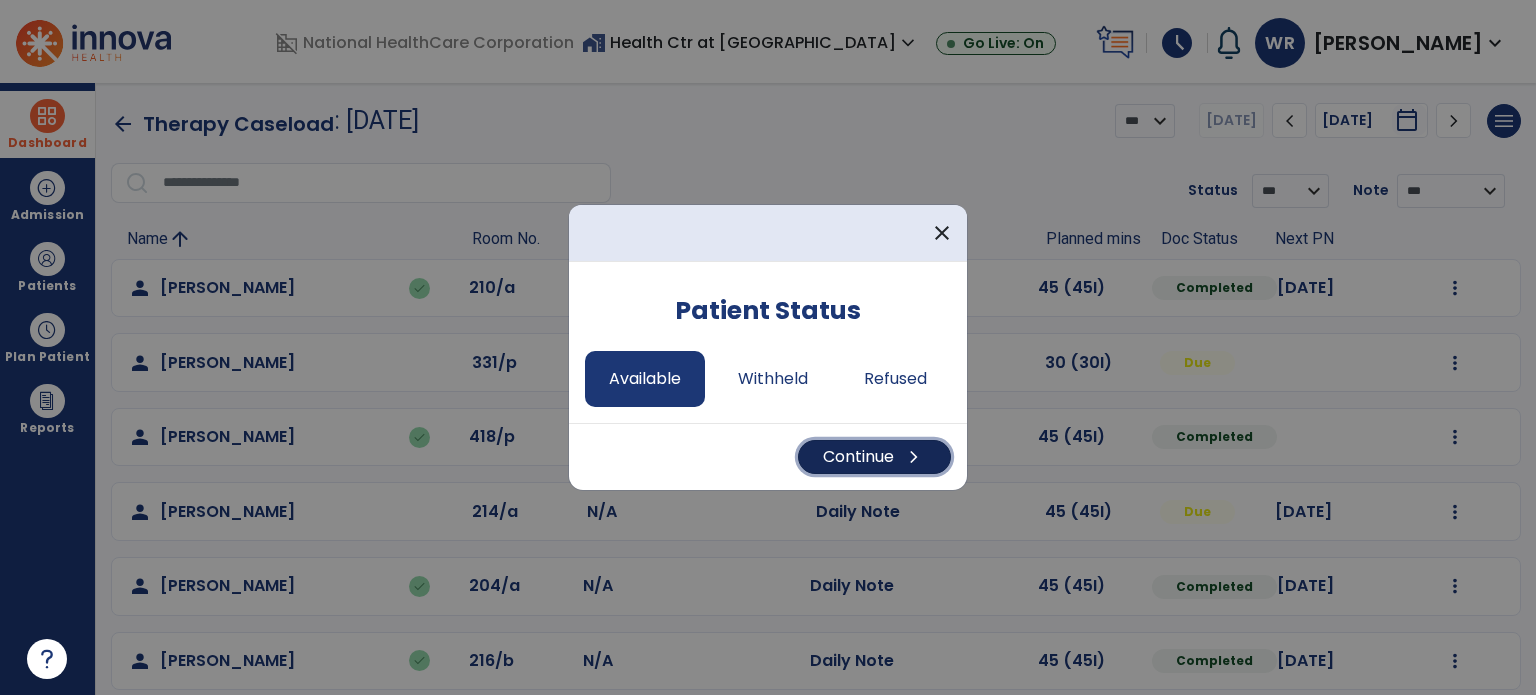 click on "Continue   chevron_right" at bounding box center [874, 457] 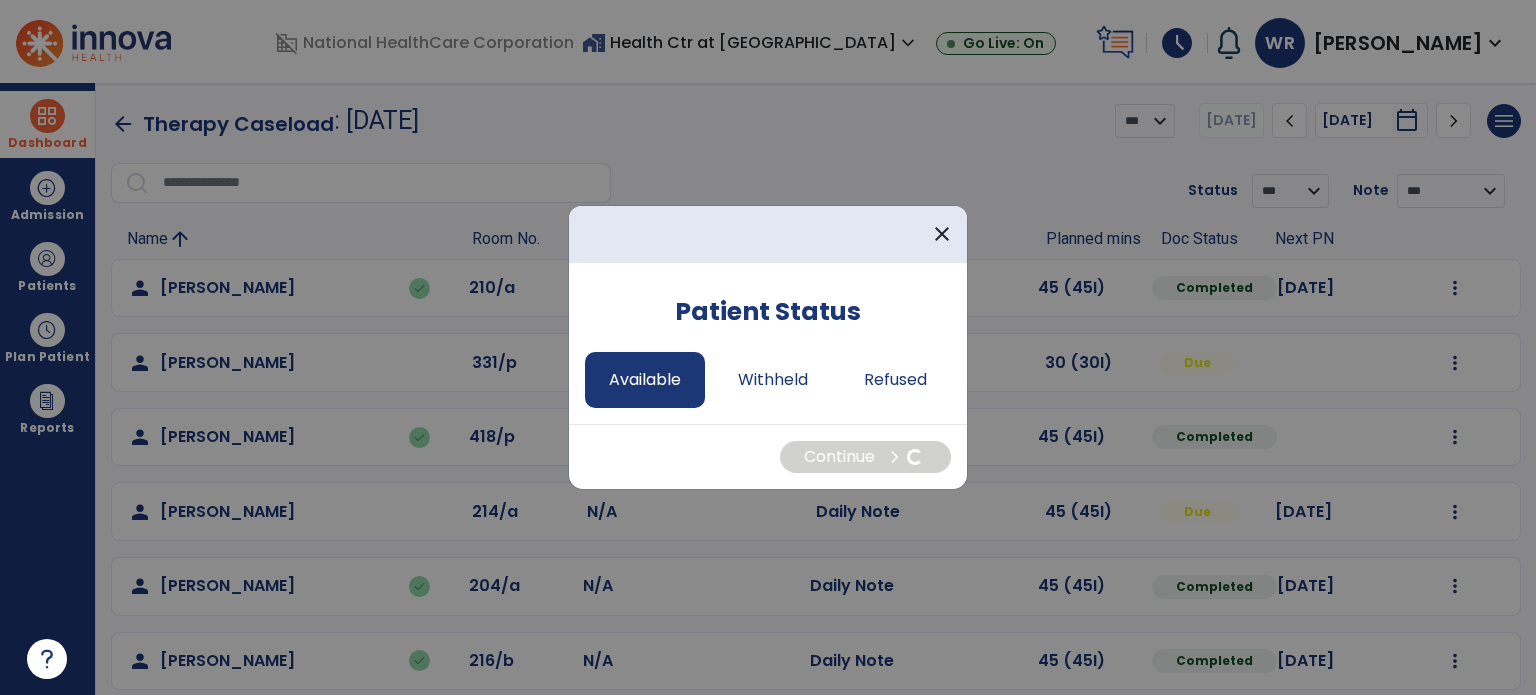 select on "*" 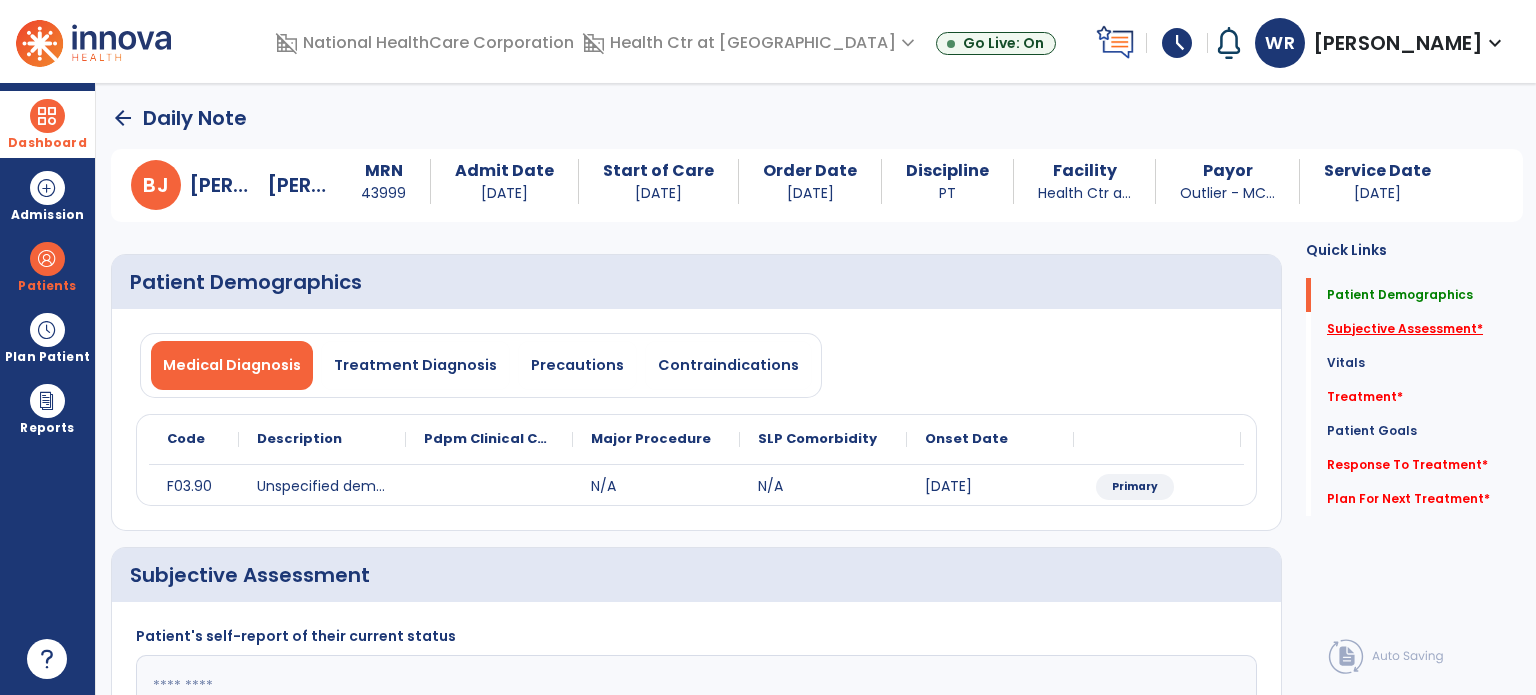 click on "Subjective Assessment   *" 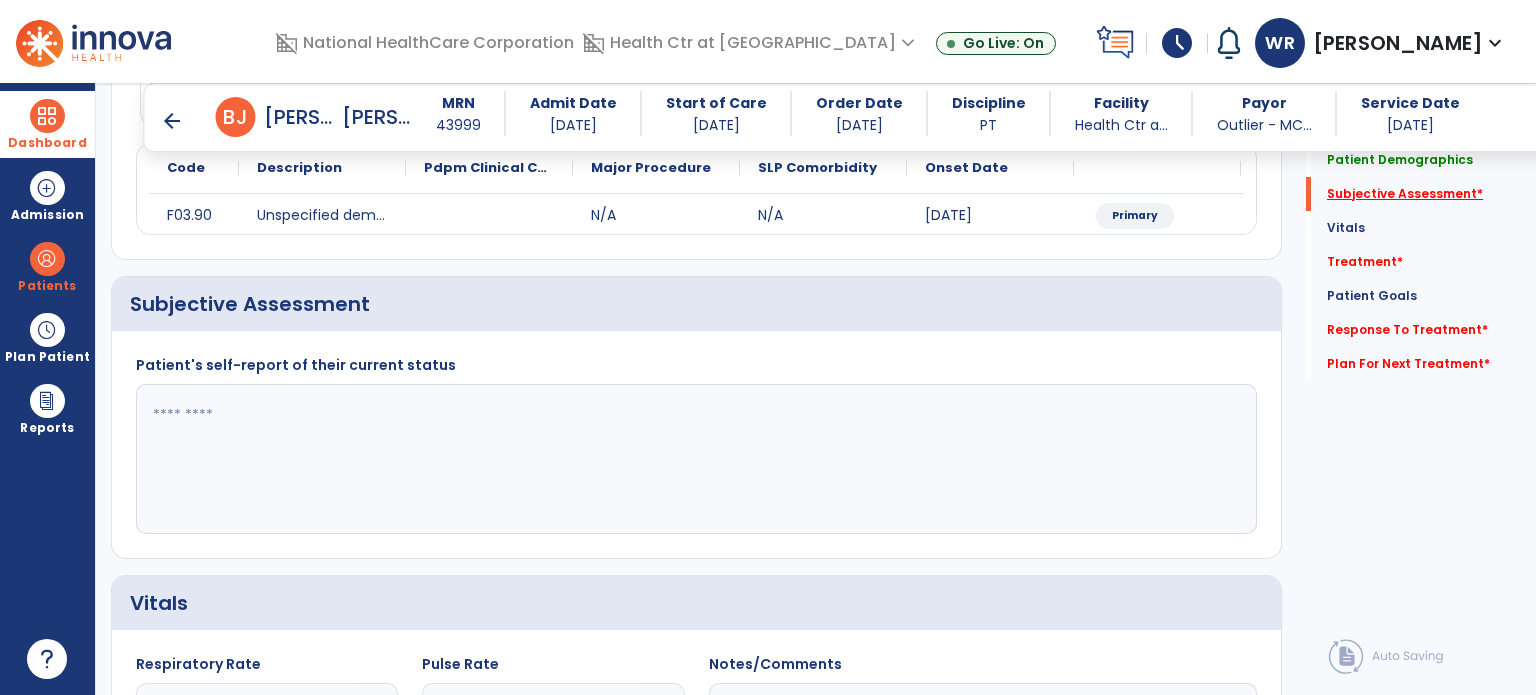scroll, scrollTop: 298, scrollLeft: 0, axis: vertical 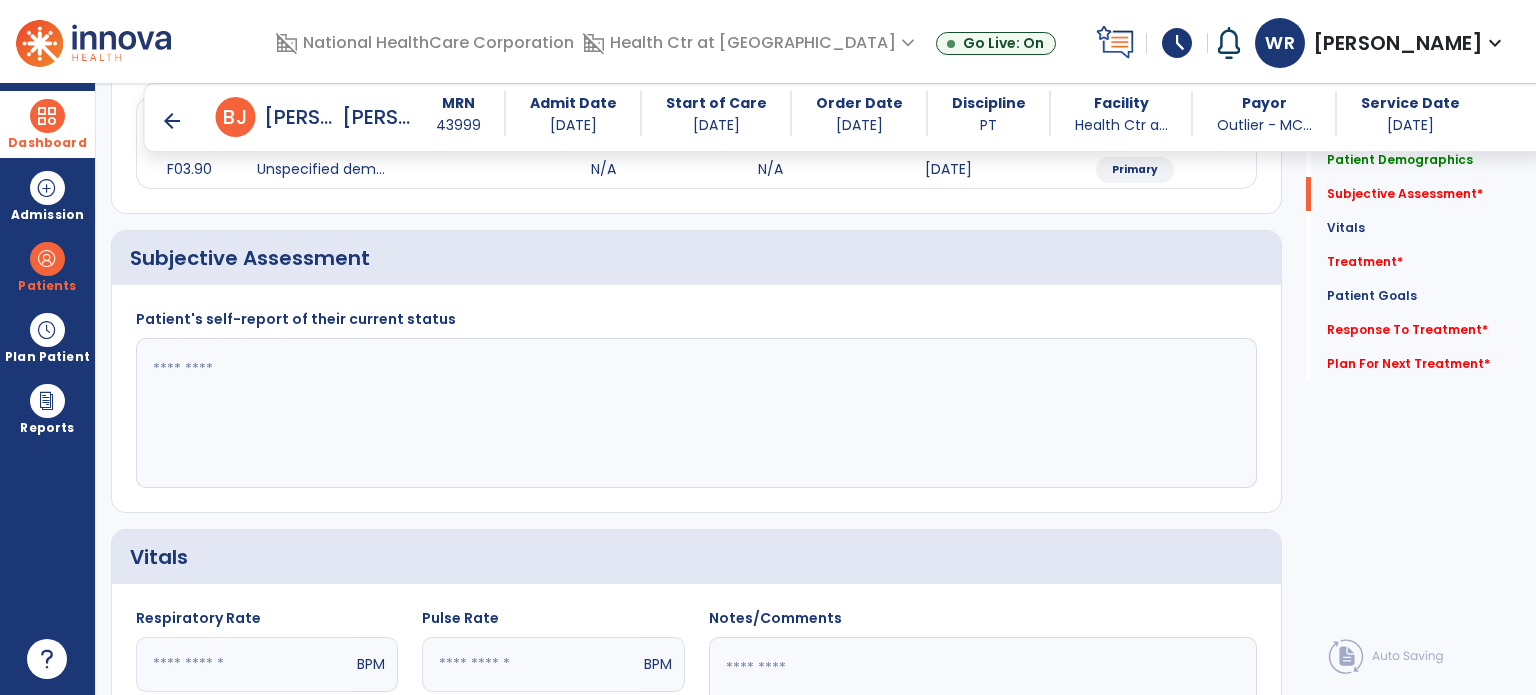 click 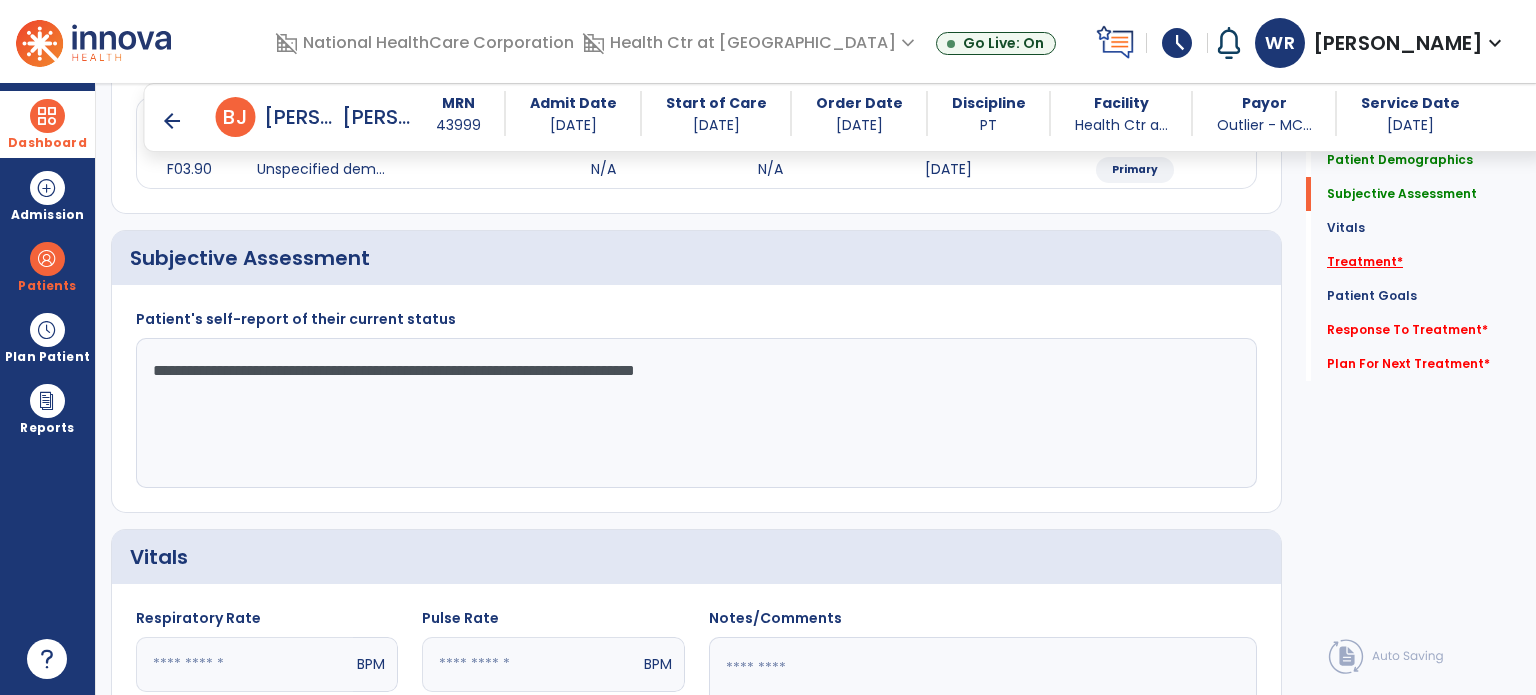 type on "**********" 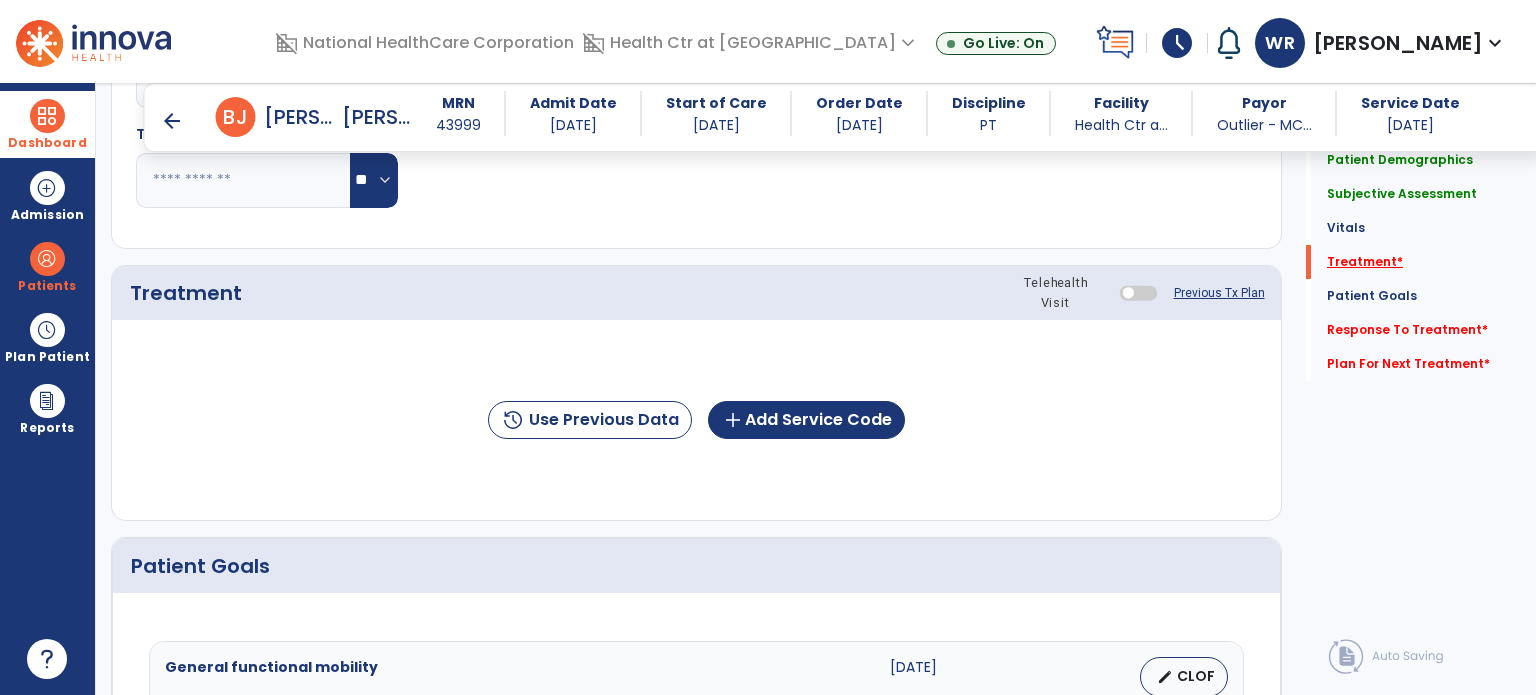 scroll, scrollTop: 987, scrollLeft: 0, axis: vertical 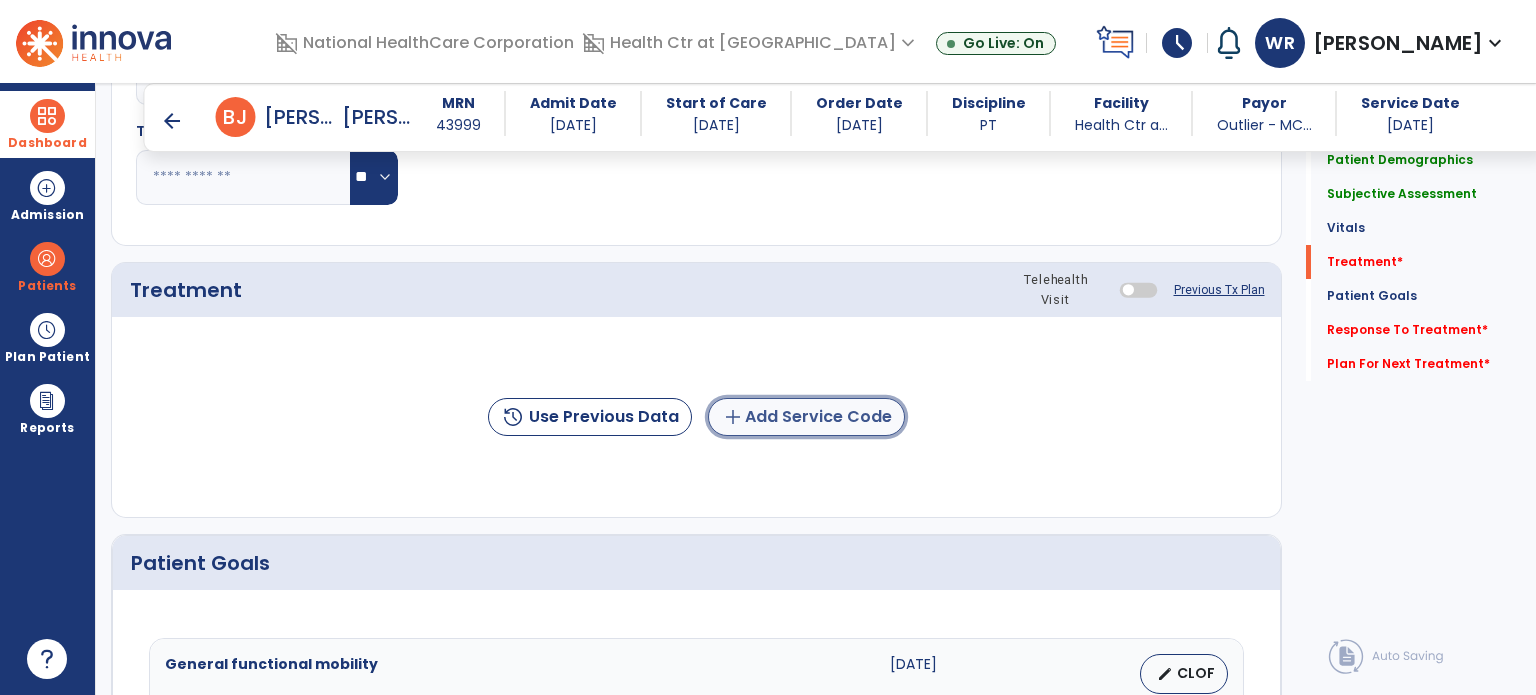 click on "add  Add Service Code" 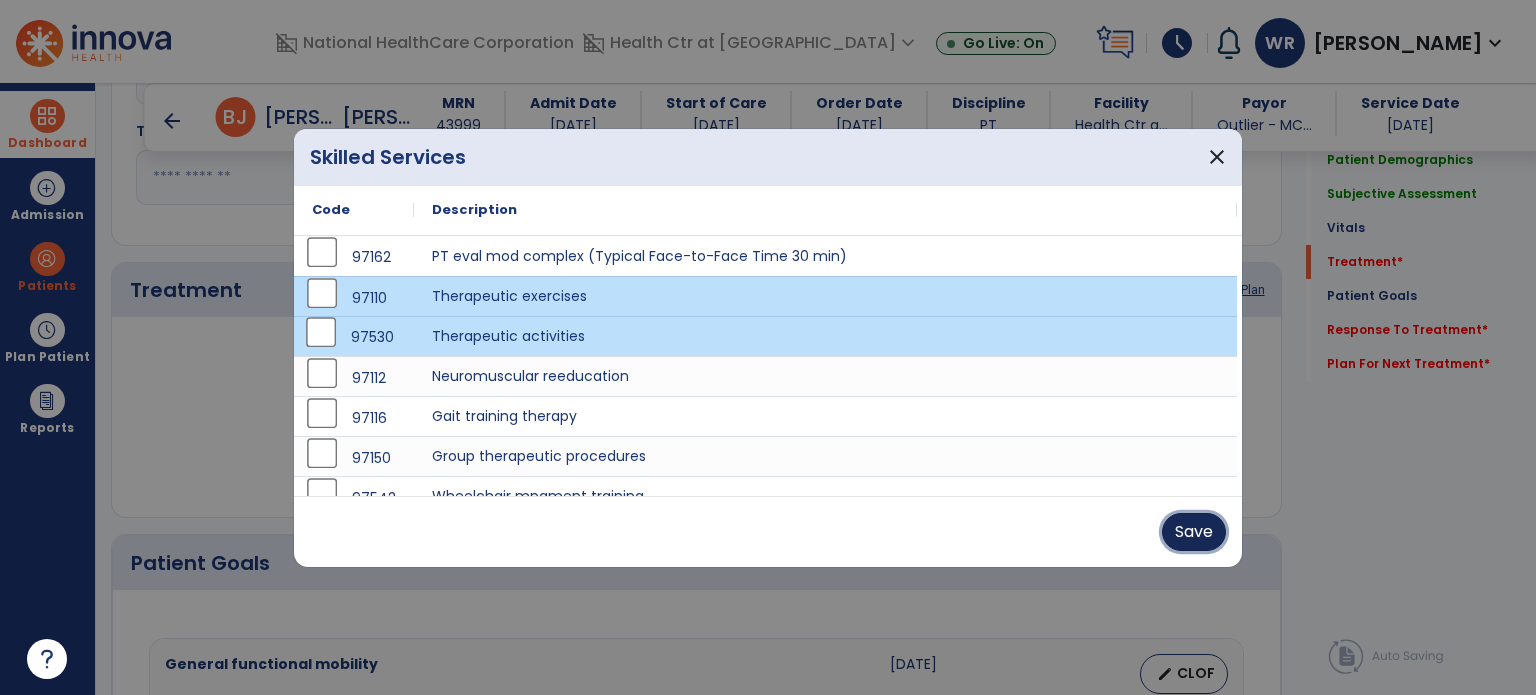 click on "Save" at bounding box center (1194, 532) 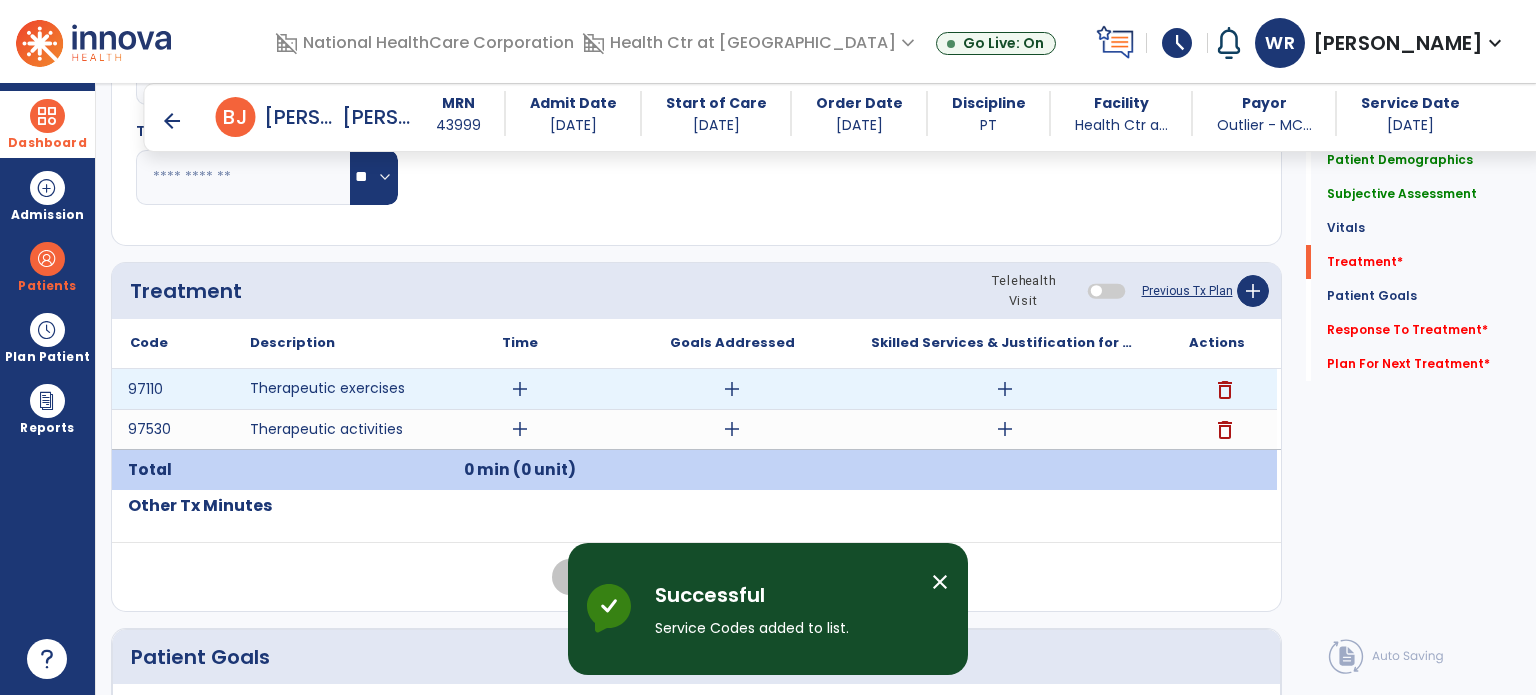 click on "add" at bounding box center (520, 389) 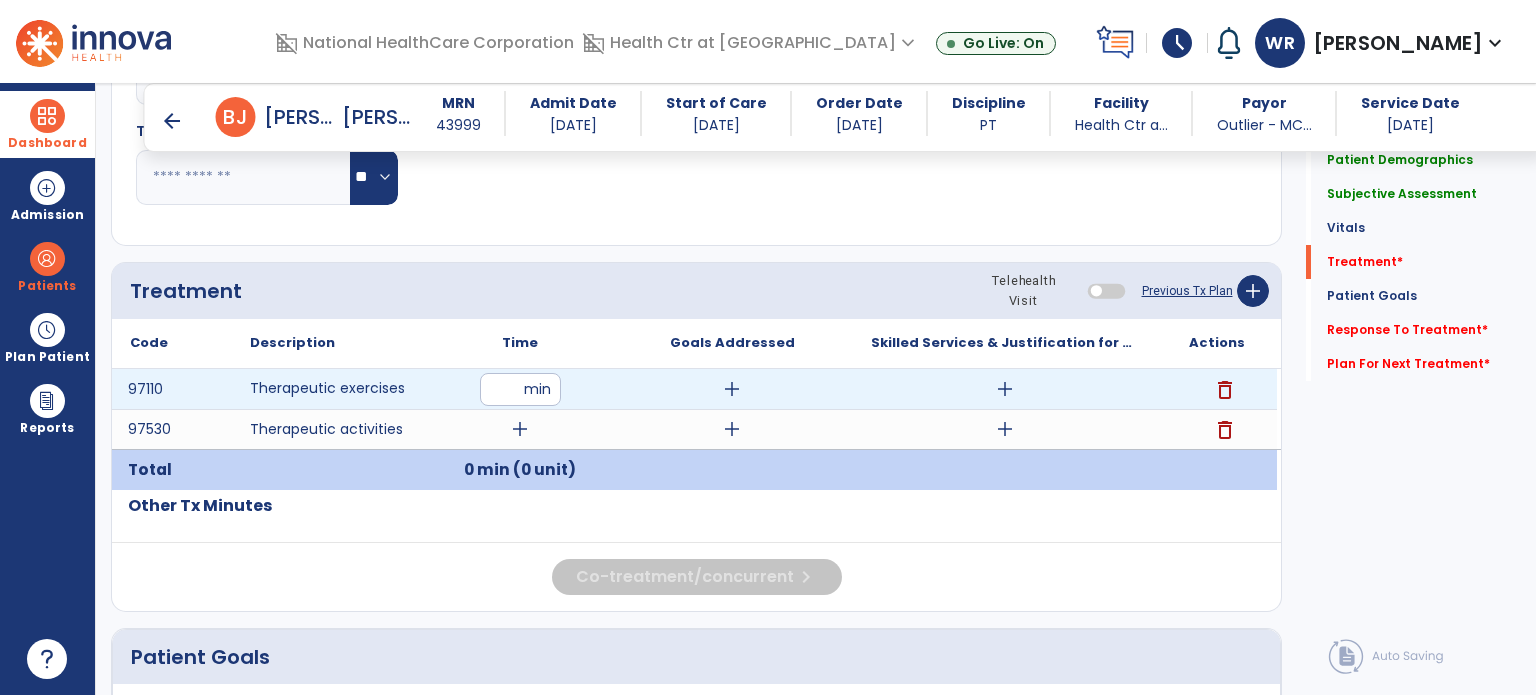 type on "*" 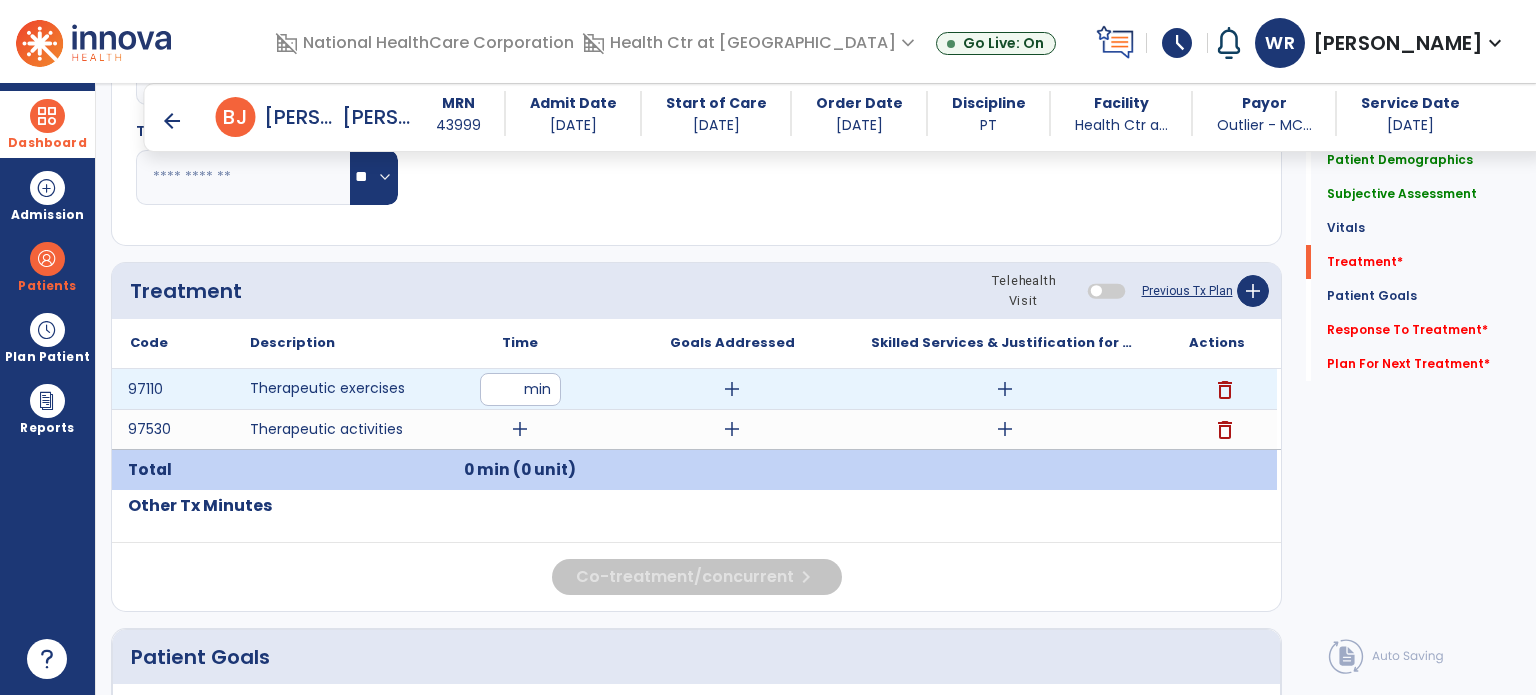 type on "**" 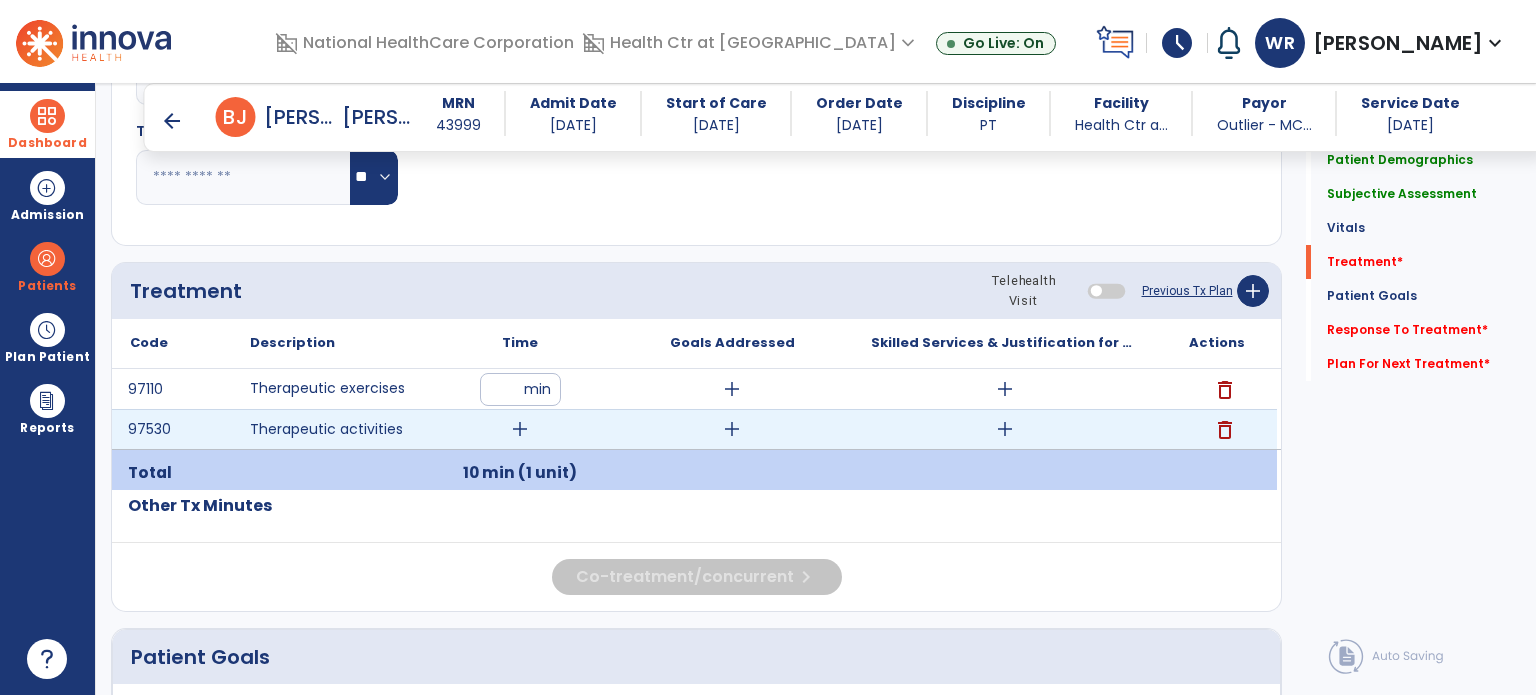 click on "add" at bounding box center (520, 429) 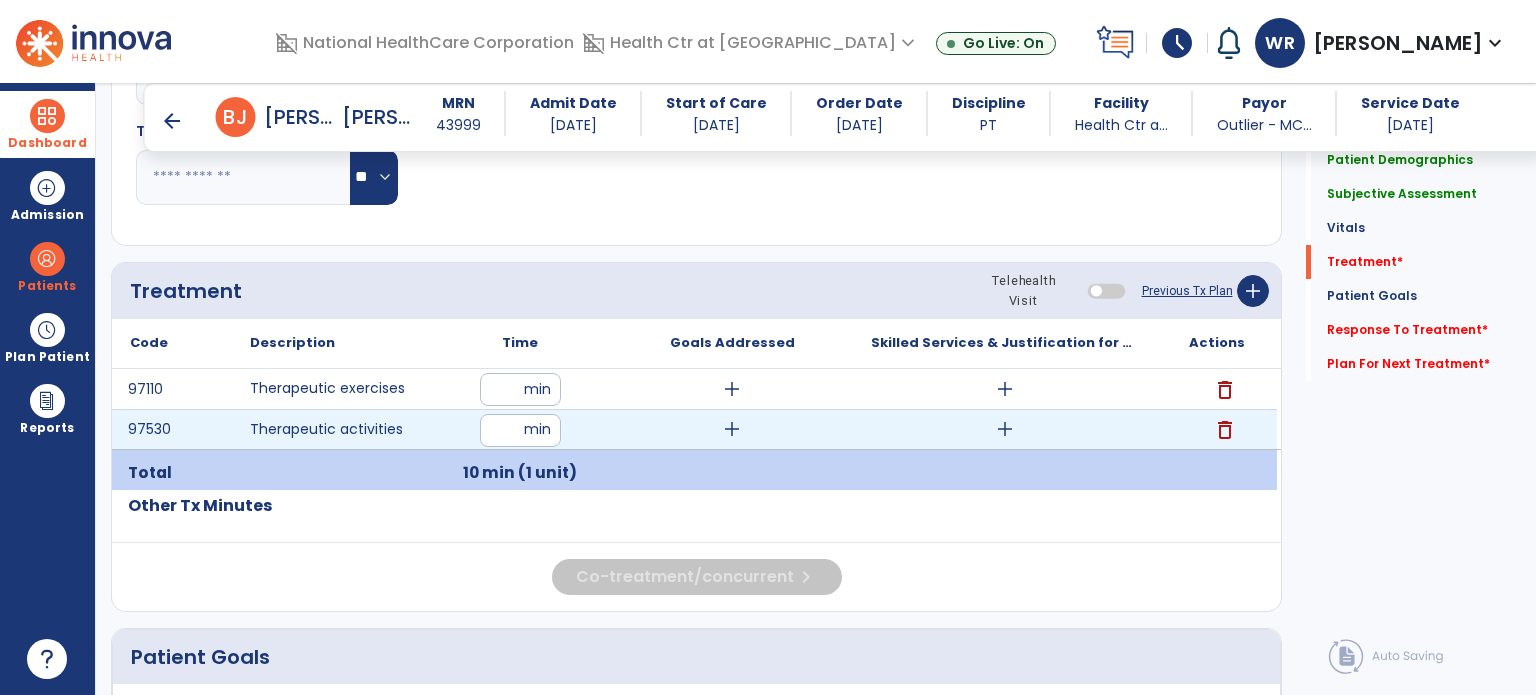 type on "**" 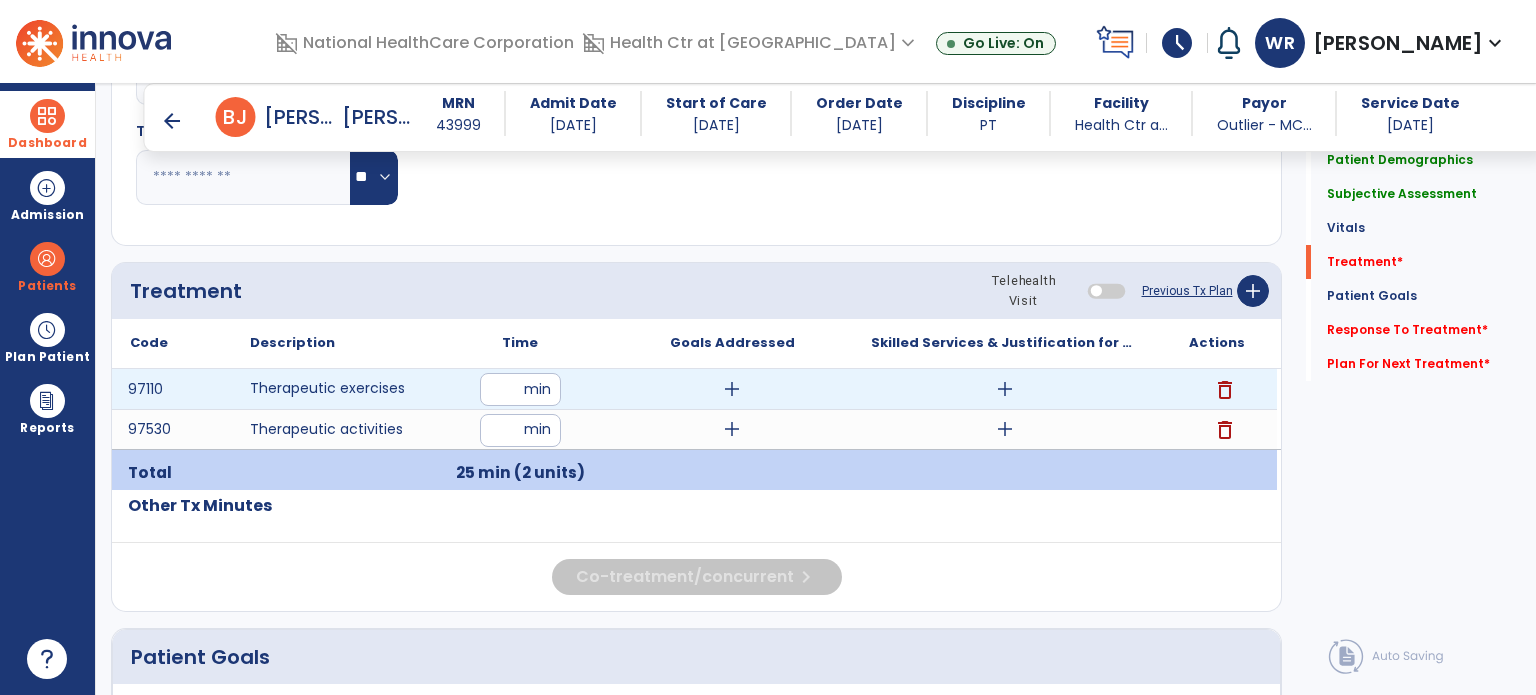 click on "add" at bounding box center [732, 389] 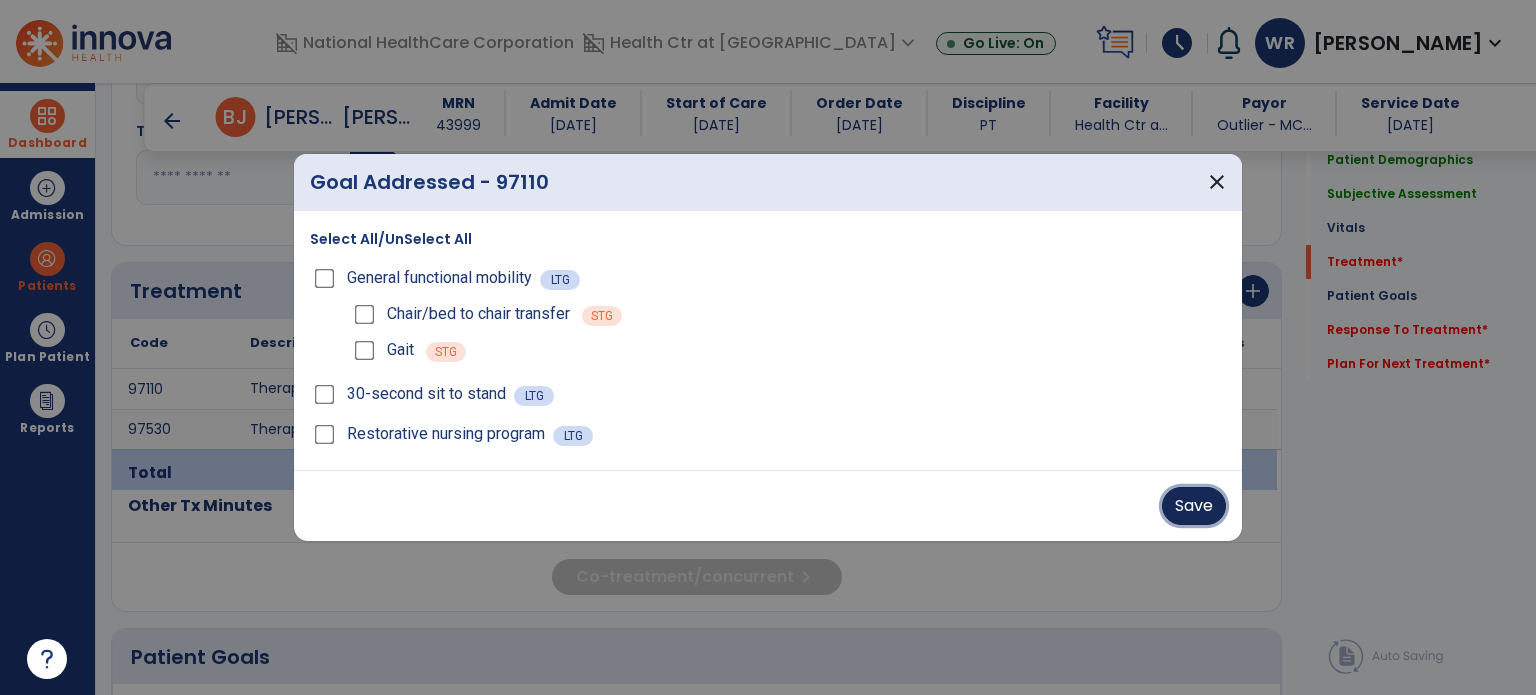 click on "Save" at bounding box center [1194, 506] 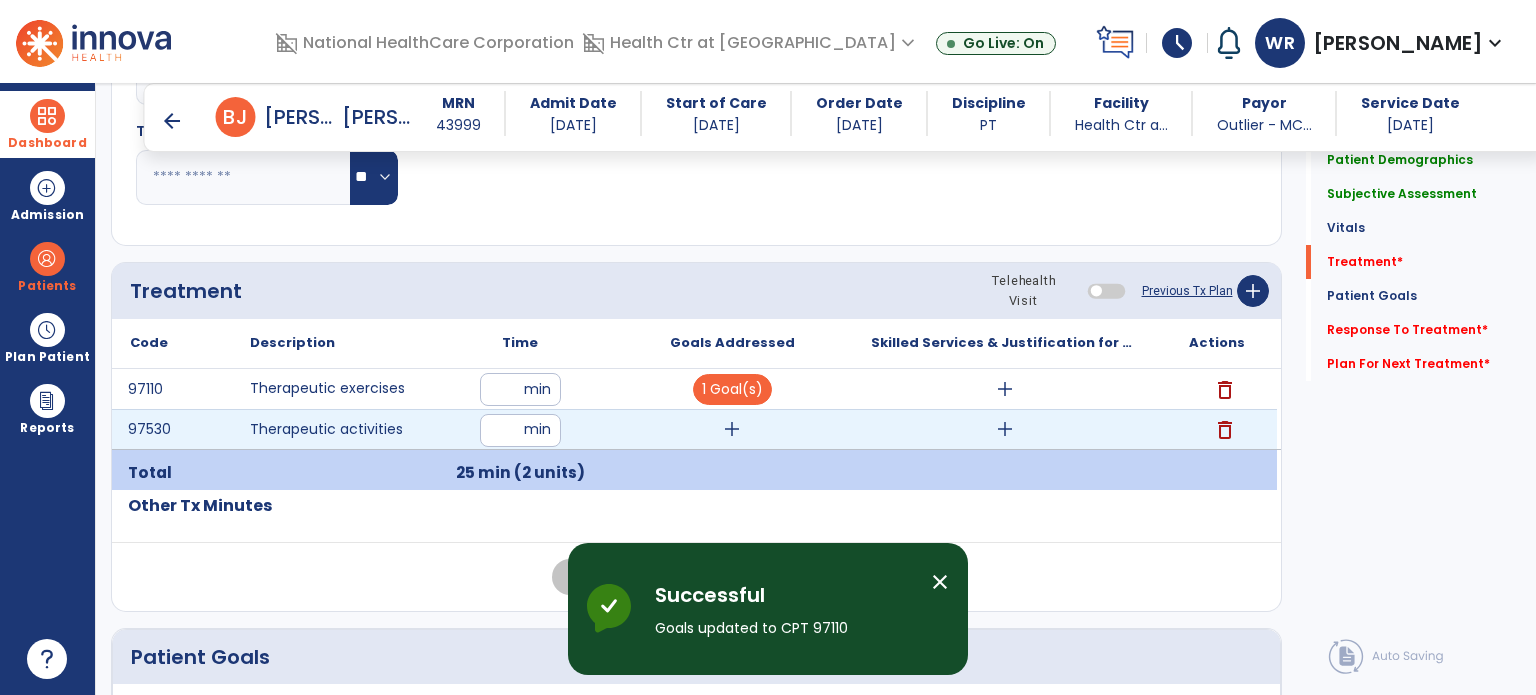 click on "add" at bounding box center [732, 429] 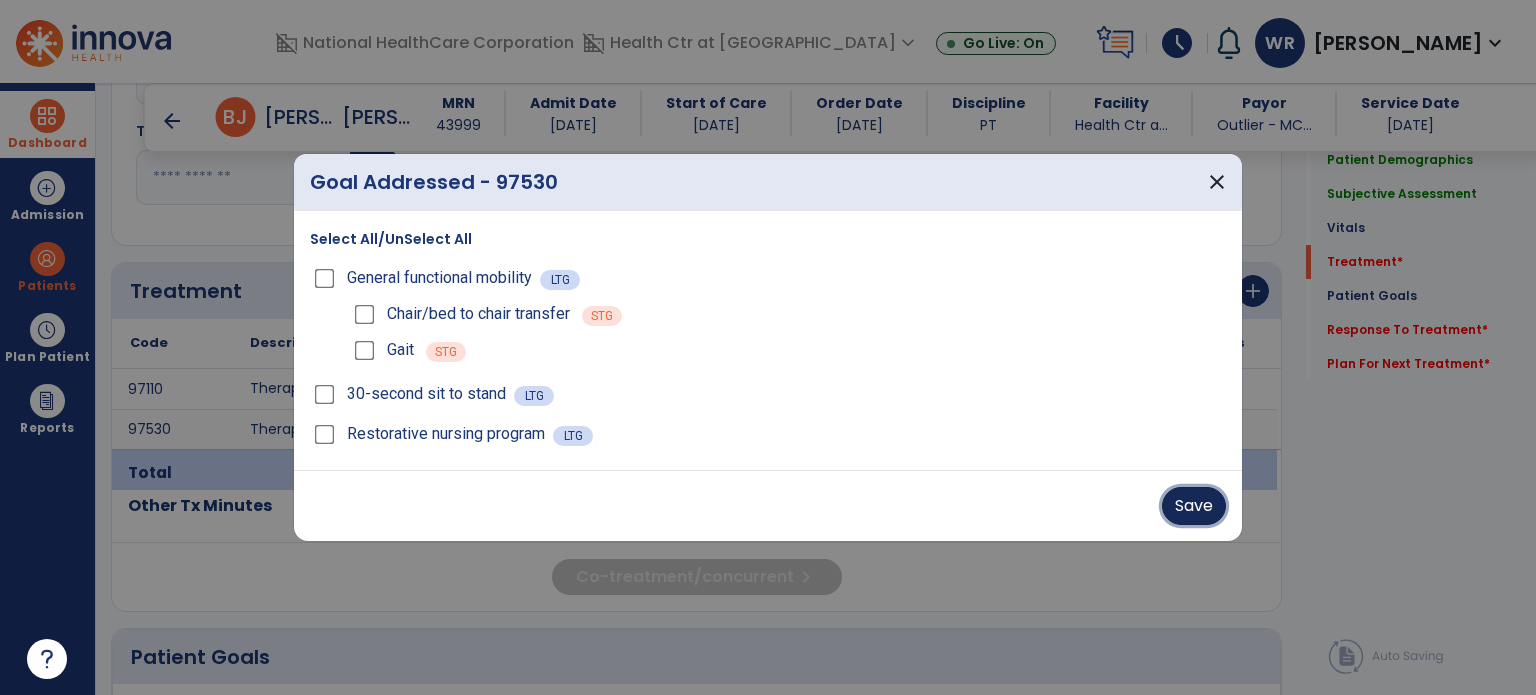 click on "Save" at bounding box center (1194, 506) 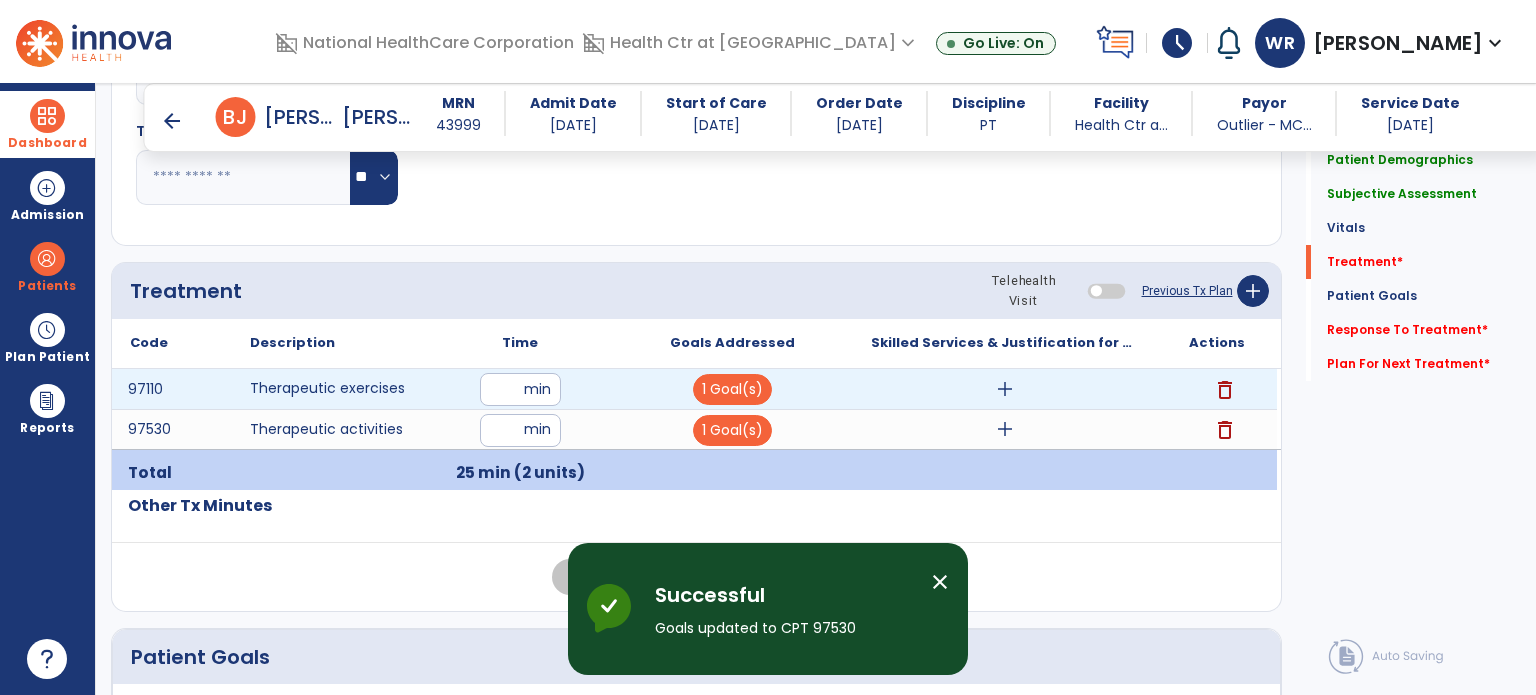 click on "add" at bounding box center [1005, 389] 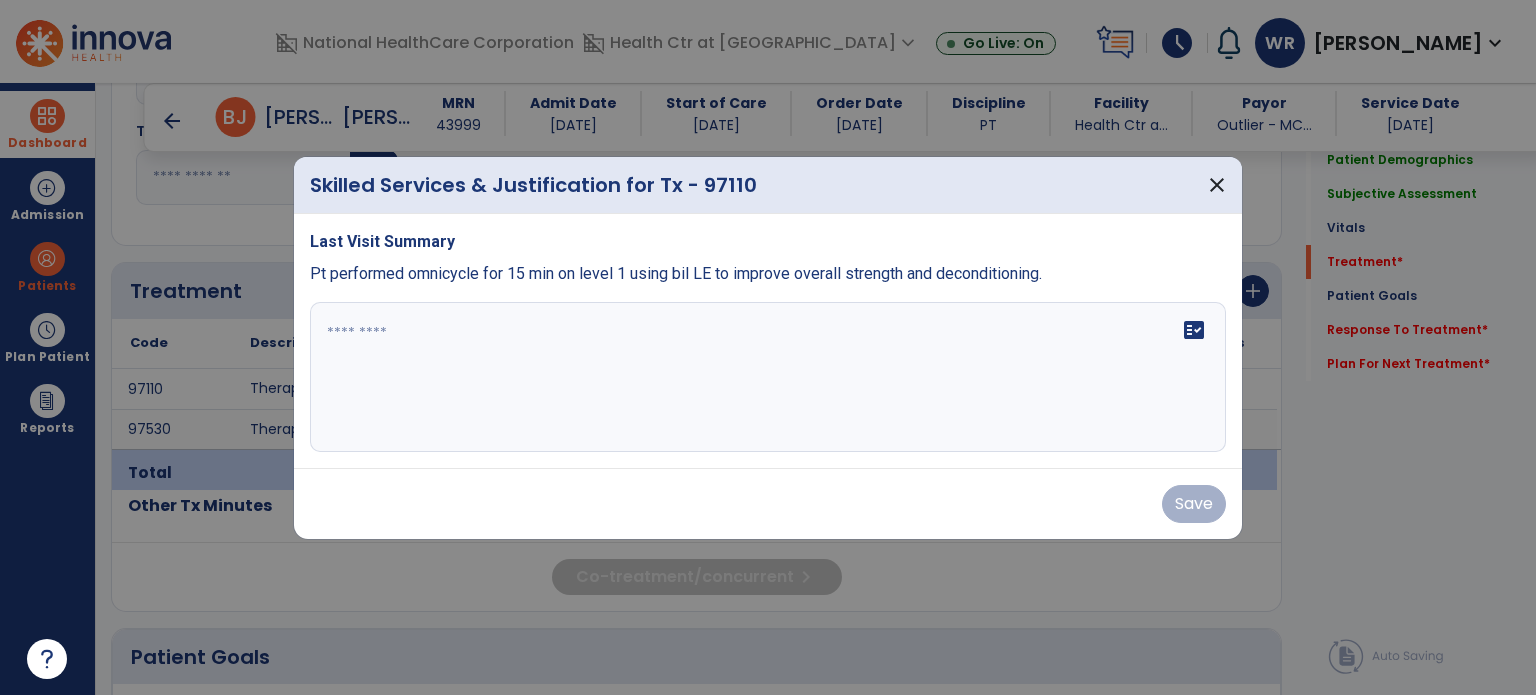click on "fact_check" at bounding box center [768, 377] 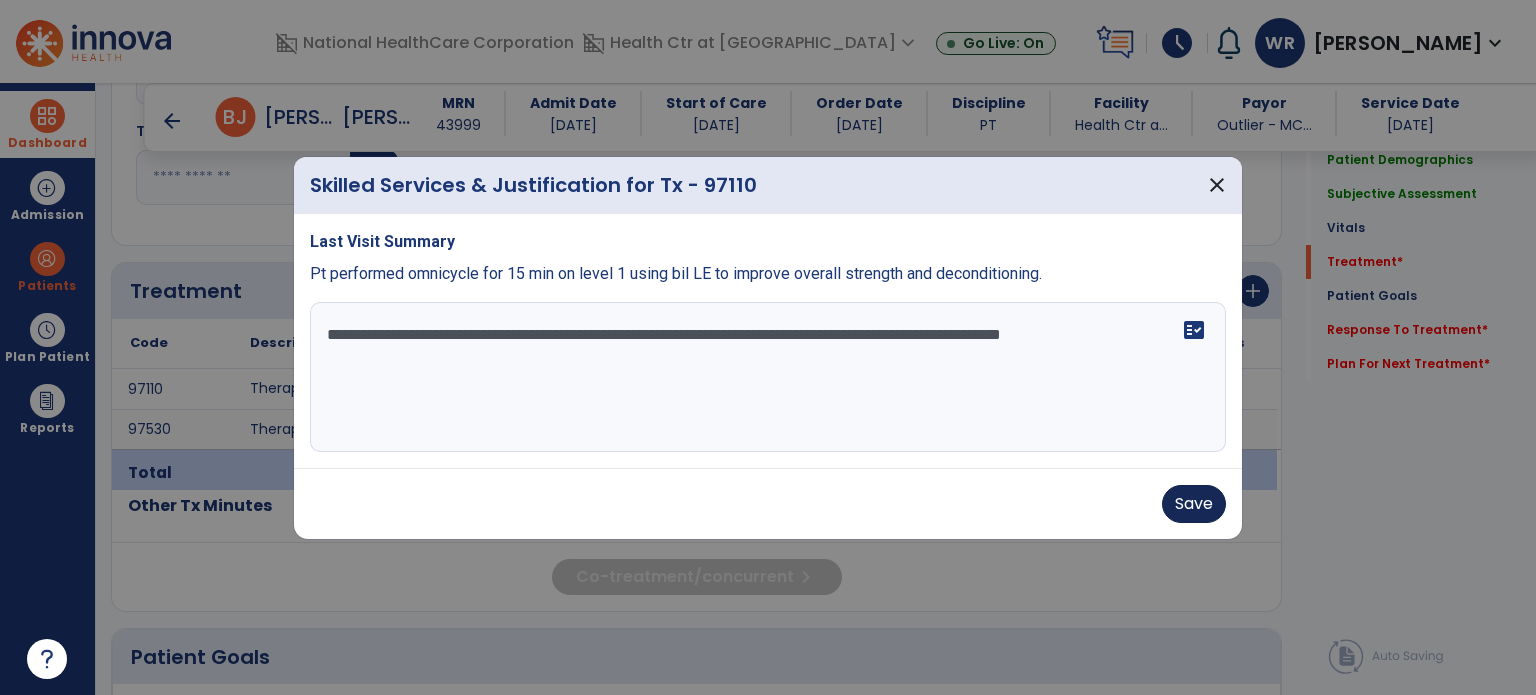 type on "**********" 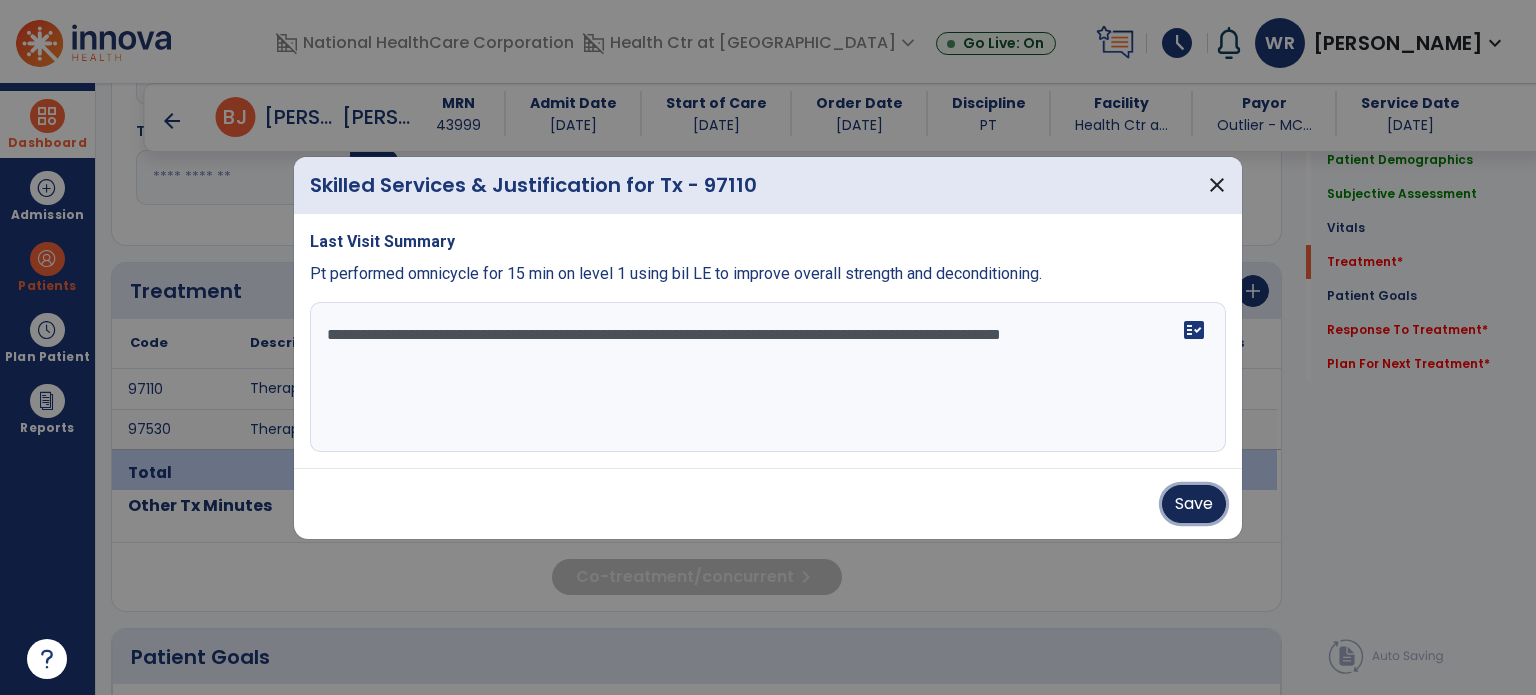 click on "Save" at bounding box center (1194, 504) 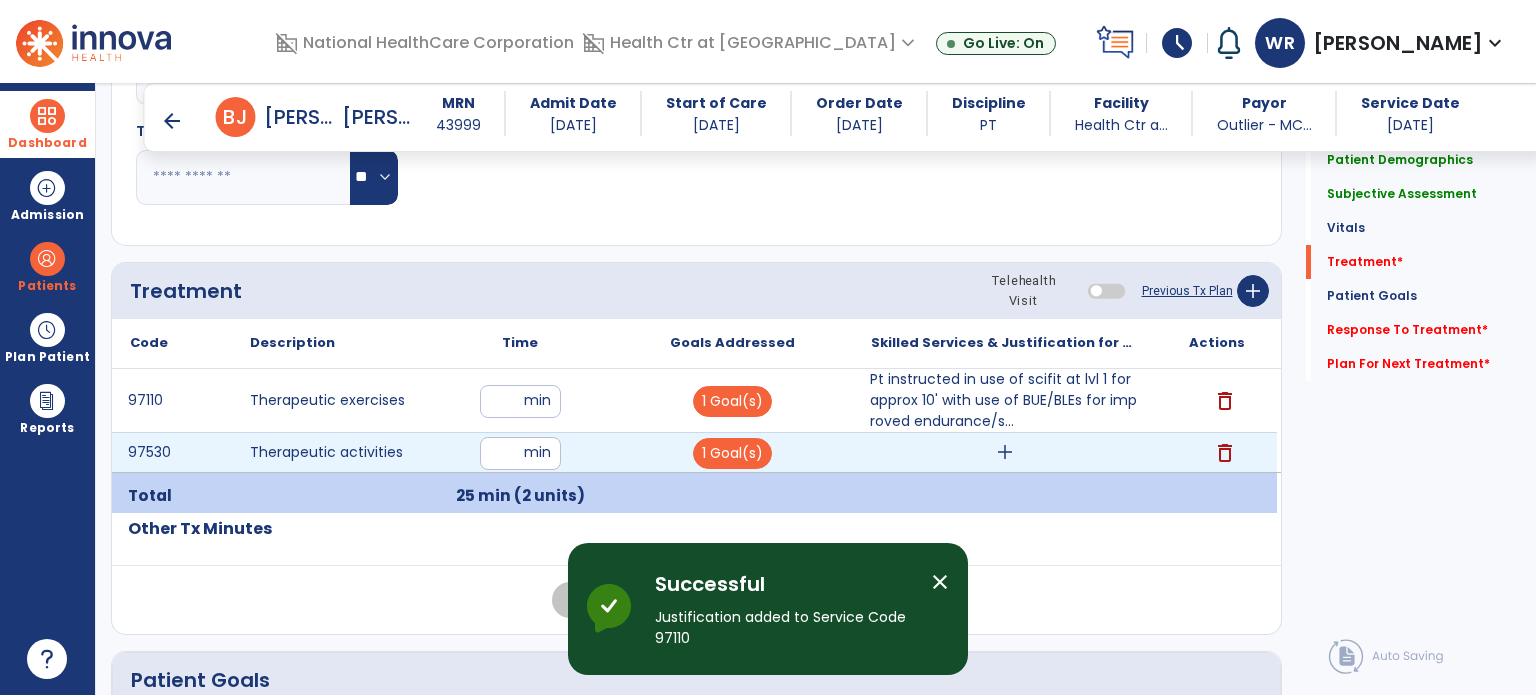 click on "add" at bounding box center (1005, 452) 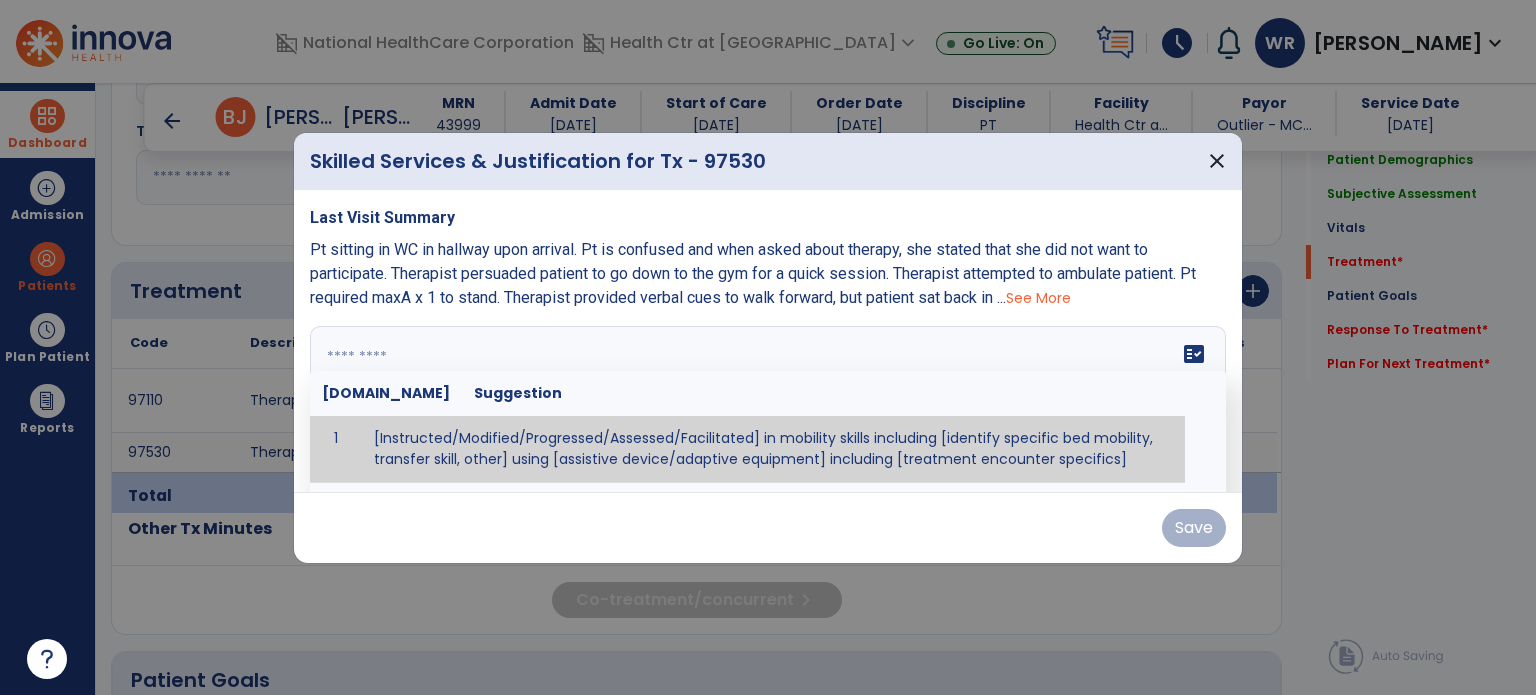 click on "fact_check  [DOMAIN_NAME] Suggestion 1 [Instructed/Modified/Progressed/Assessed/Facilitated] in mobility skills including [identify specific bed mobility, transfer skill, other] using [assistive device/adaptive equipment] including [treatment encounter specifics]" at bounding box center [768, 401] 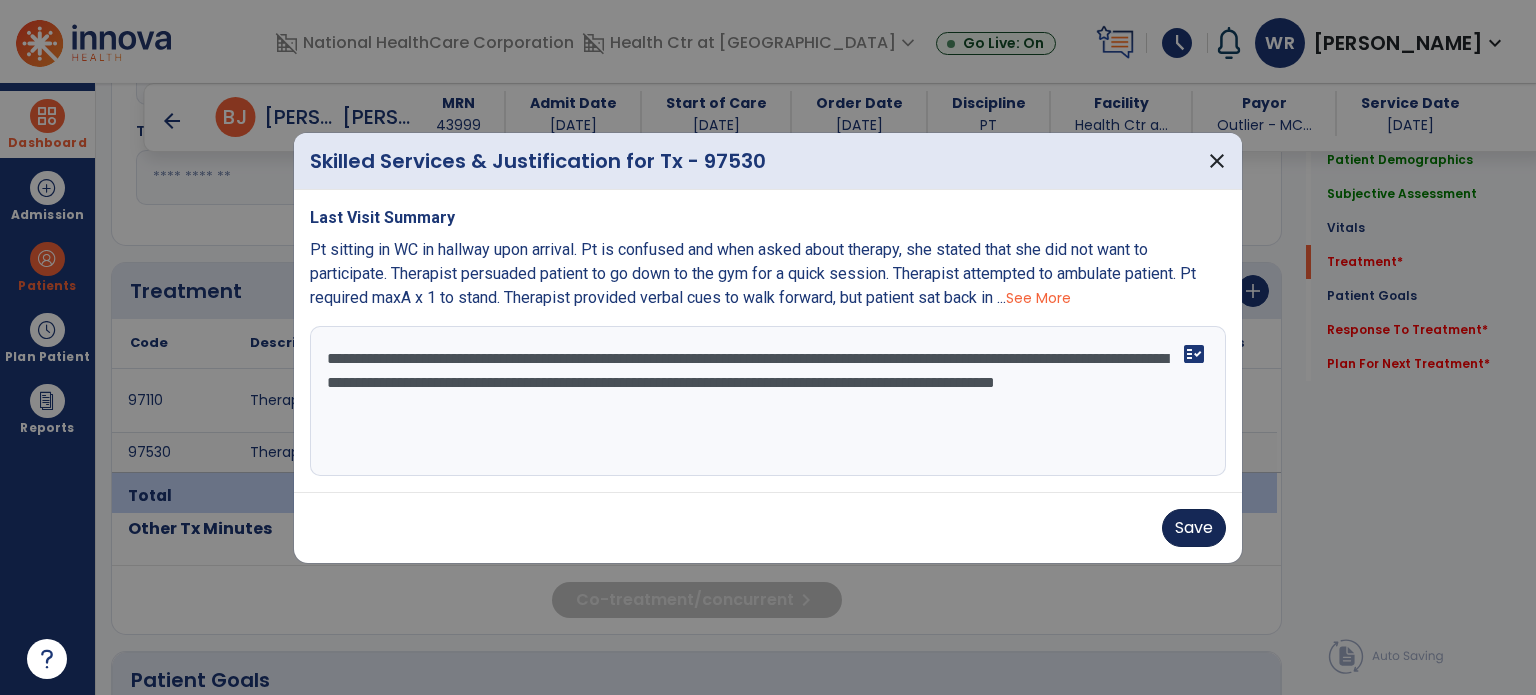 type on "**********" 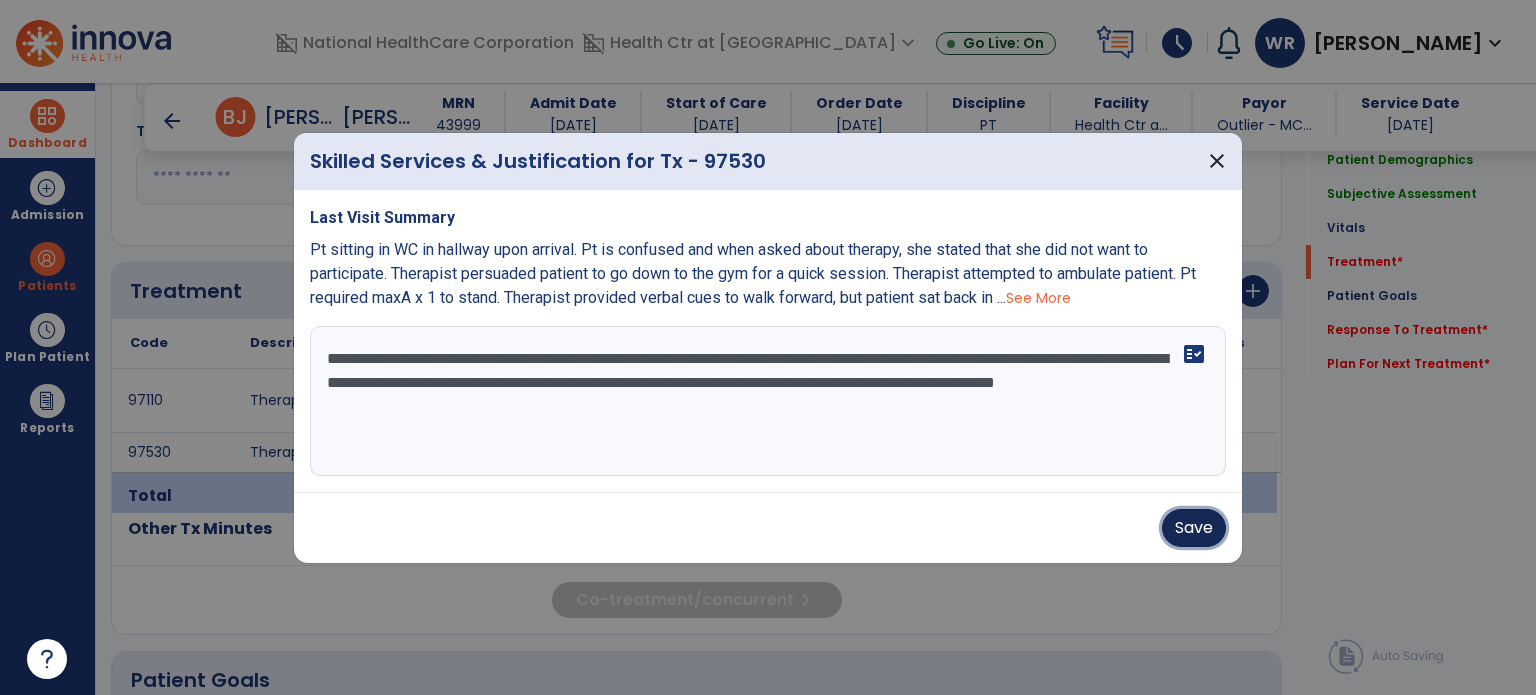 click on "Save" at bounding box center (1194, 528) 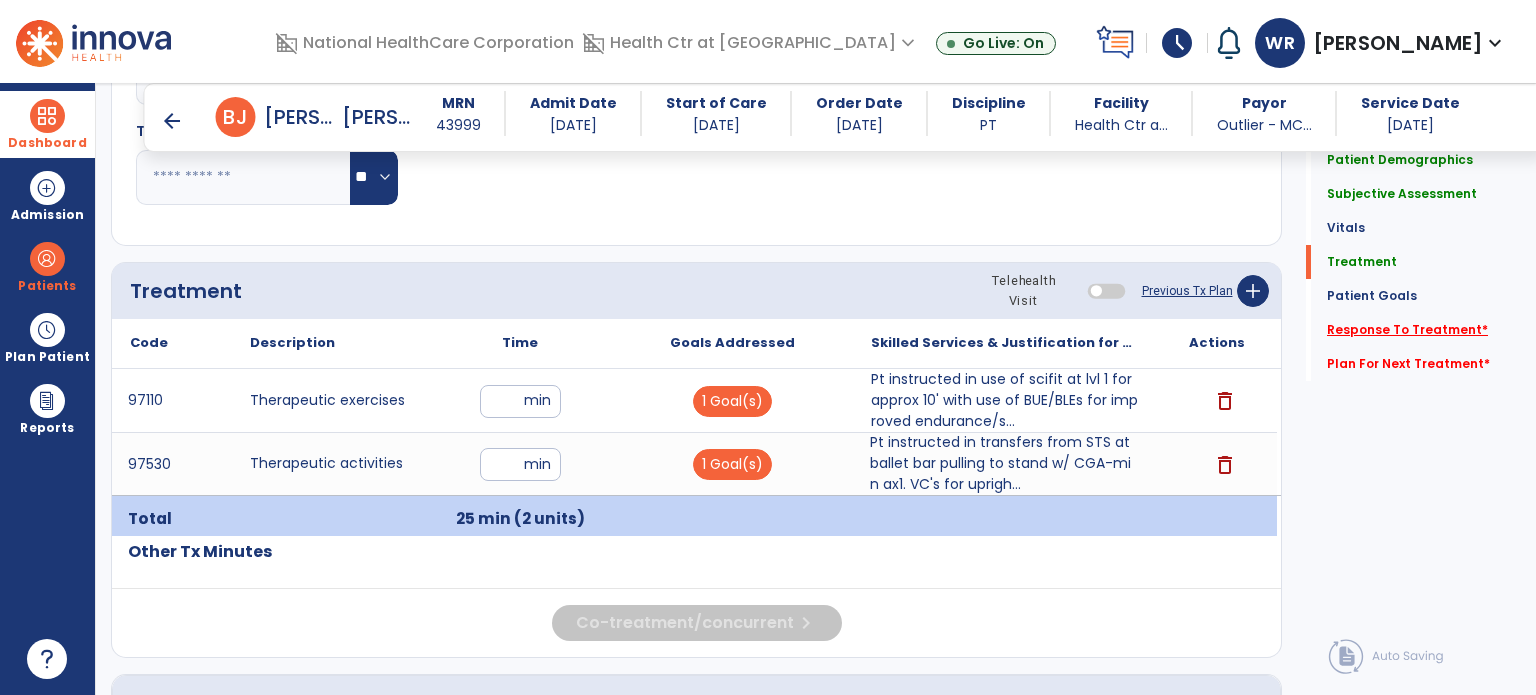 click on "Response To Treatment   *" 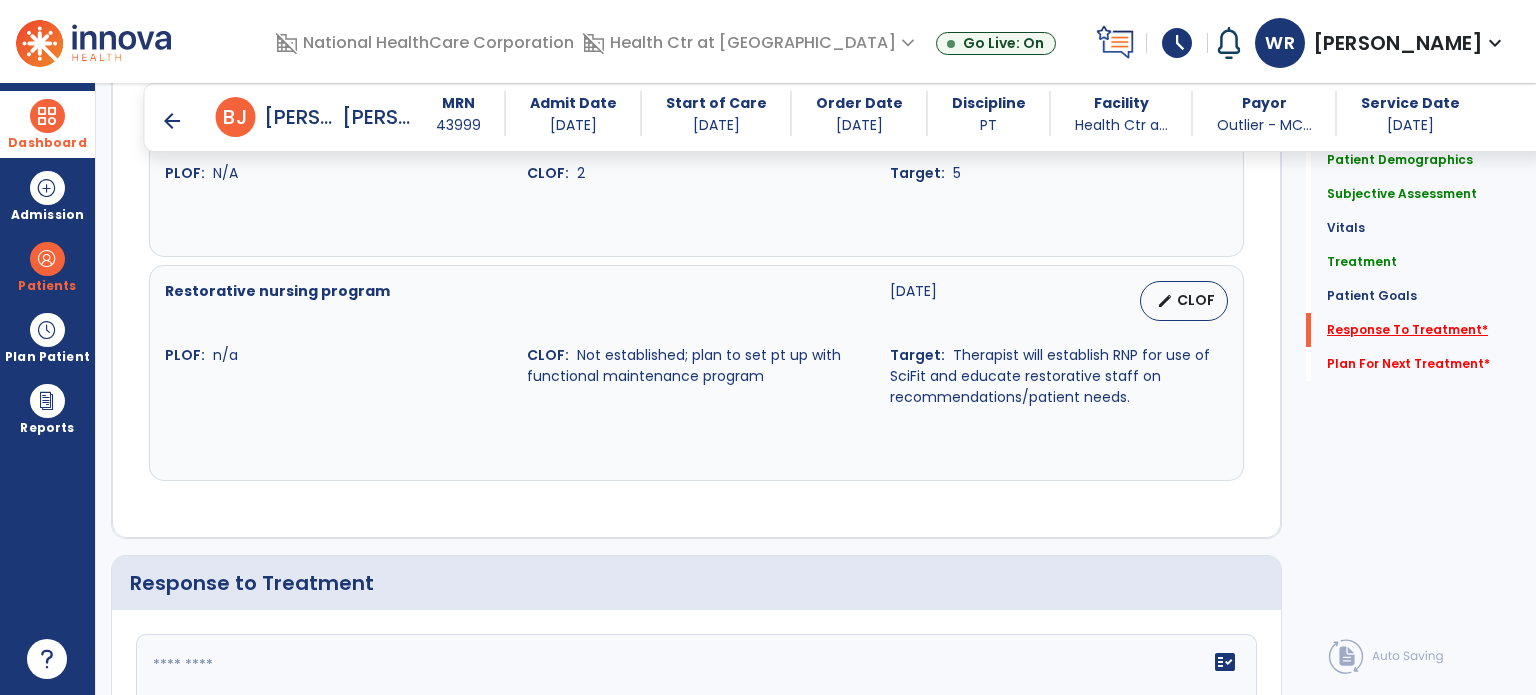 scroll, scrollTop: 2429, scrollLeft: 0, axis: vertical 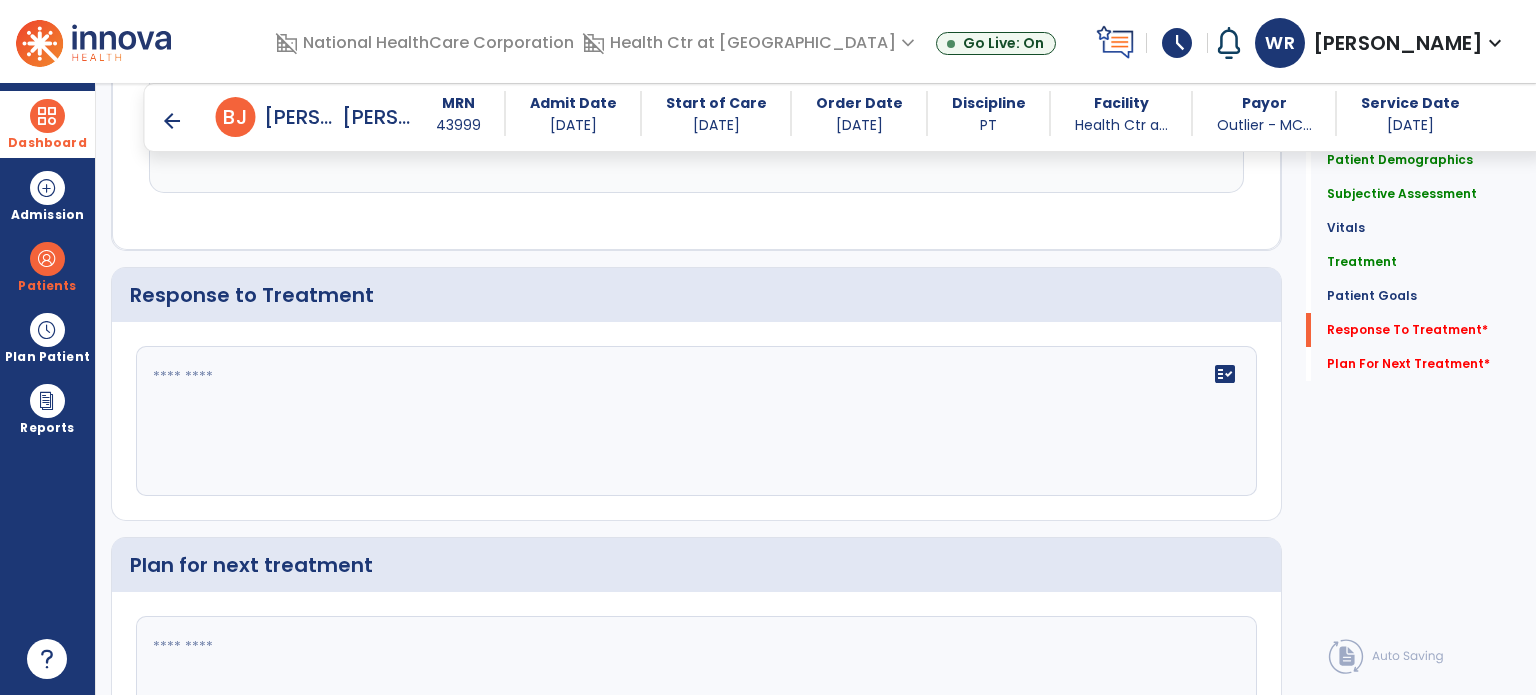 click on "fact_check" 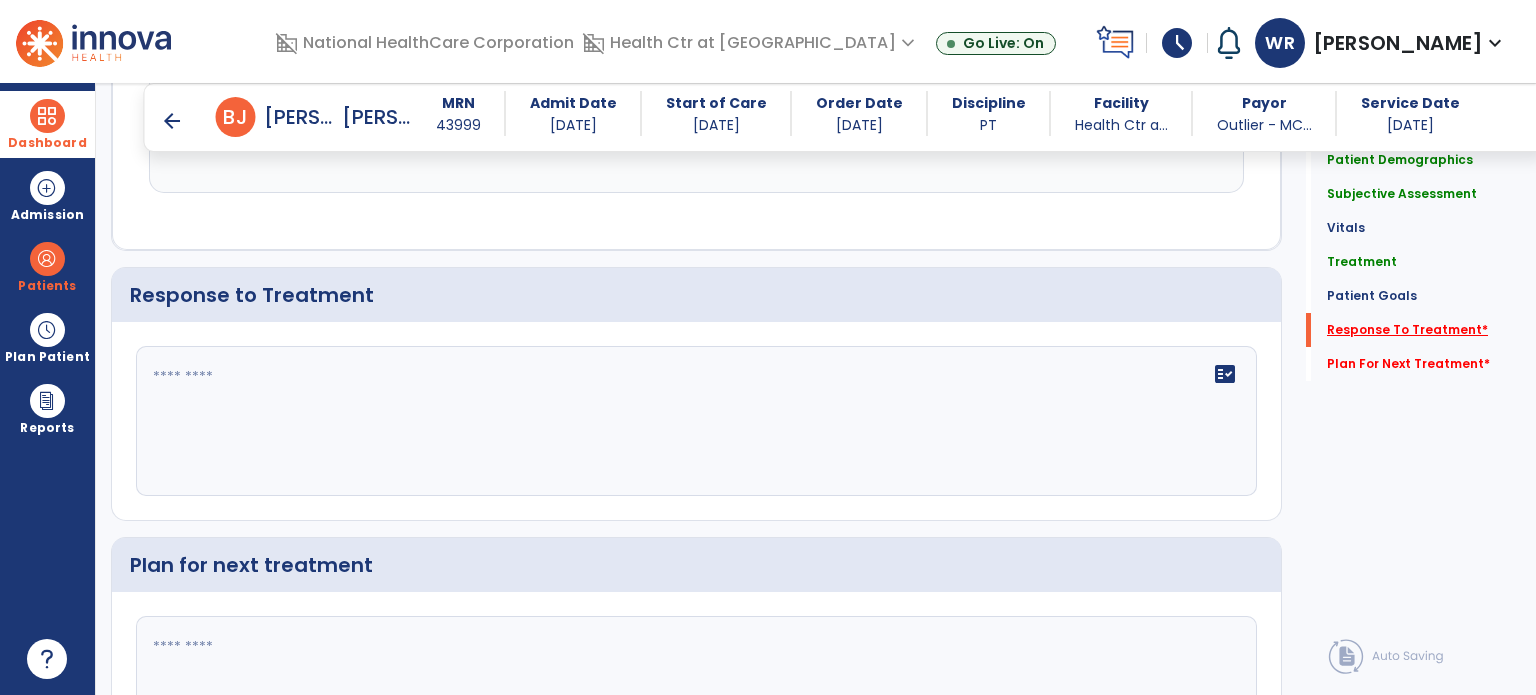 click on "Response To Treatment   *" 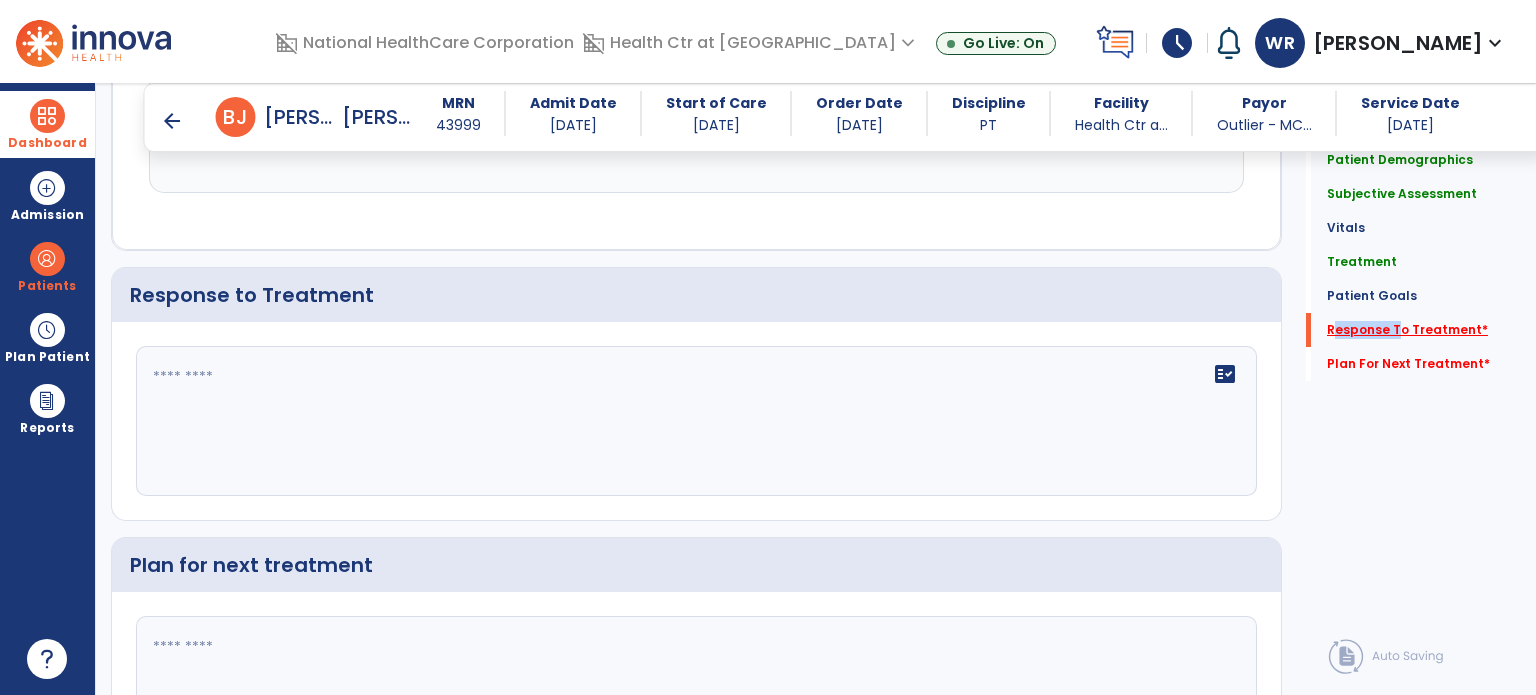 click on "Response To Treatment   *" 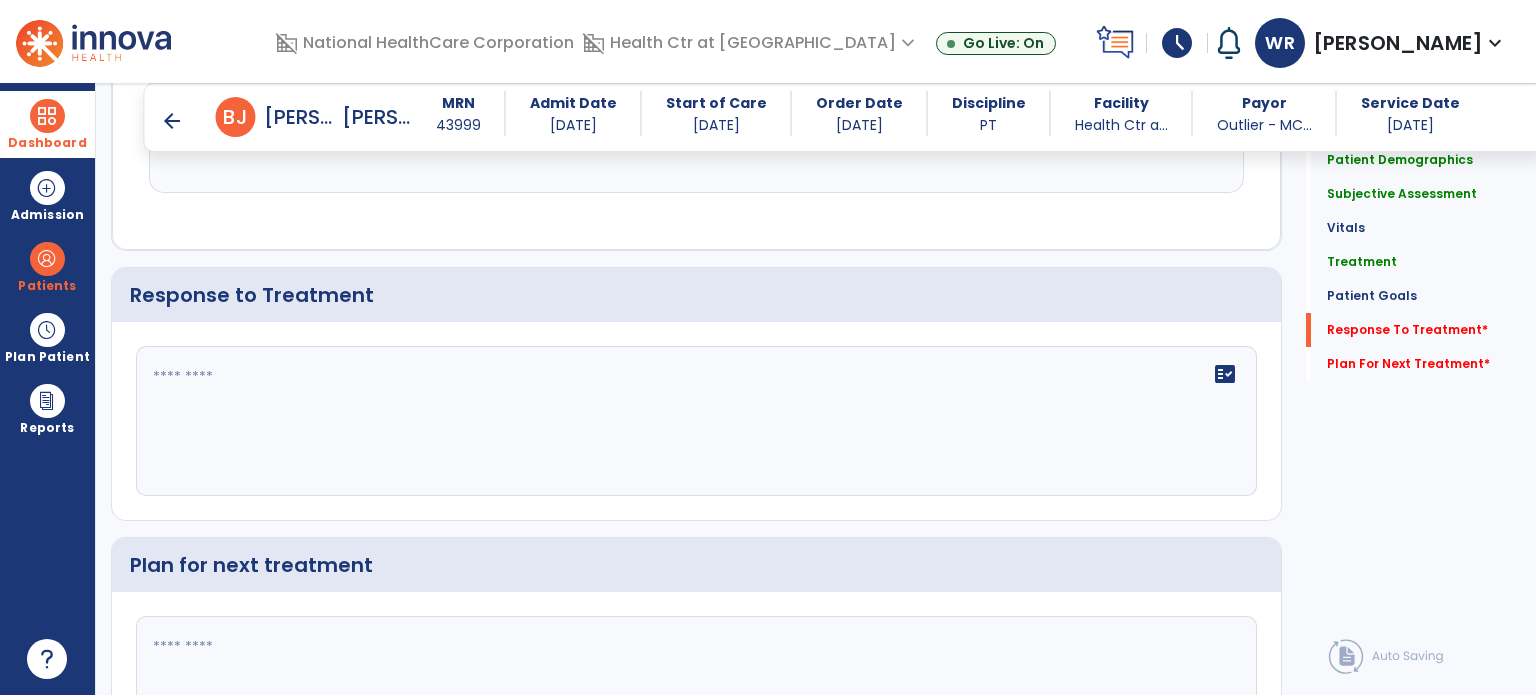 click on "fact_check" 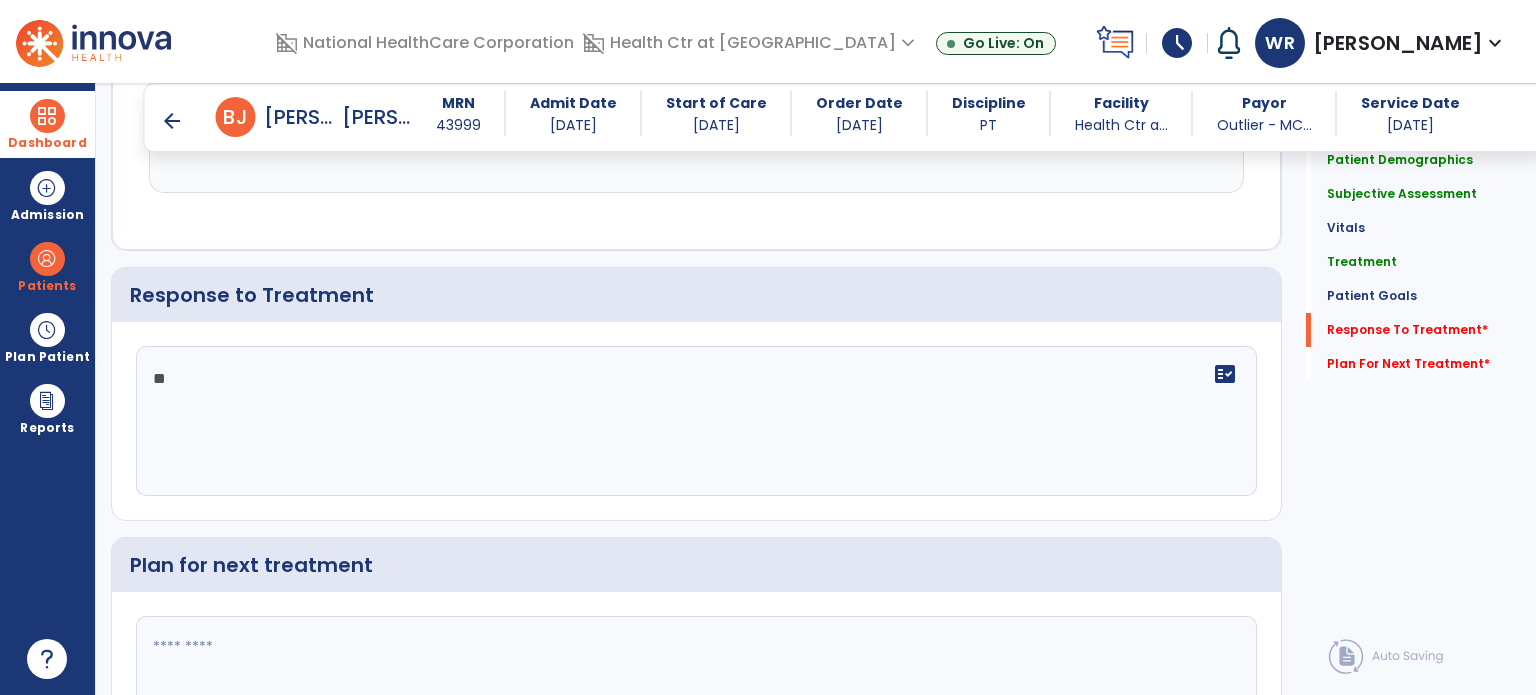 type on "*" 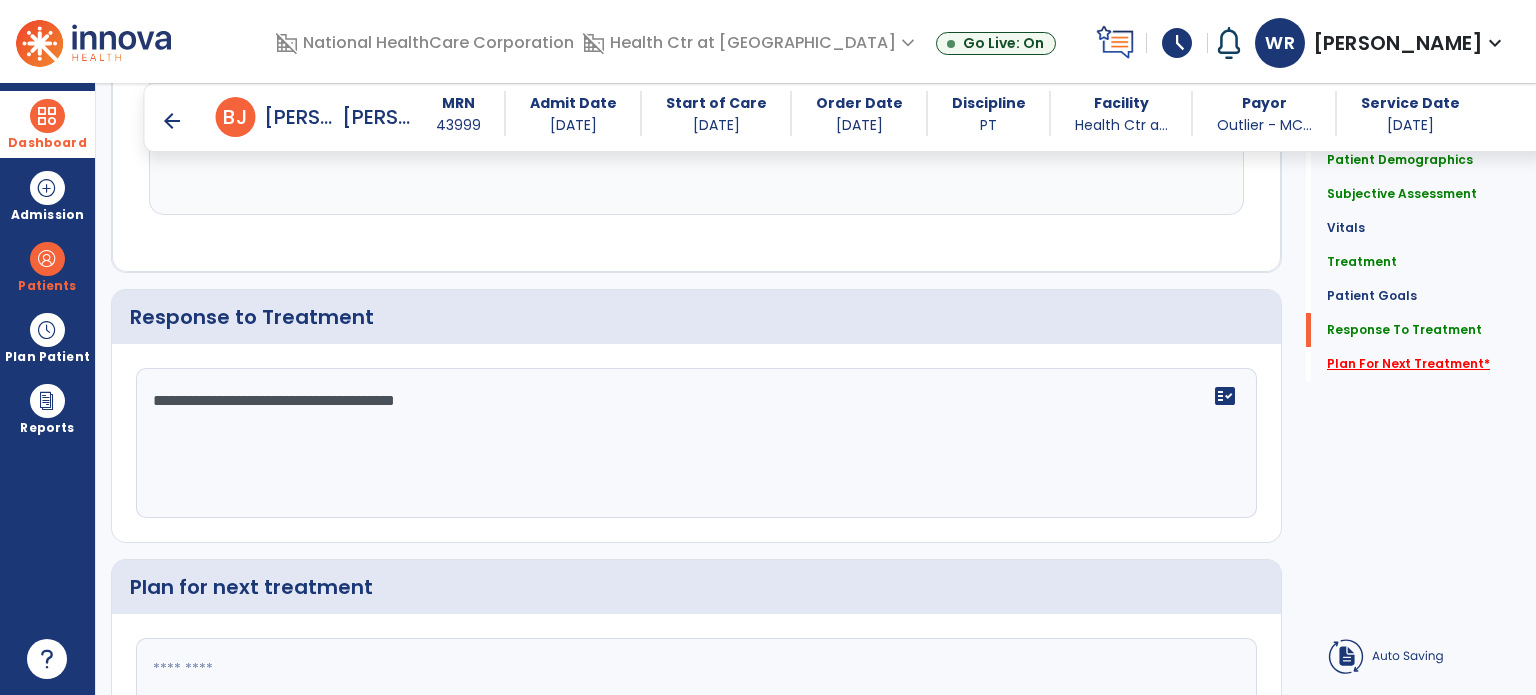 type on "**********" 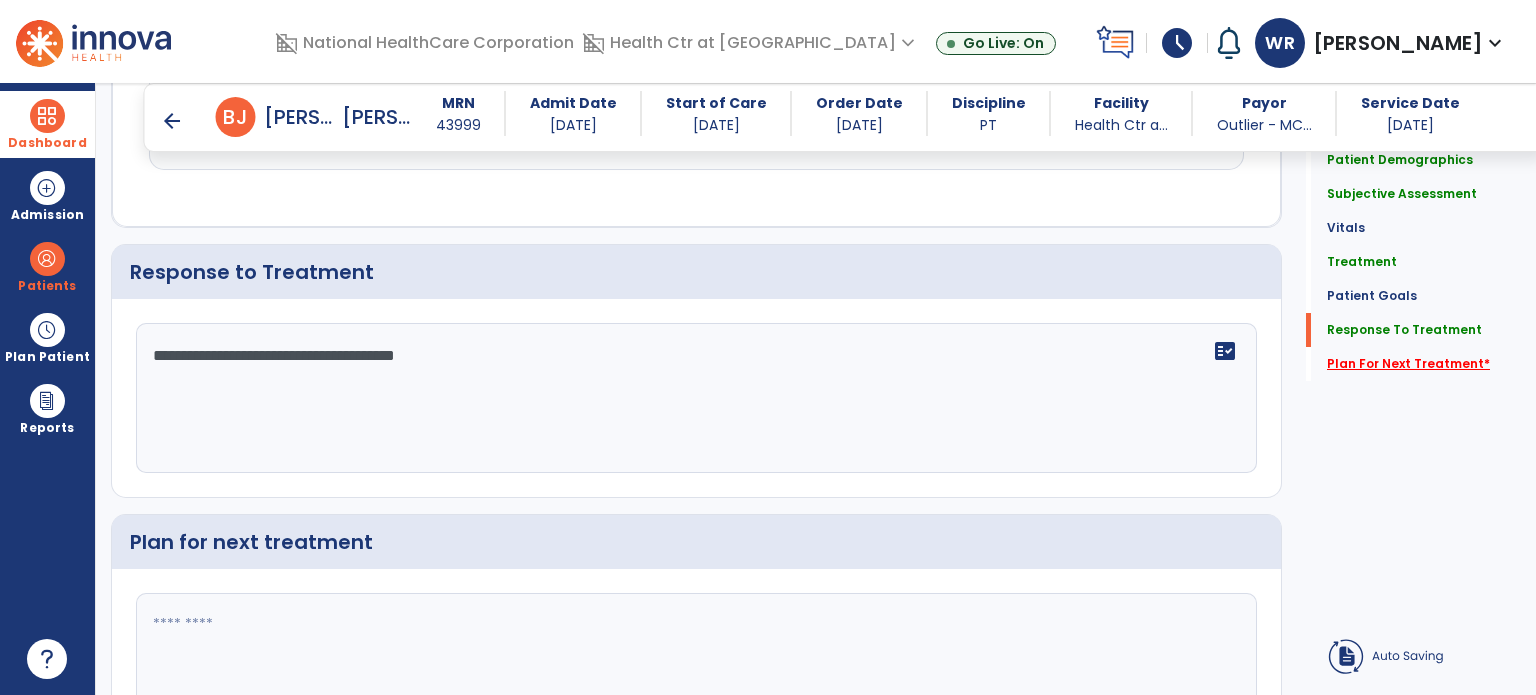 click on "Plan For Next Treatment   *" 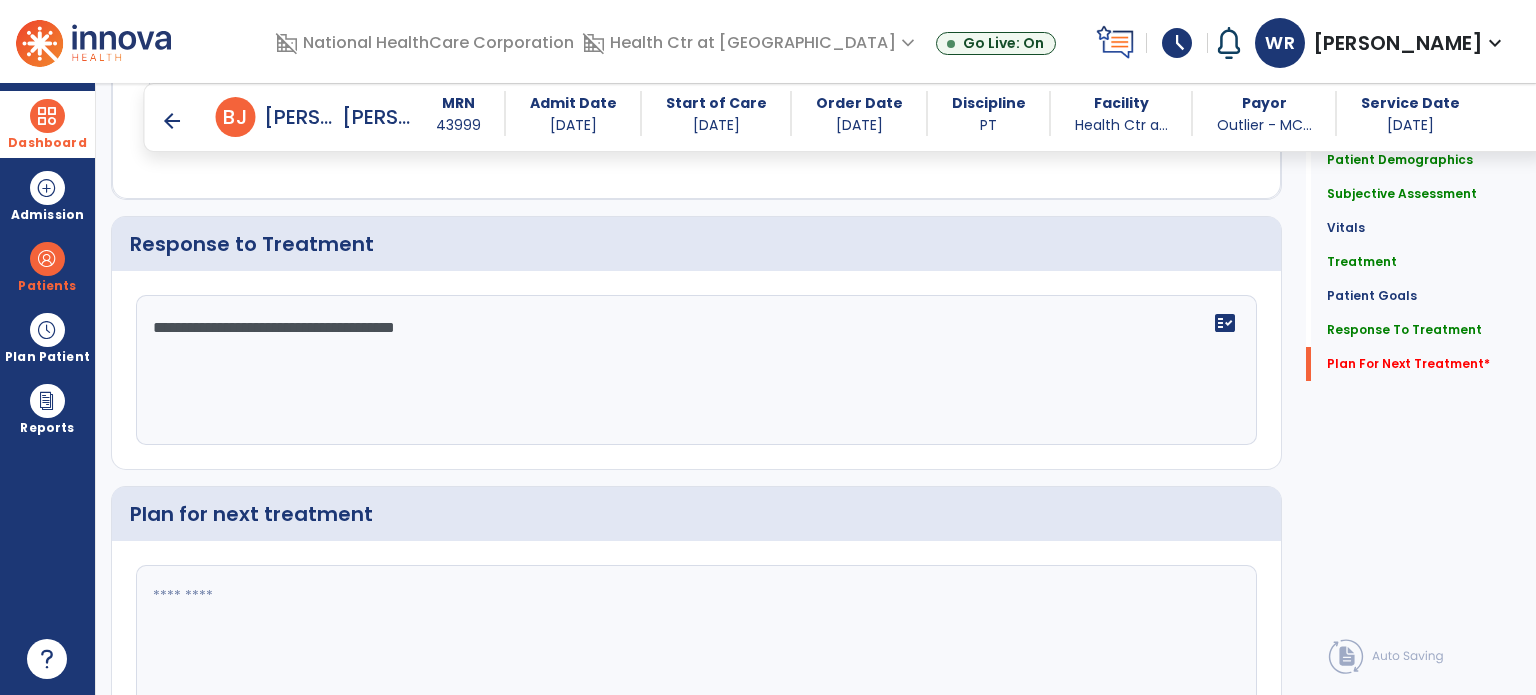 scroll, scrollTop: 2538, scrollLeft: 0, axis: vertical 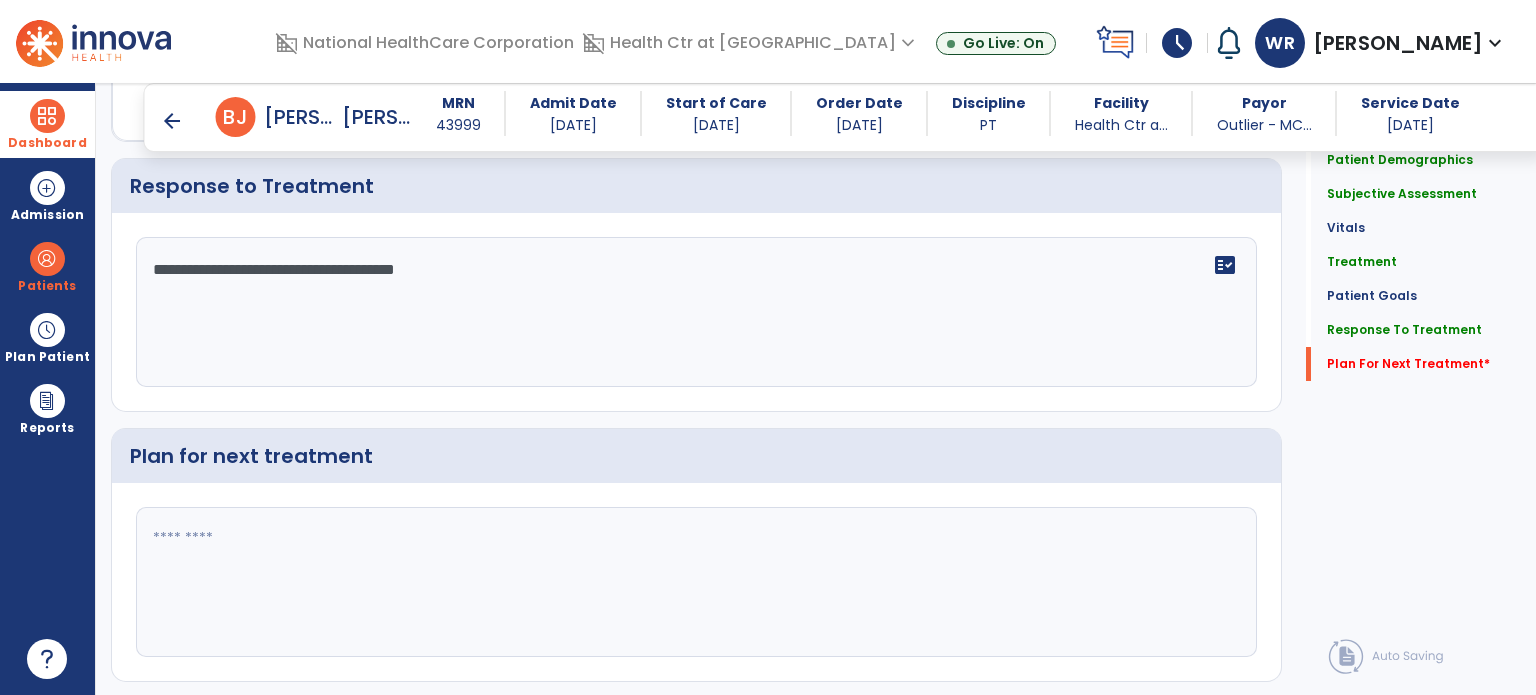click 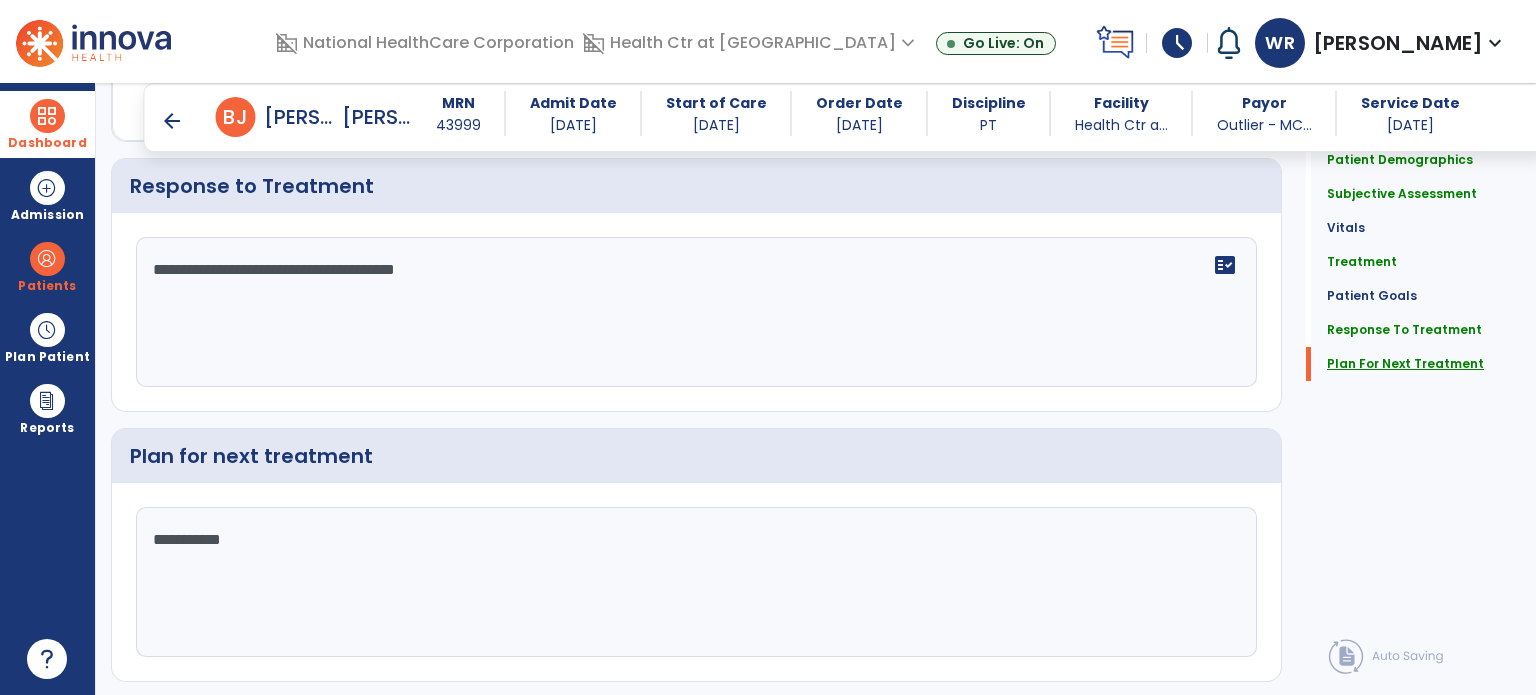 type on "**********" 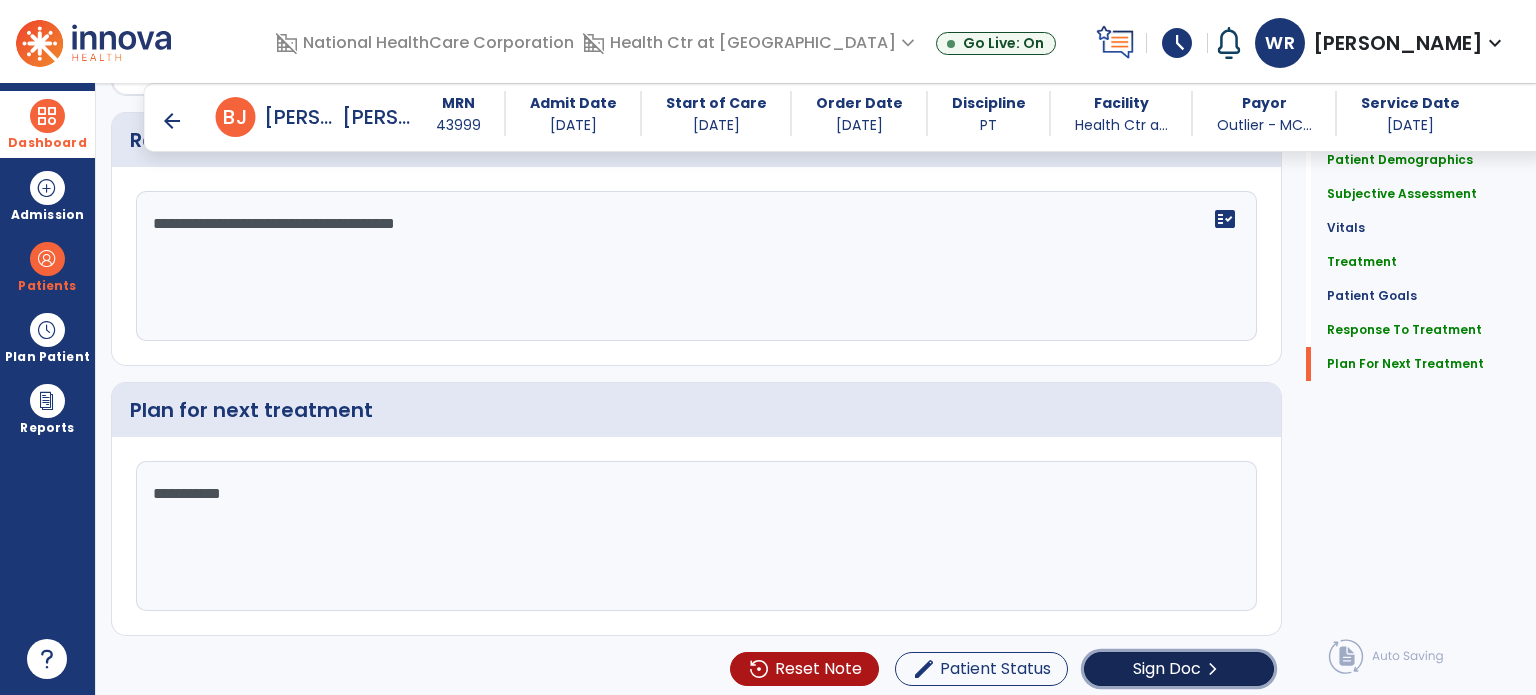 click on "Sign Doc" 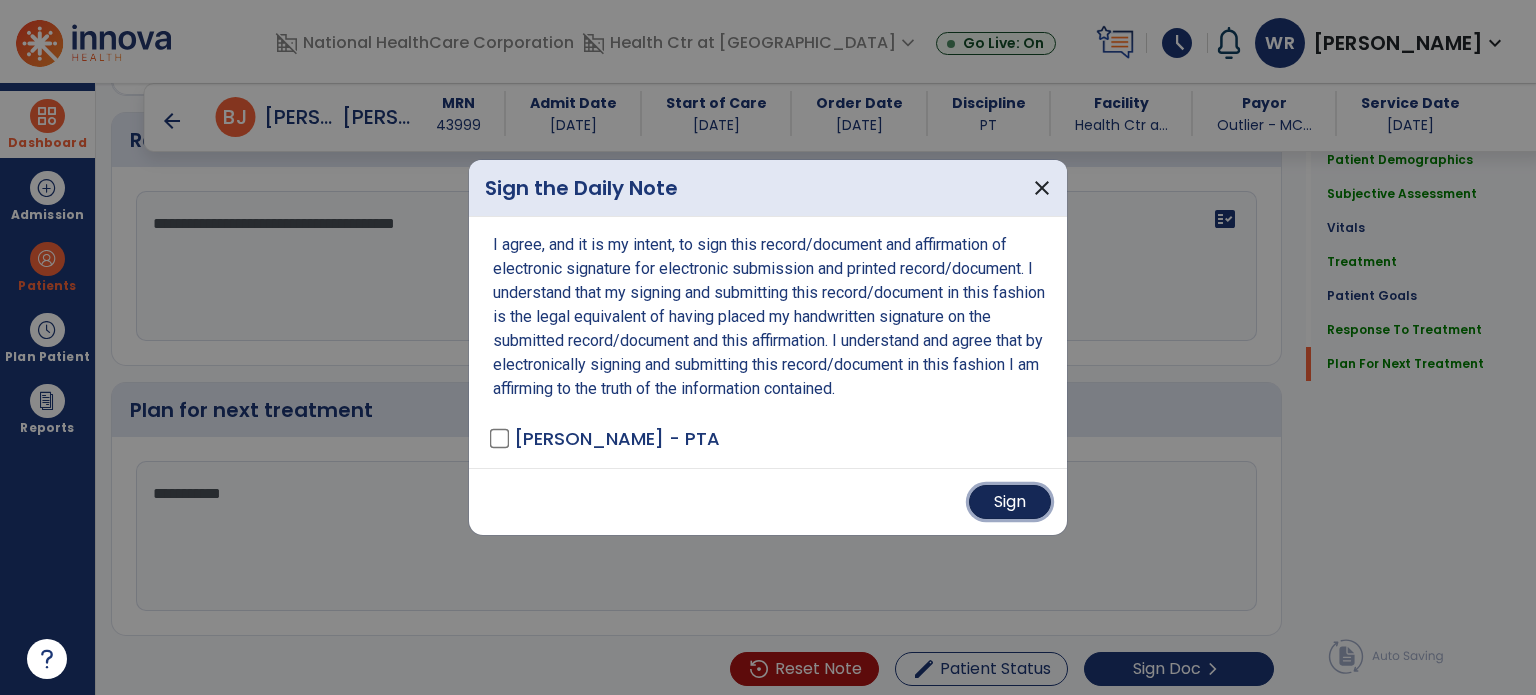 click on "Sign" at bounding box center (1010, 502) 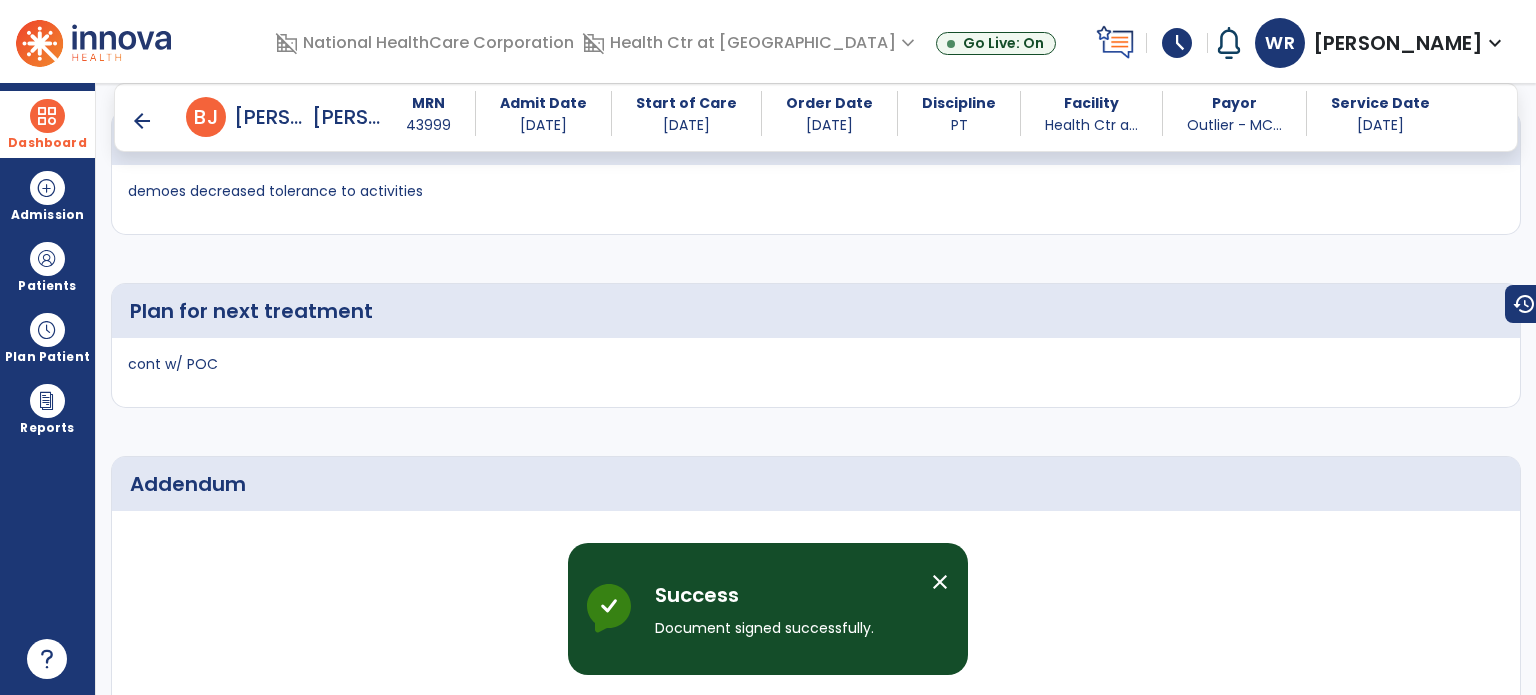 scroll, scrollTop: 3596, scrollLeft: 0, axis: vertical 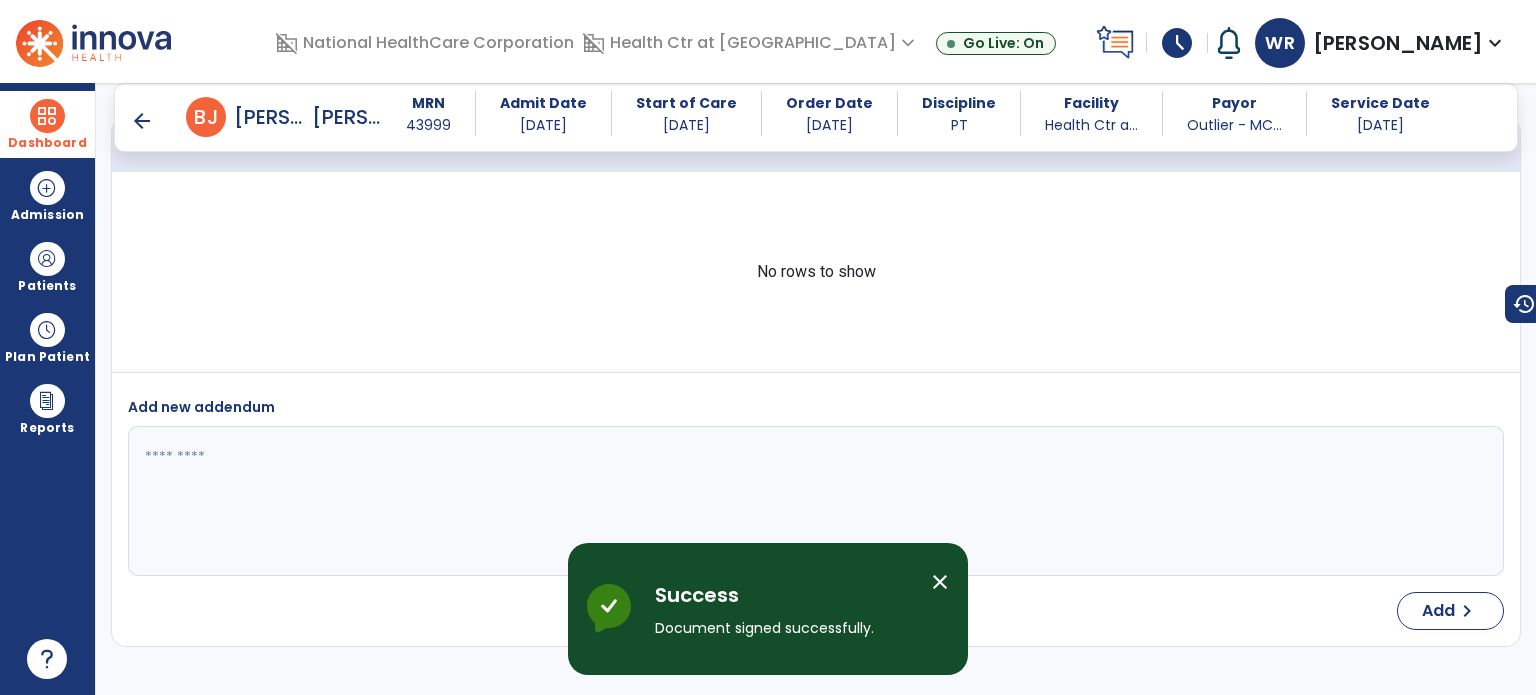 click on "Dashboard" at bounding box center [47, 124] 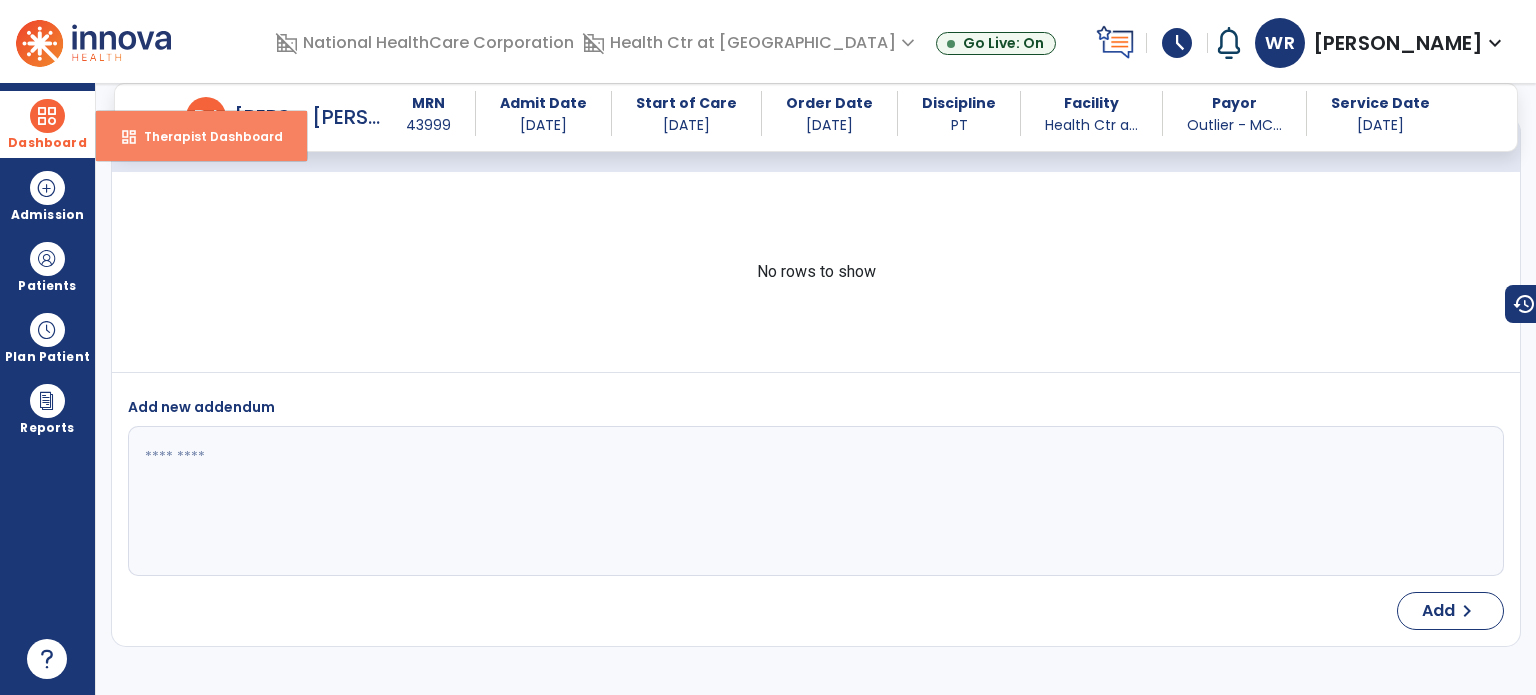 click on "Therapist Dashboard" at bounding box center [205, 136] 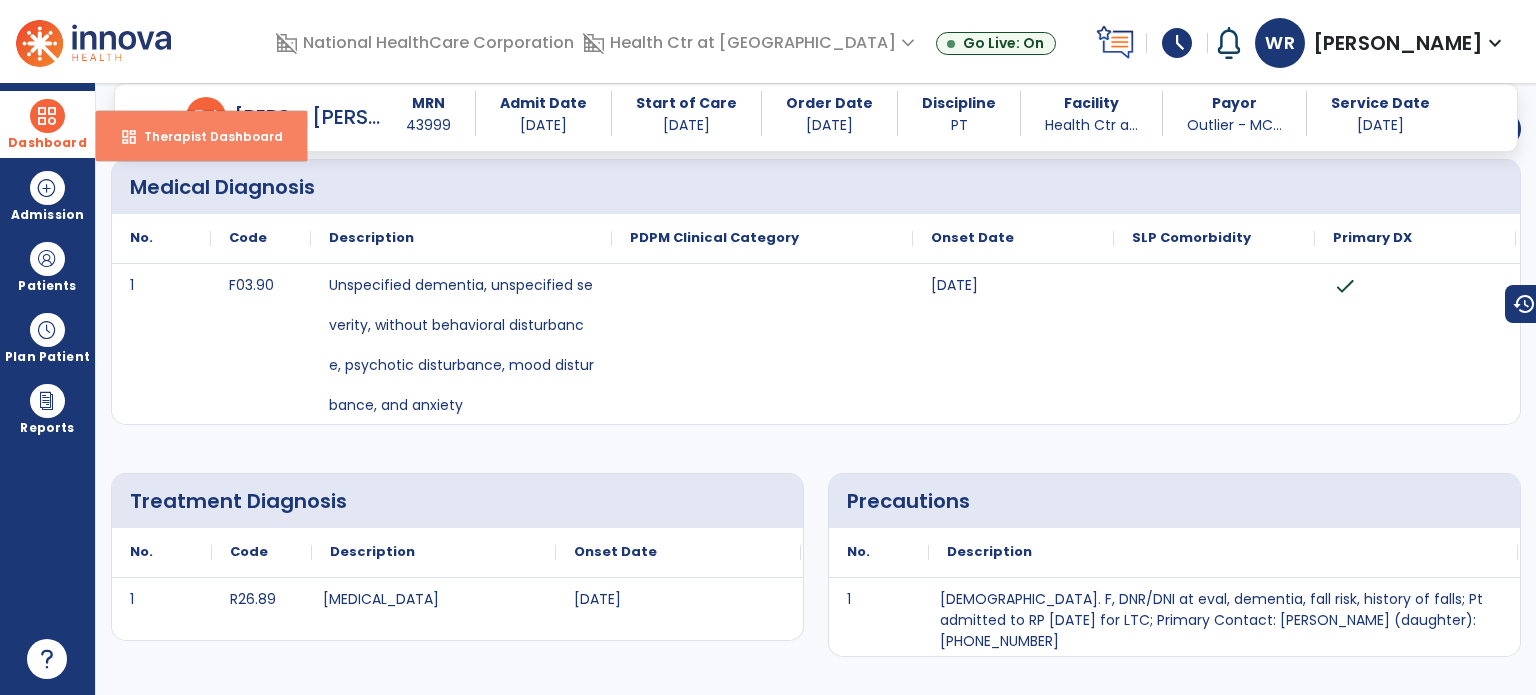 select on "****" 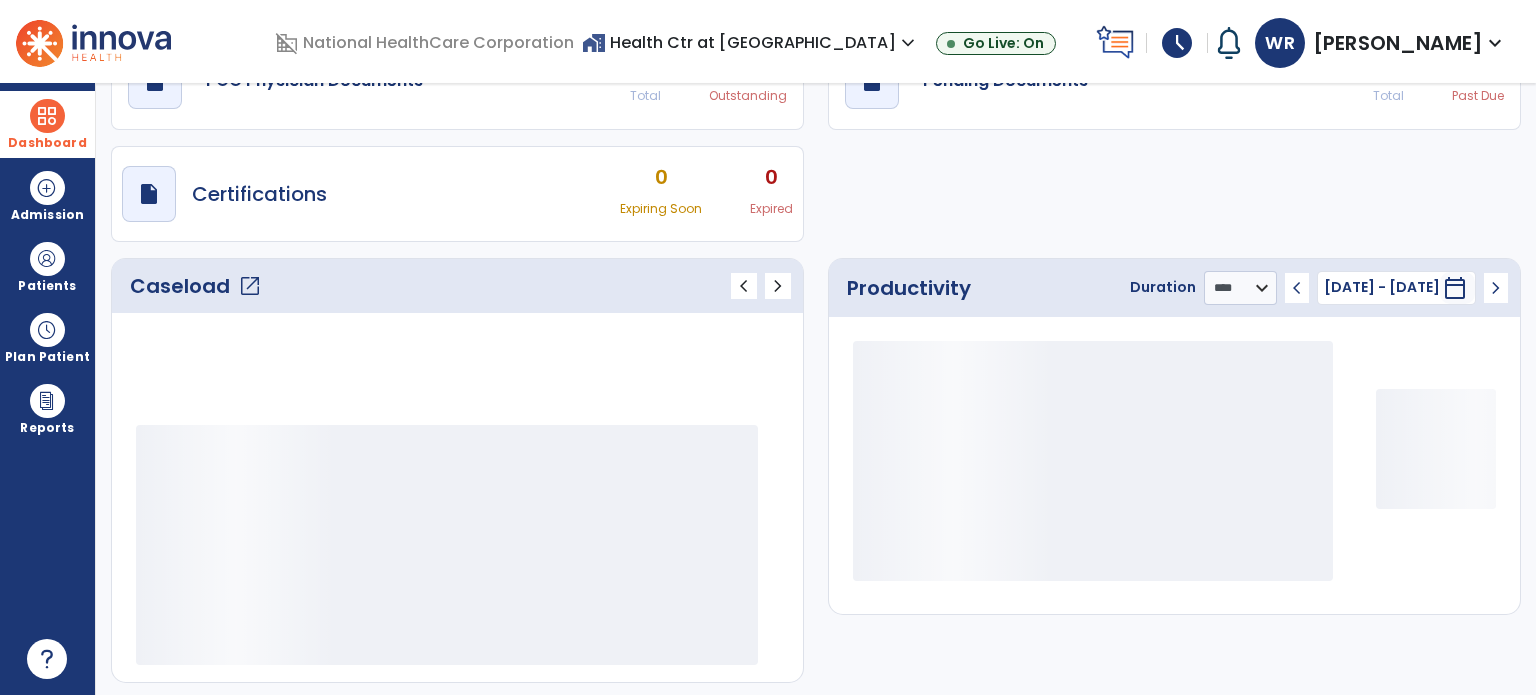 scroll, scrollTop: 49, scrollLeft: 0, axis: vertical 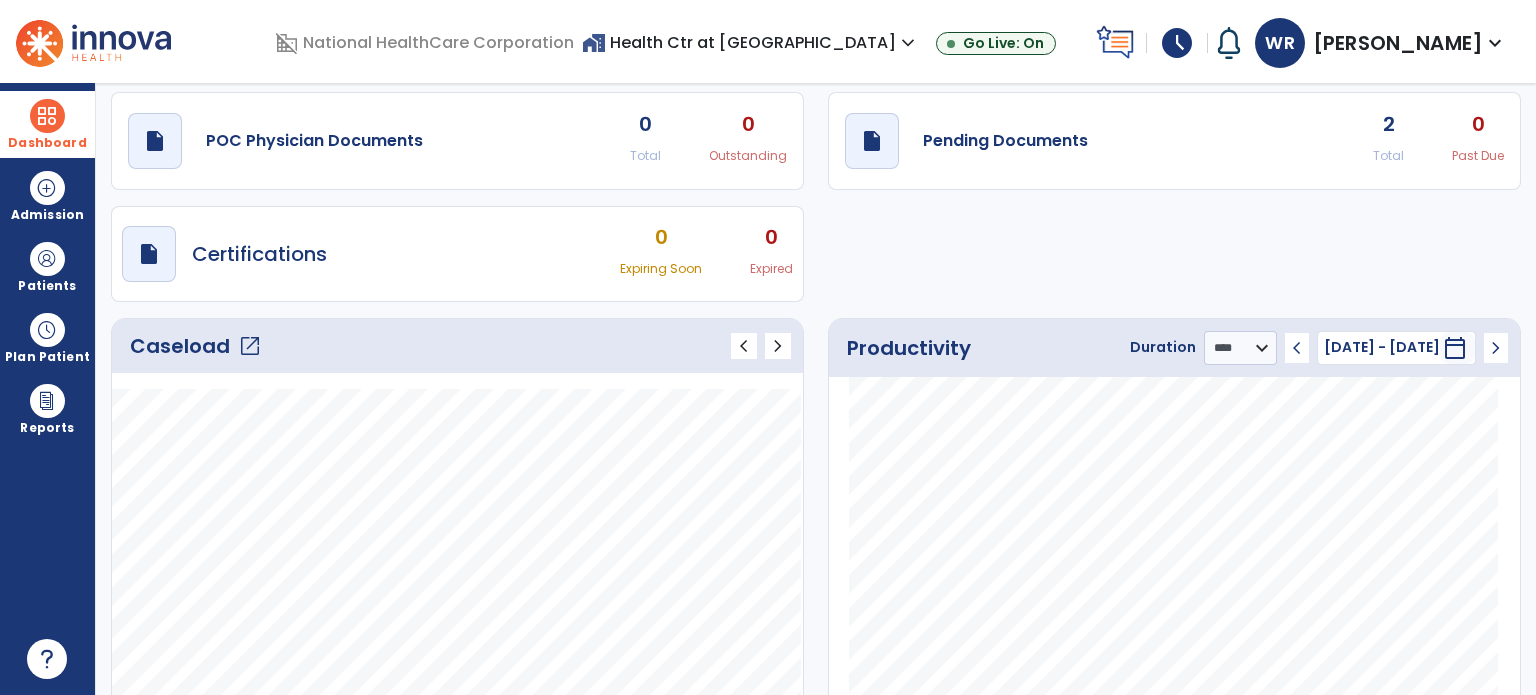 click on "open_in_new" 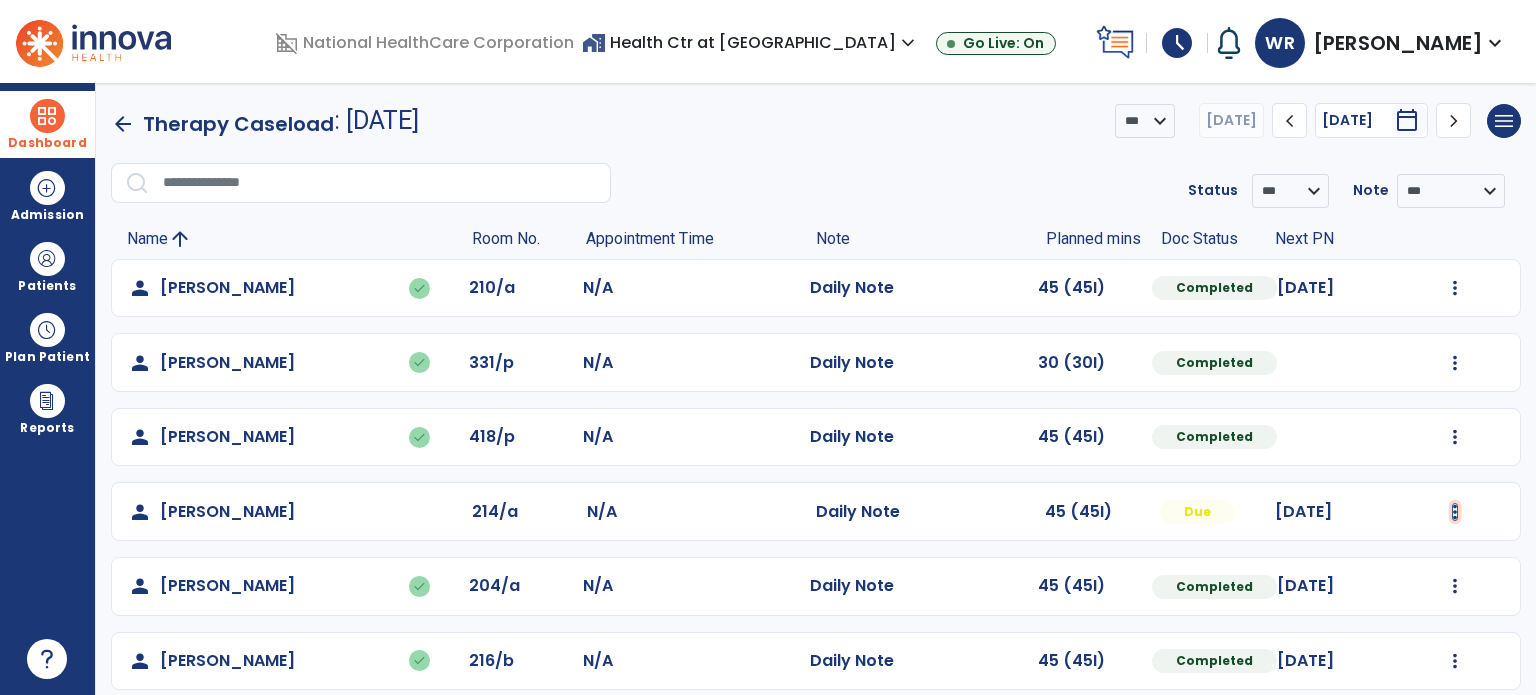 click at bounding box center [1455, 288] 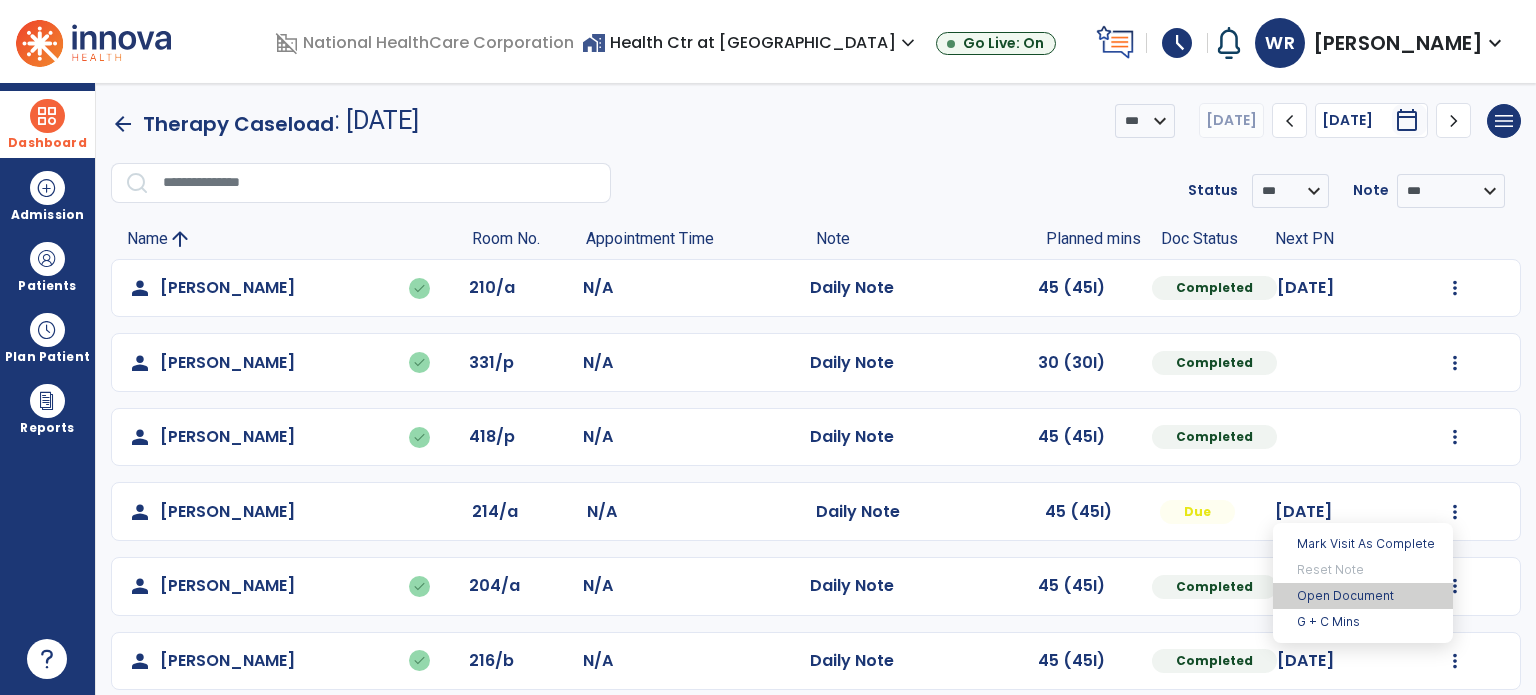 click on "Open Document" at bounding box center [1363, 596] 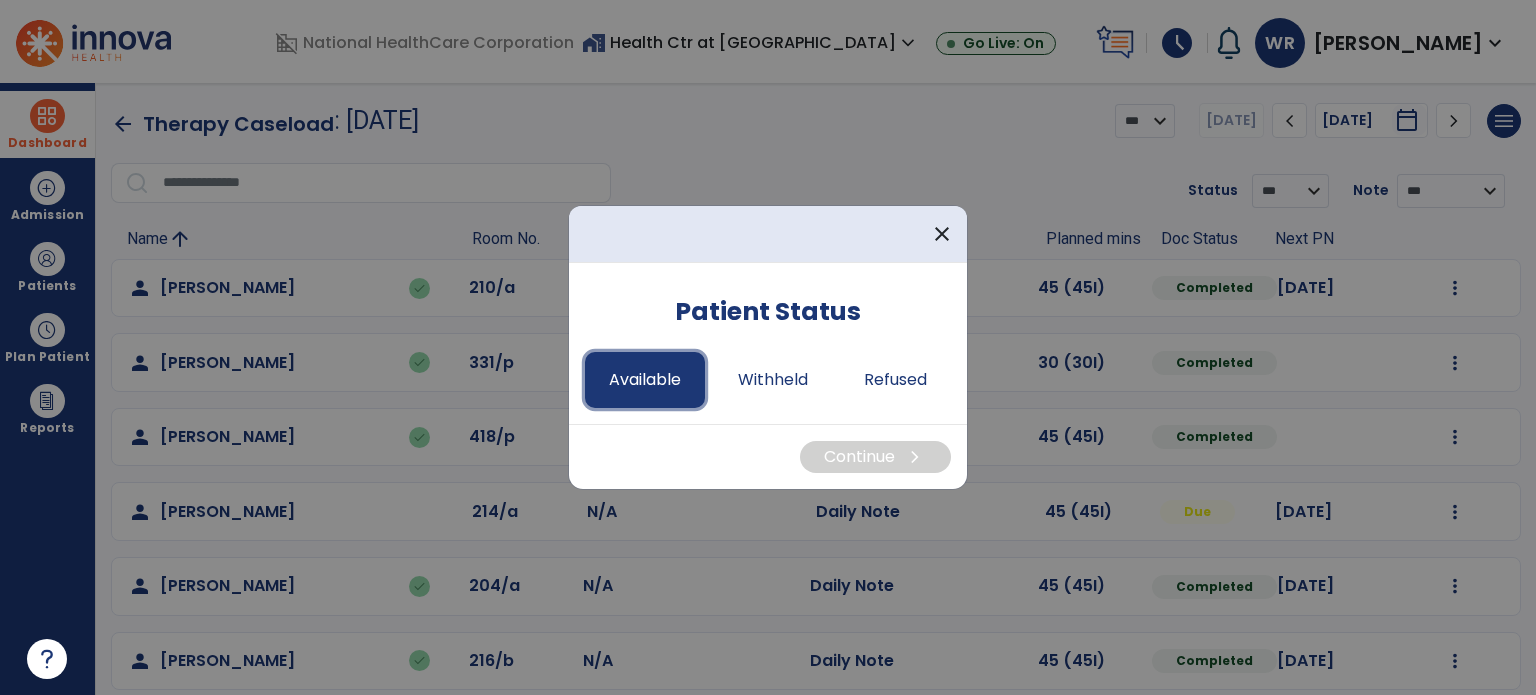 click on "Available" at bounding box center (645, 380) 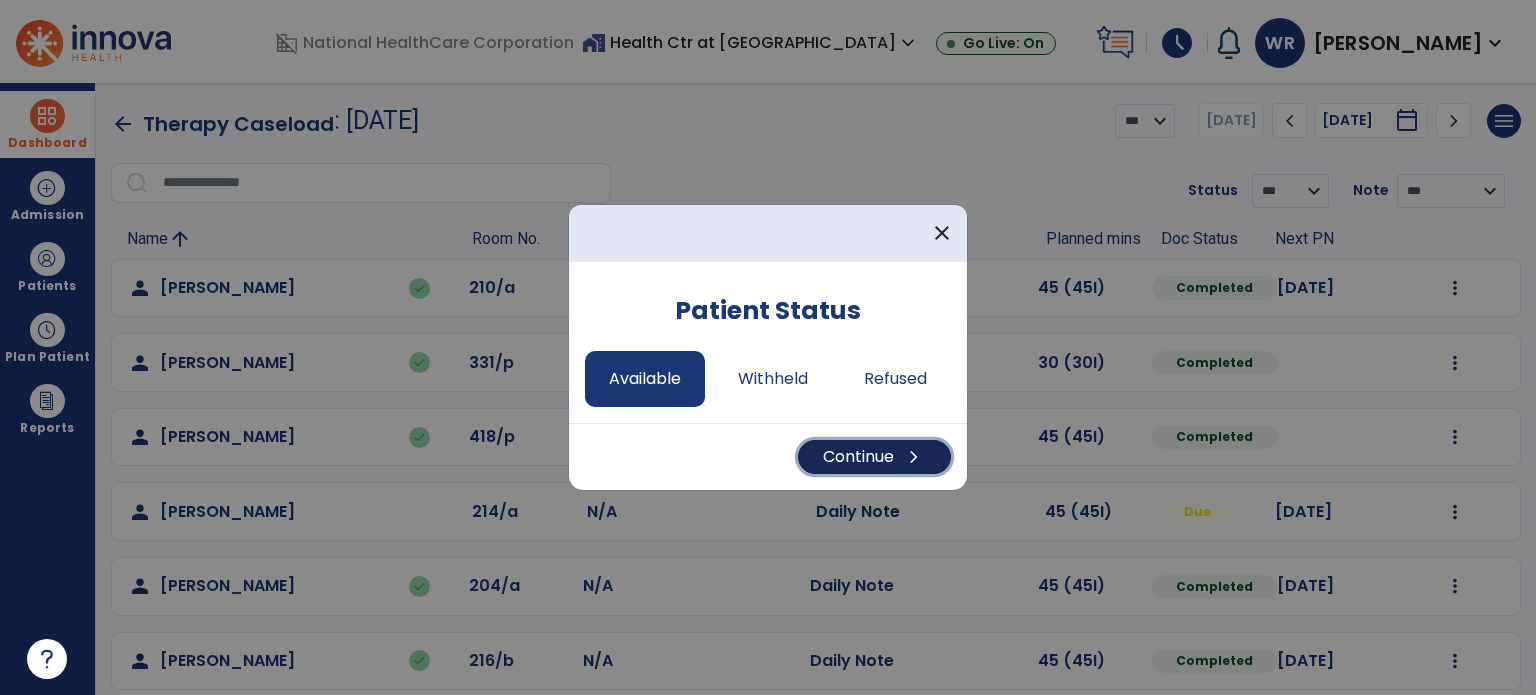 click on "Continue   chevron_right" at bounding box center [874, 457] 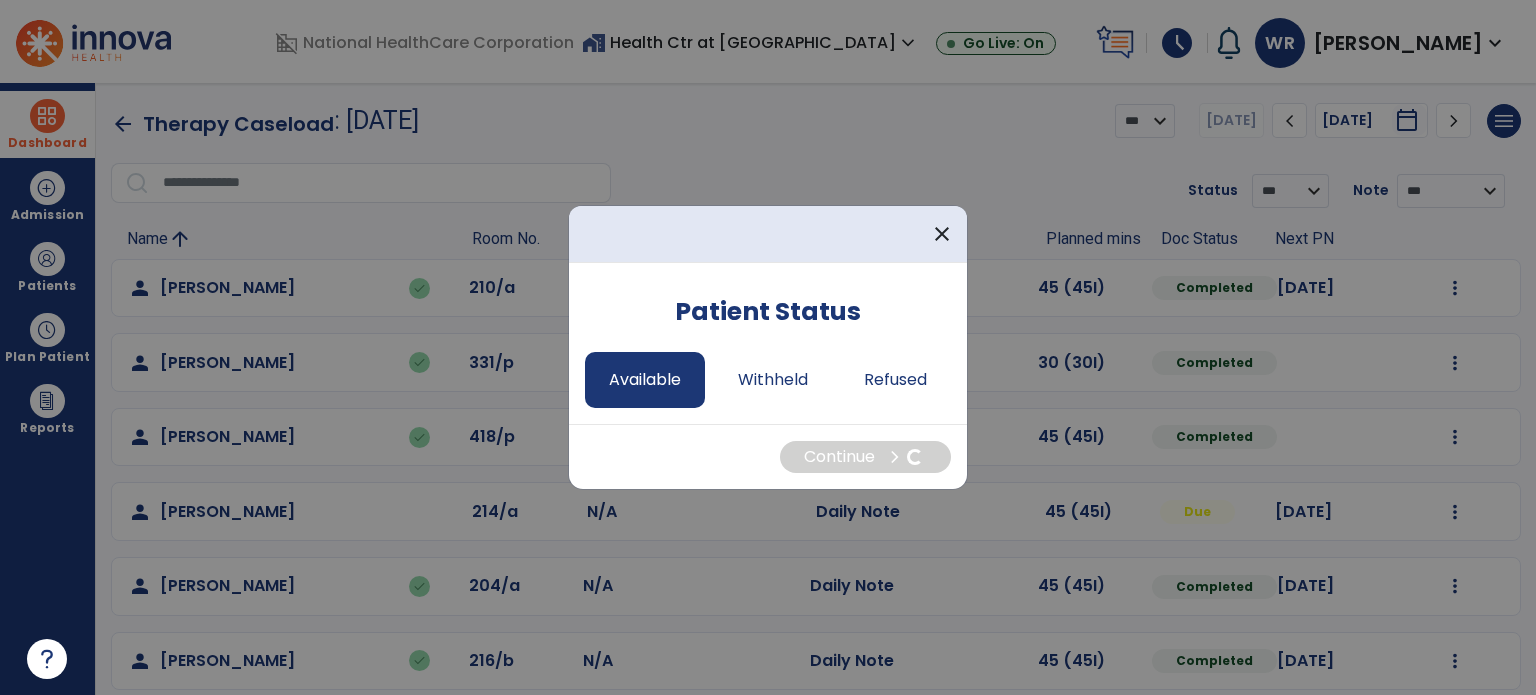 select on "*" 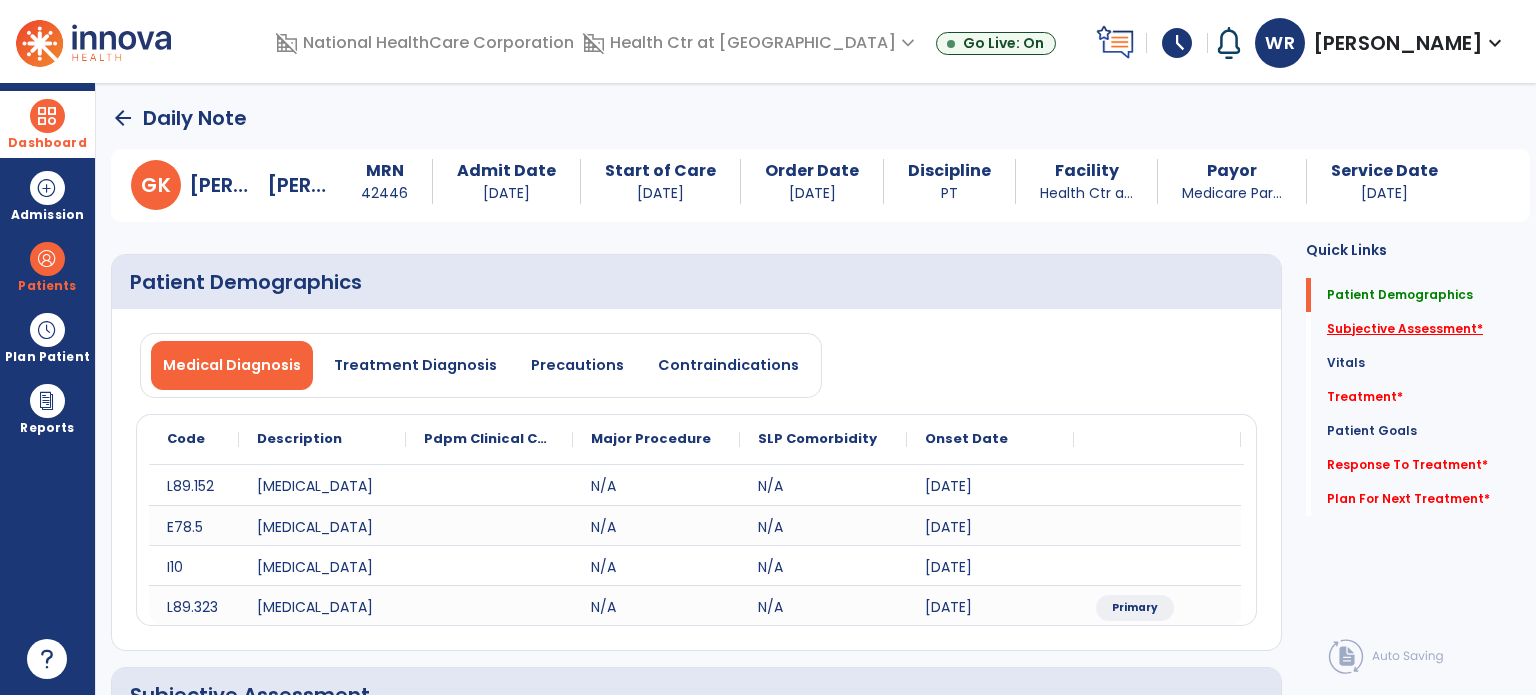 click on "Subjective Assessment   *" 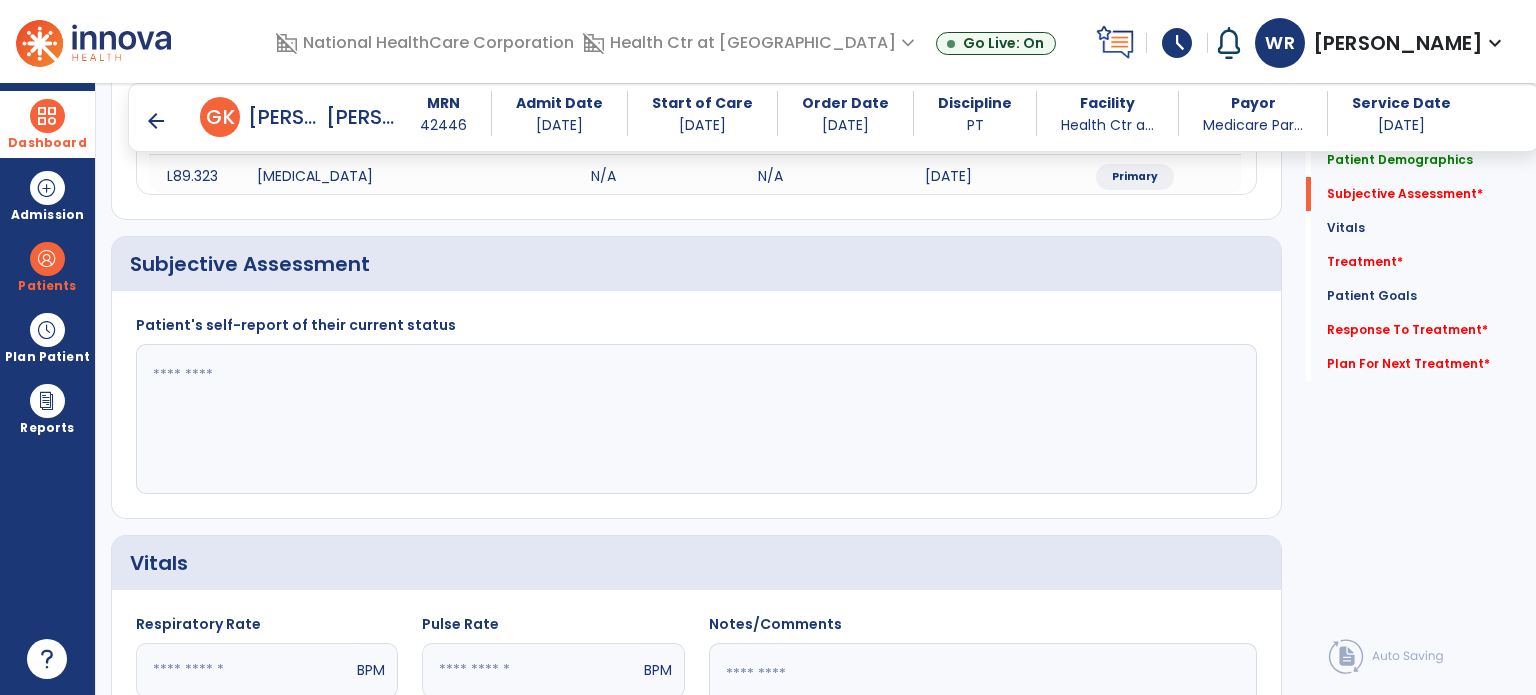 scroll, scrollTop: 418, scrollLeft: 0, axis: vertical 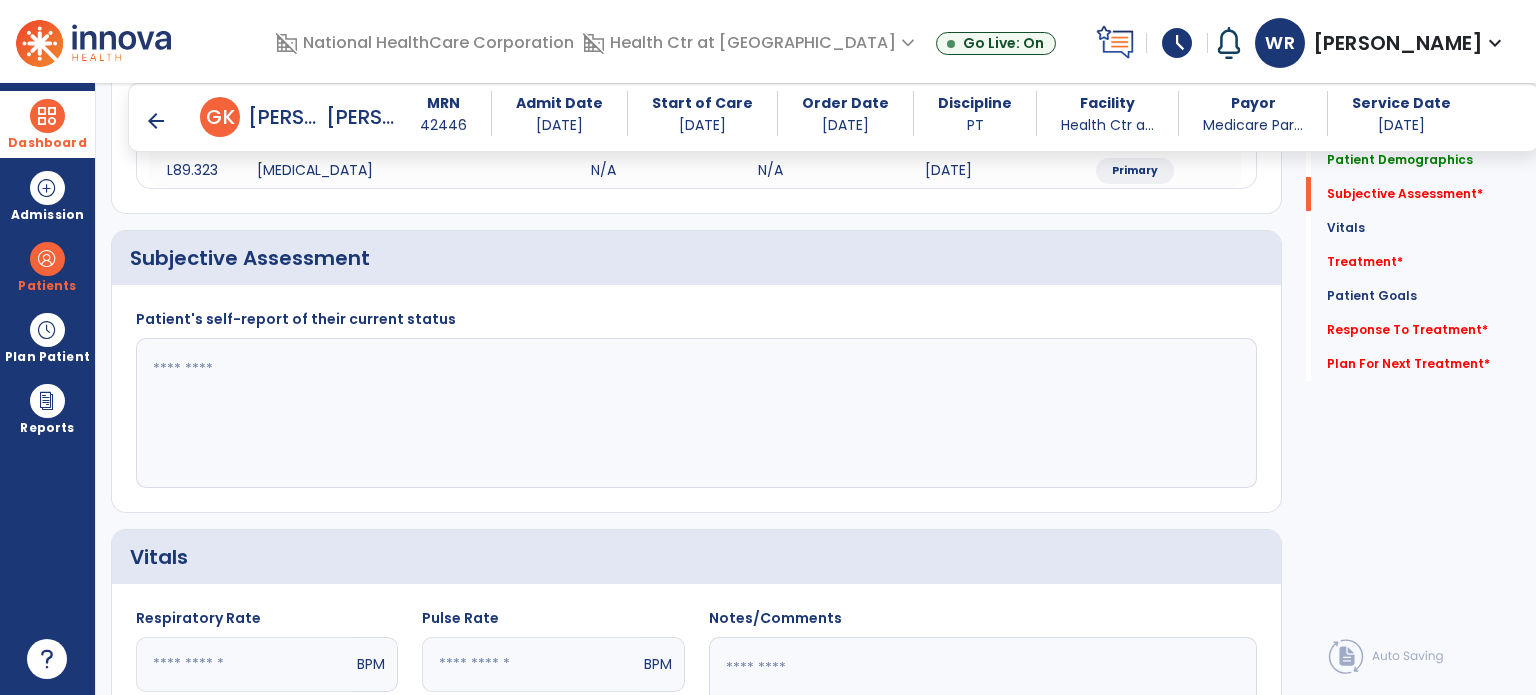 click 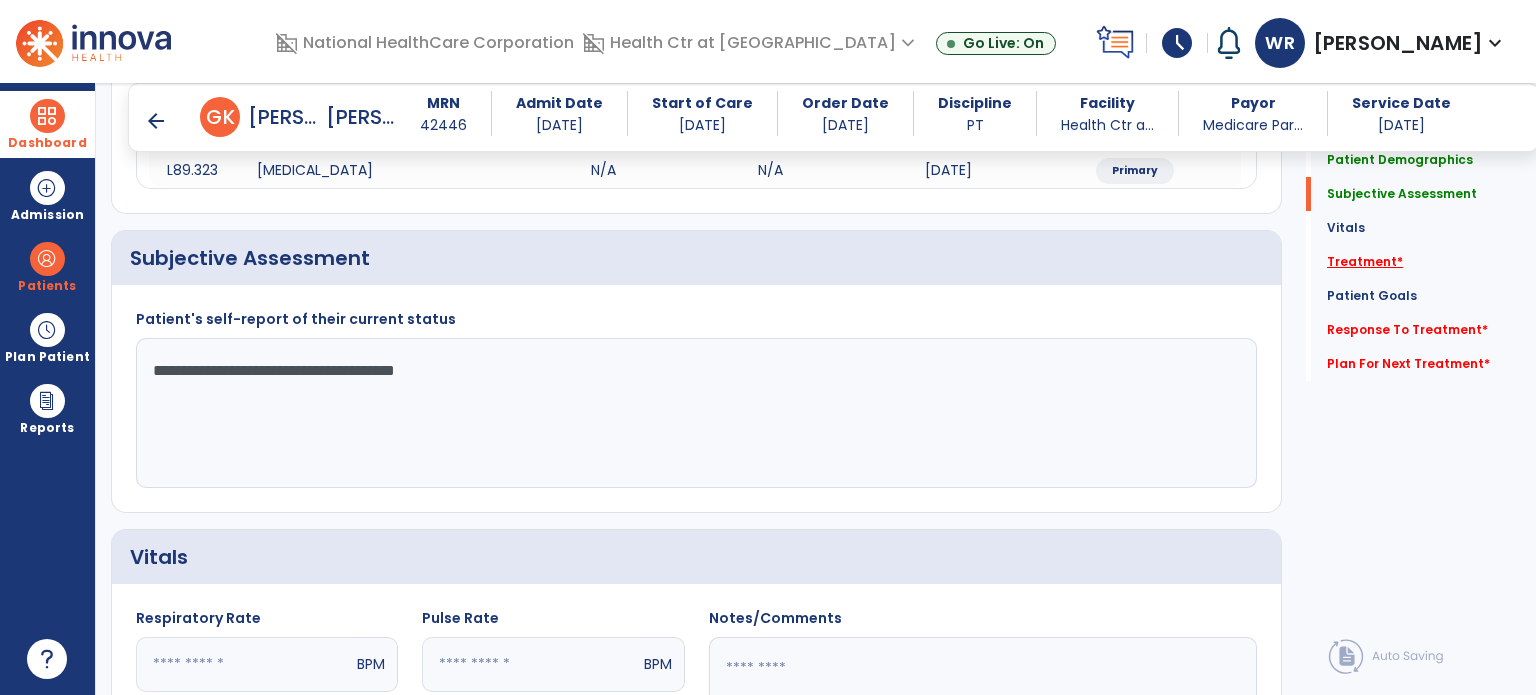 type on "**********" 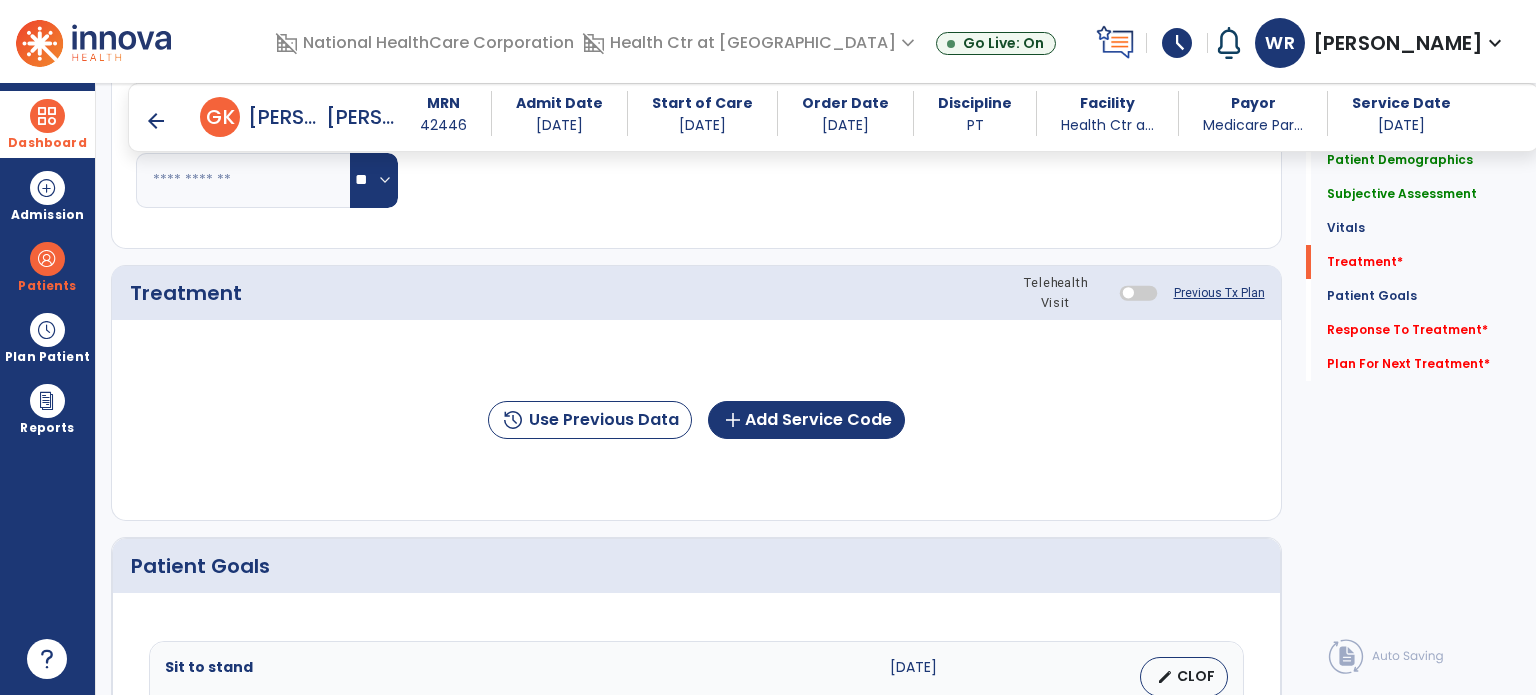 scroll, scrollTop: 1107, scrollLeft: 0, axis: vertical 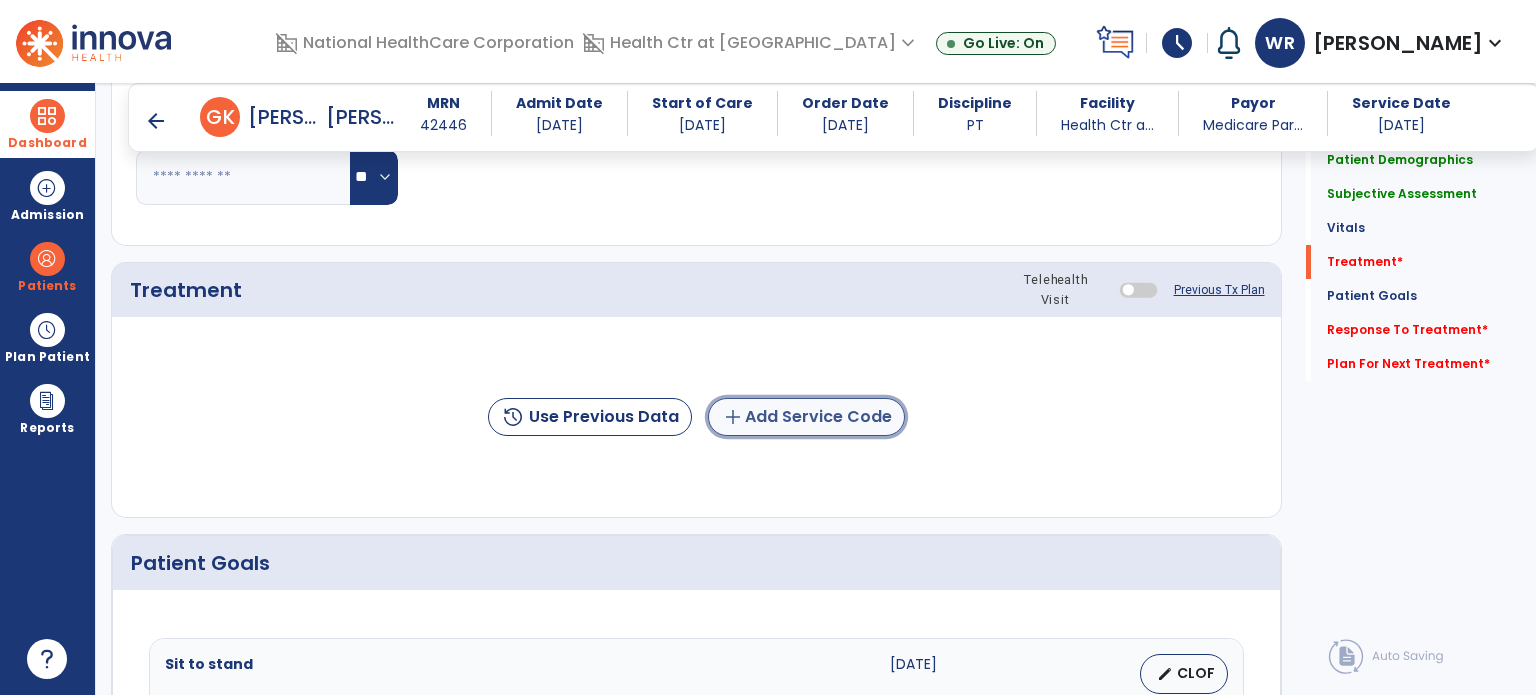 click on "add  Add Service Code" 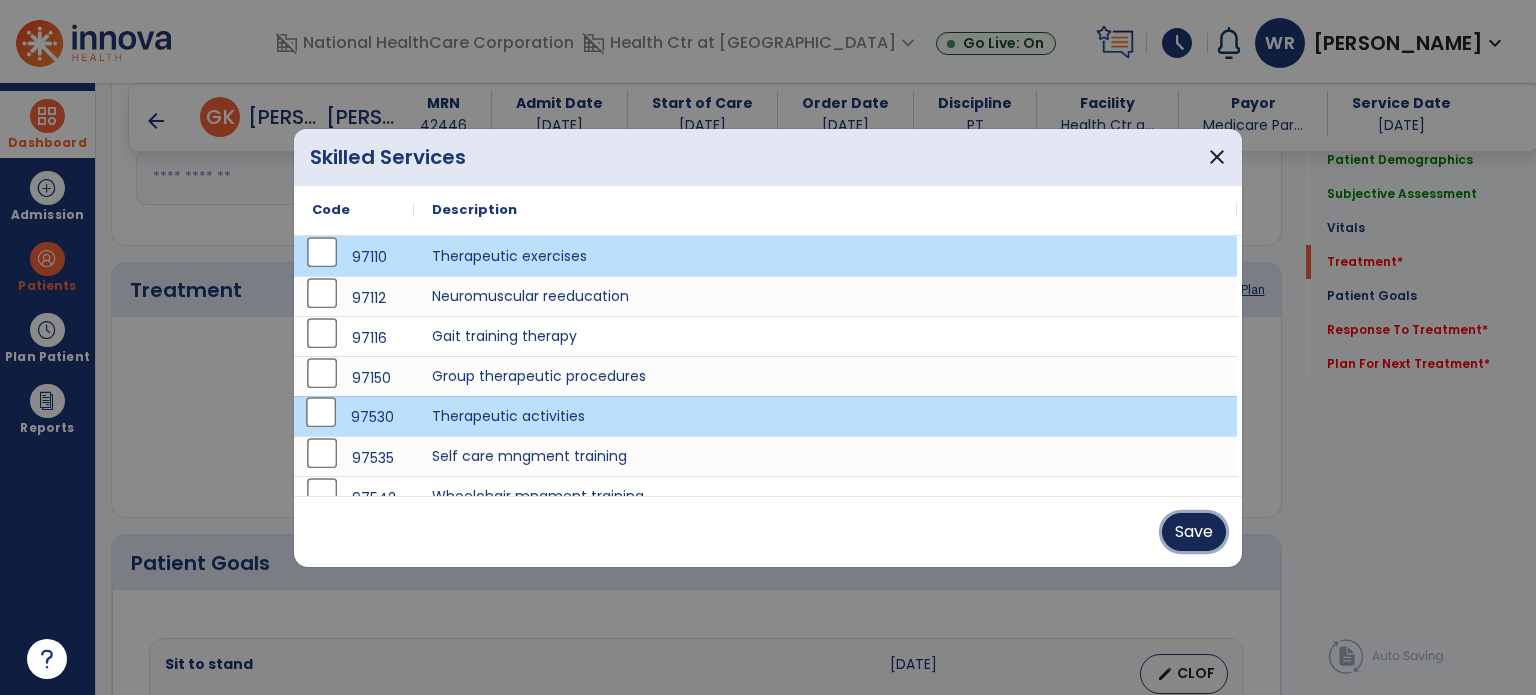 click on "Save" at bounding box center [1194, 532] 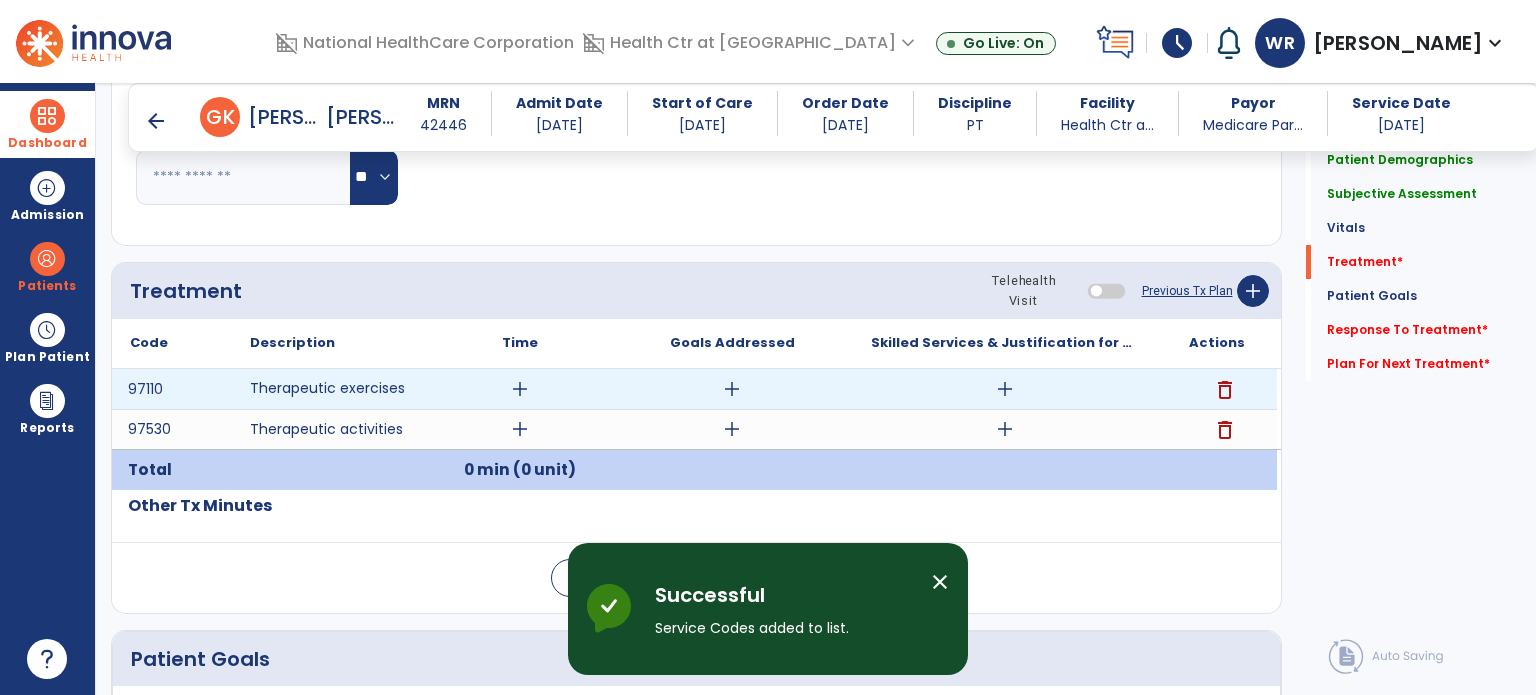 click on "add" at bounding box center [520, 389] 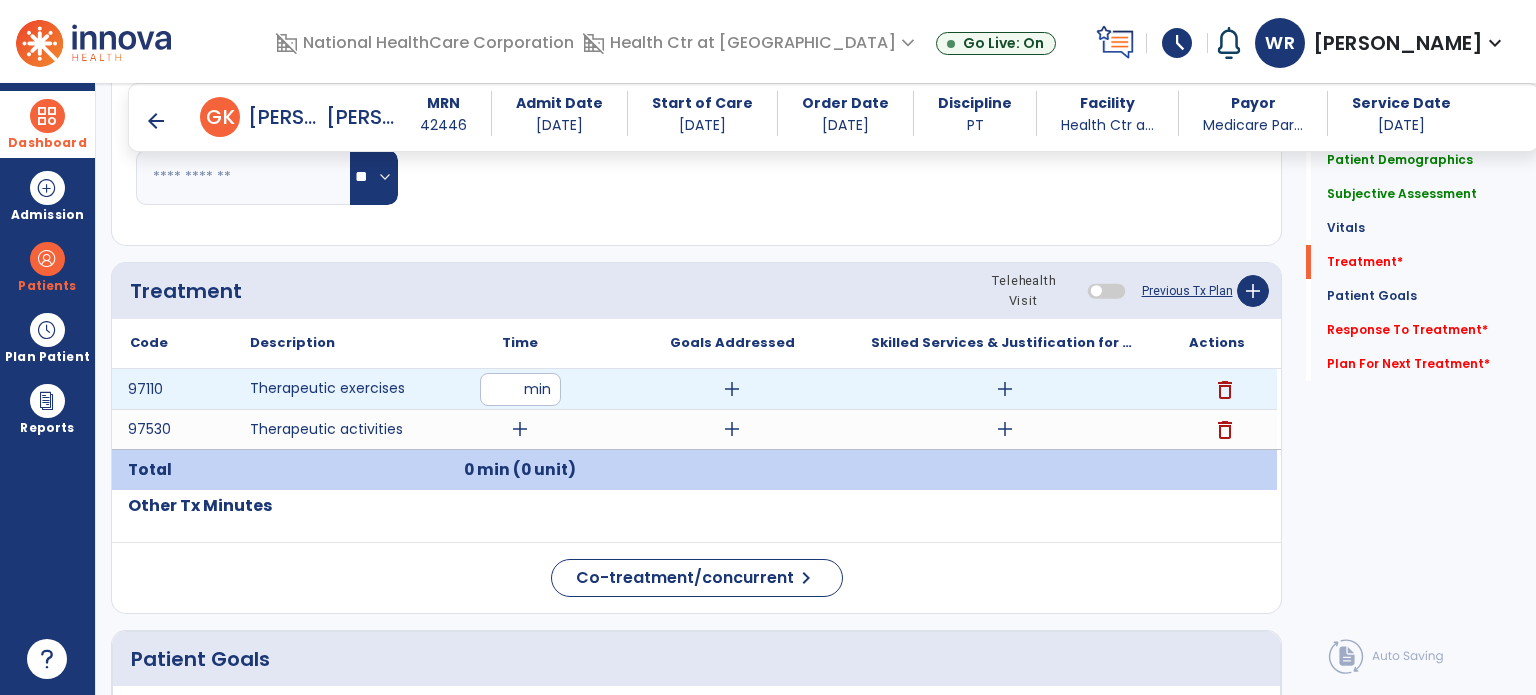 type on "**" 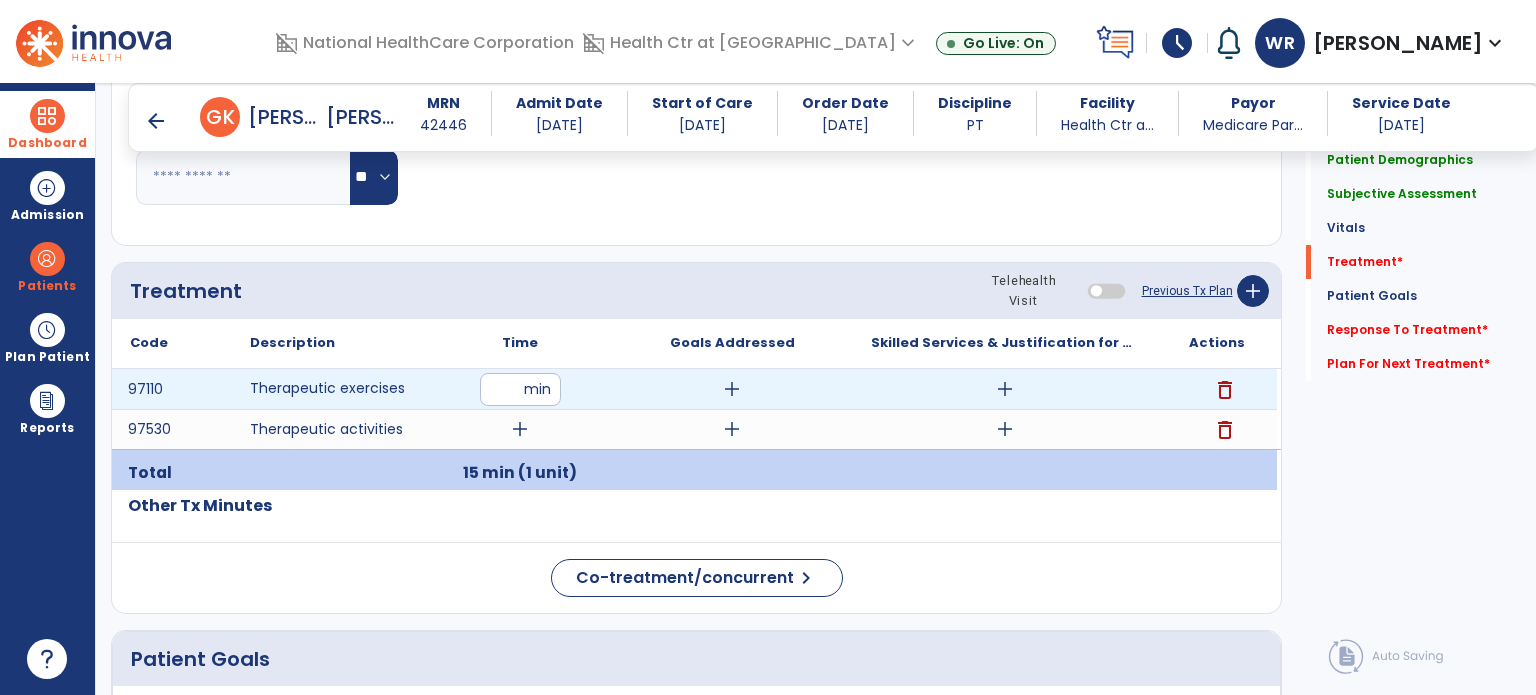 click on "add" at bounding box center [732, 389] 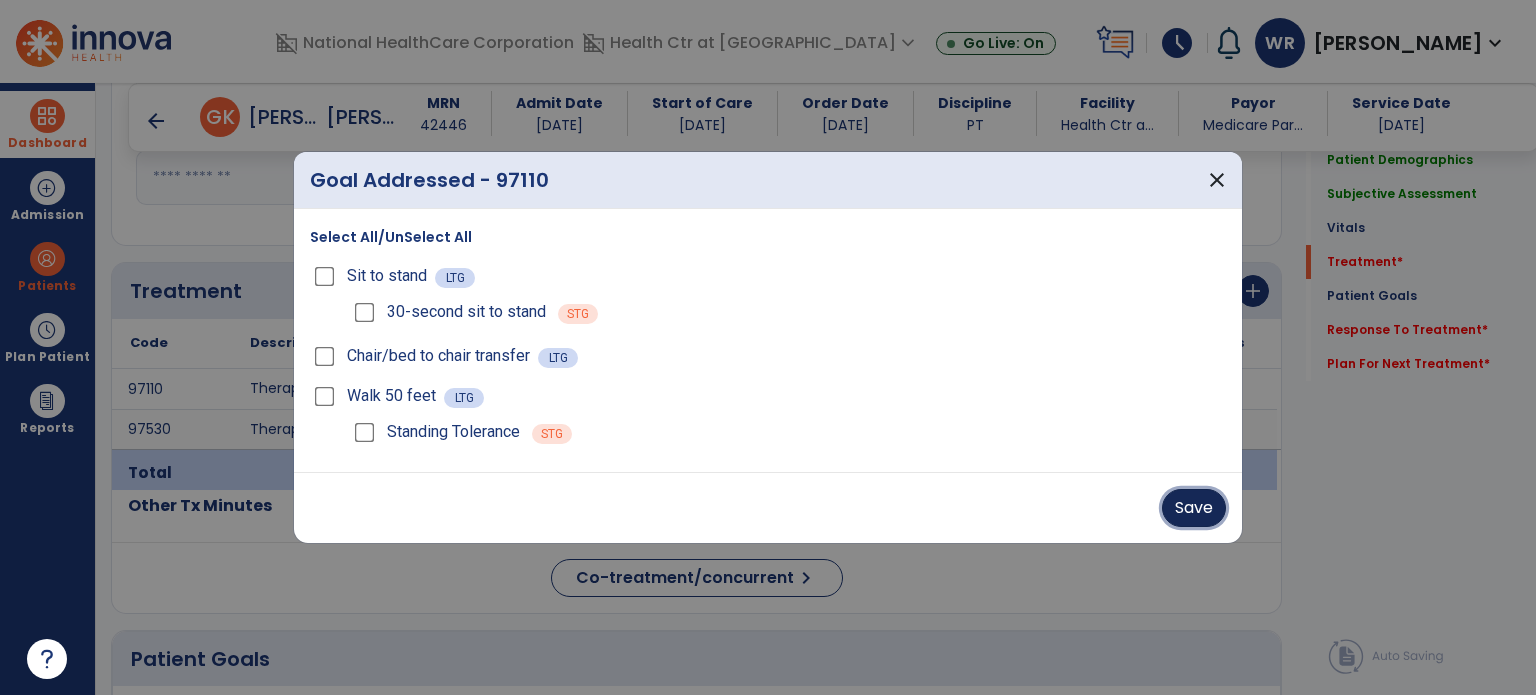 click on "Save" at bounding box center (1194, 508) 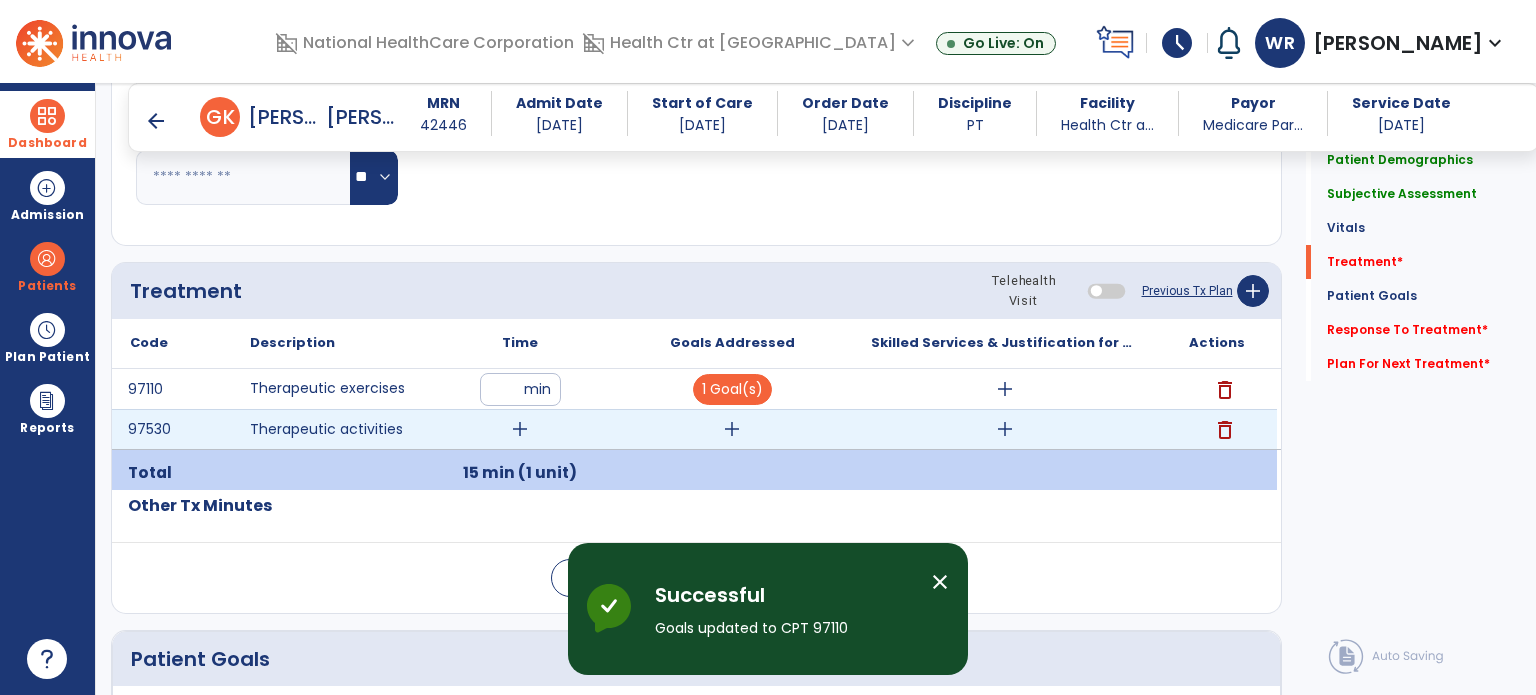 click on "add" at bounding box center (520, 429) 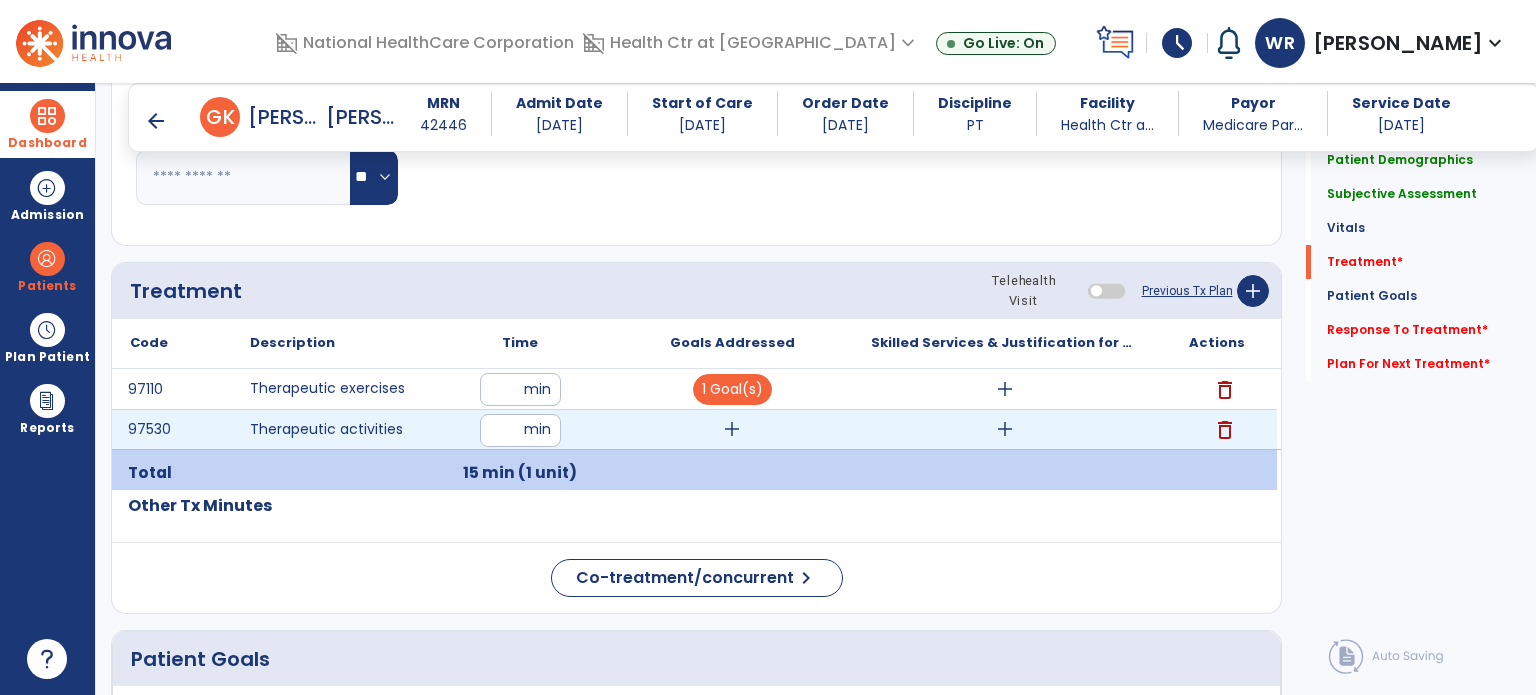 type on "**" 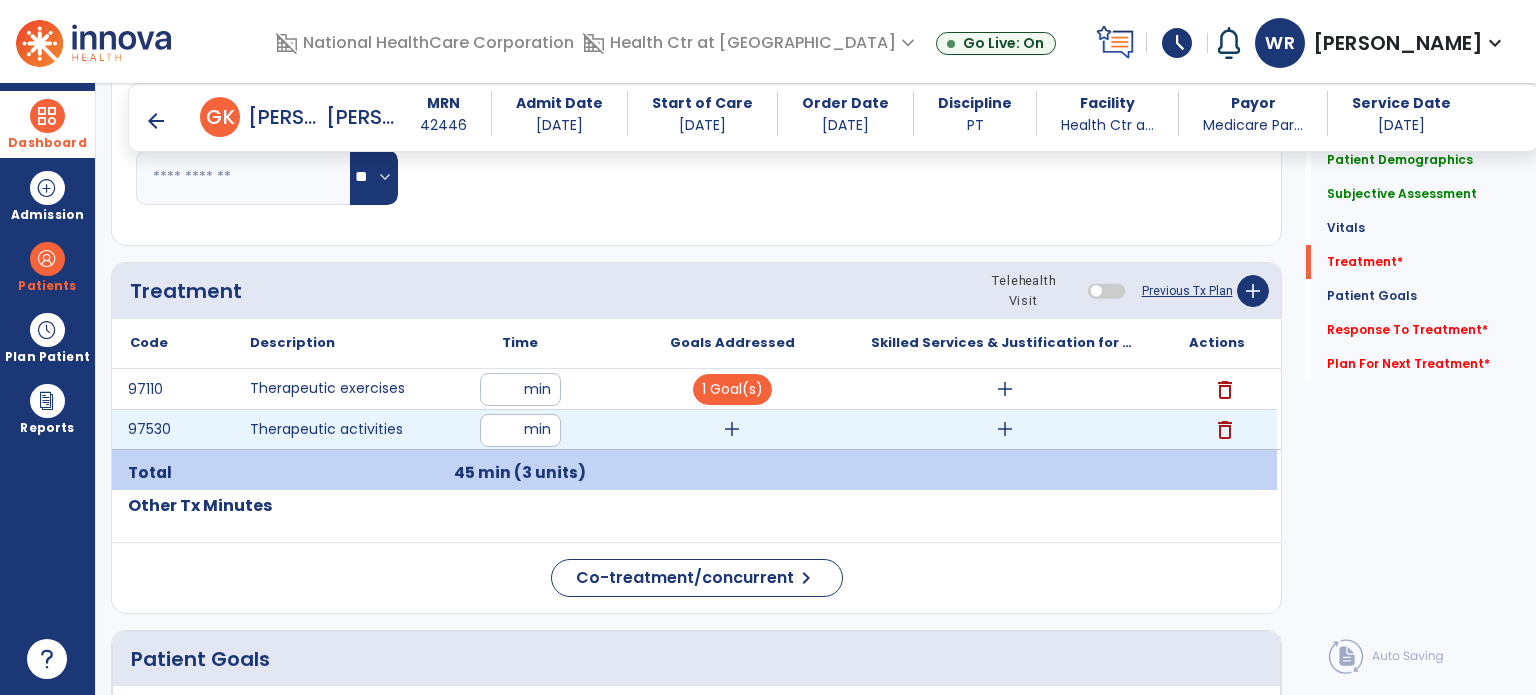 click on "add" at bounding box center [732, 429] 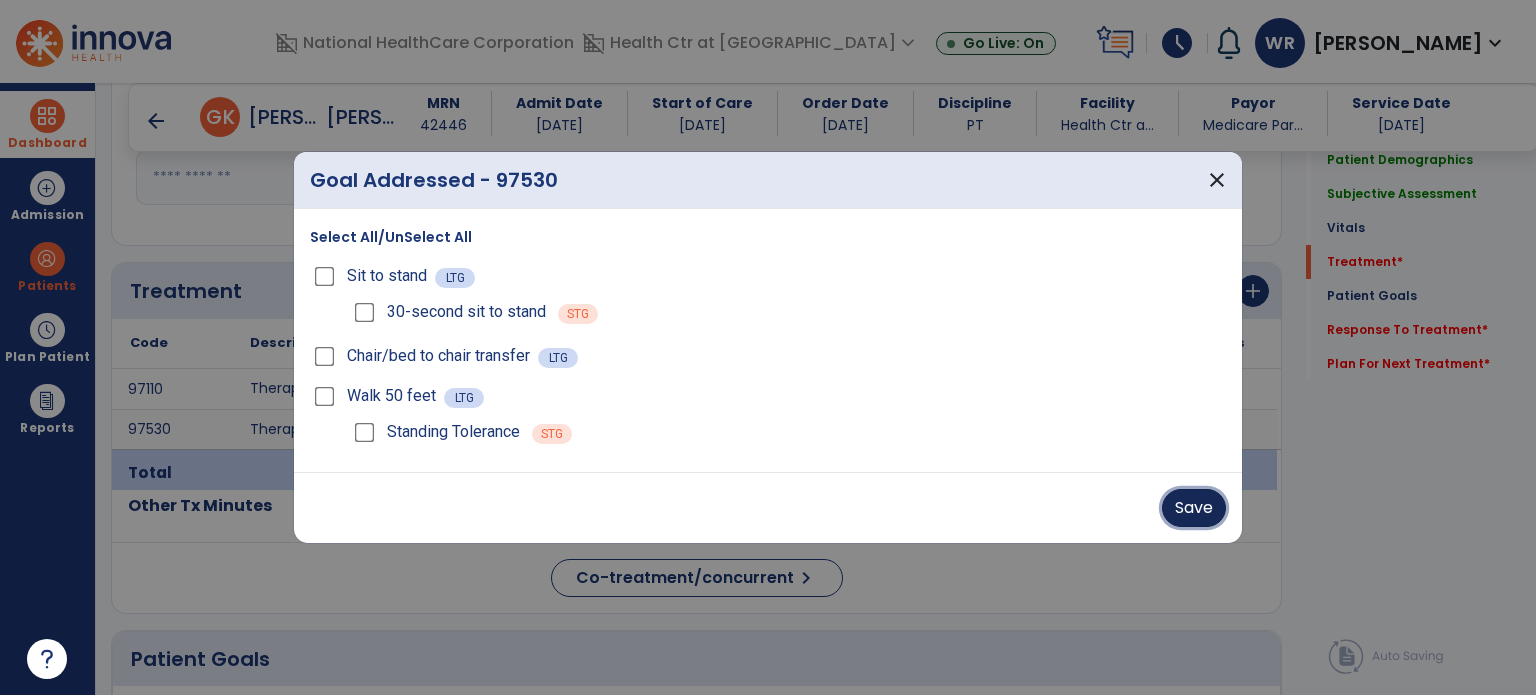 click on "Save" at bounding box center (1194, 508) 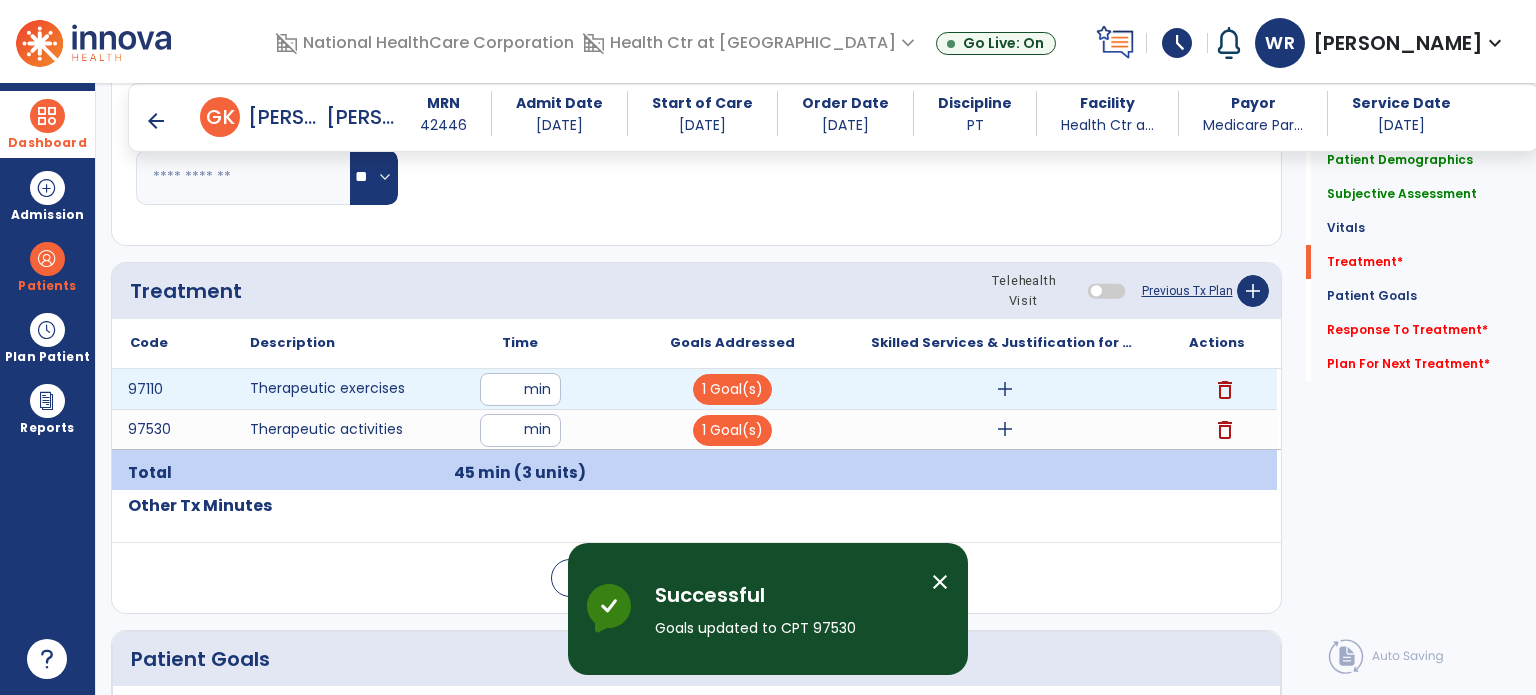 click on "add" at bounding box center [1005, 389] 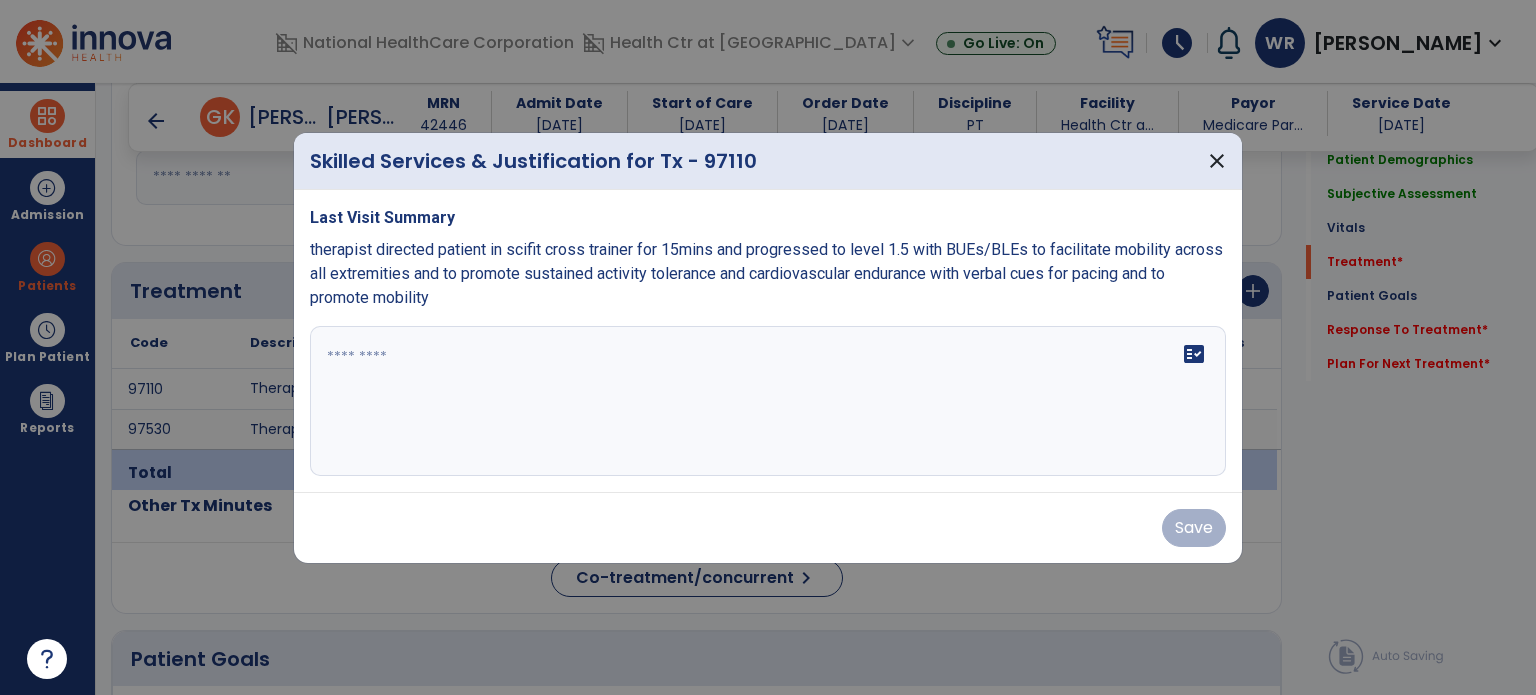 click at bounding box center (768, 401) 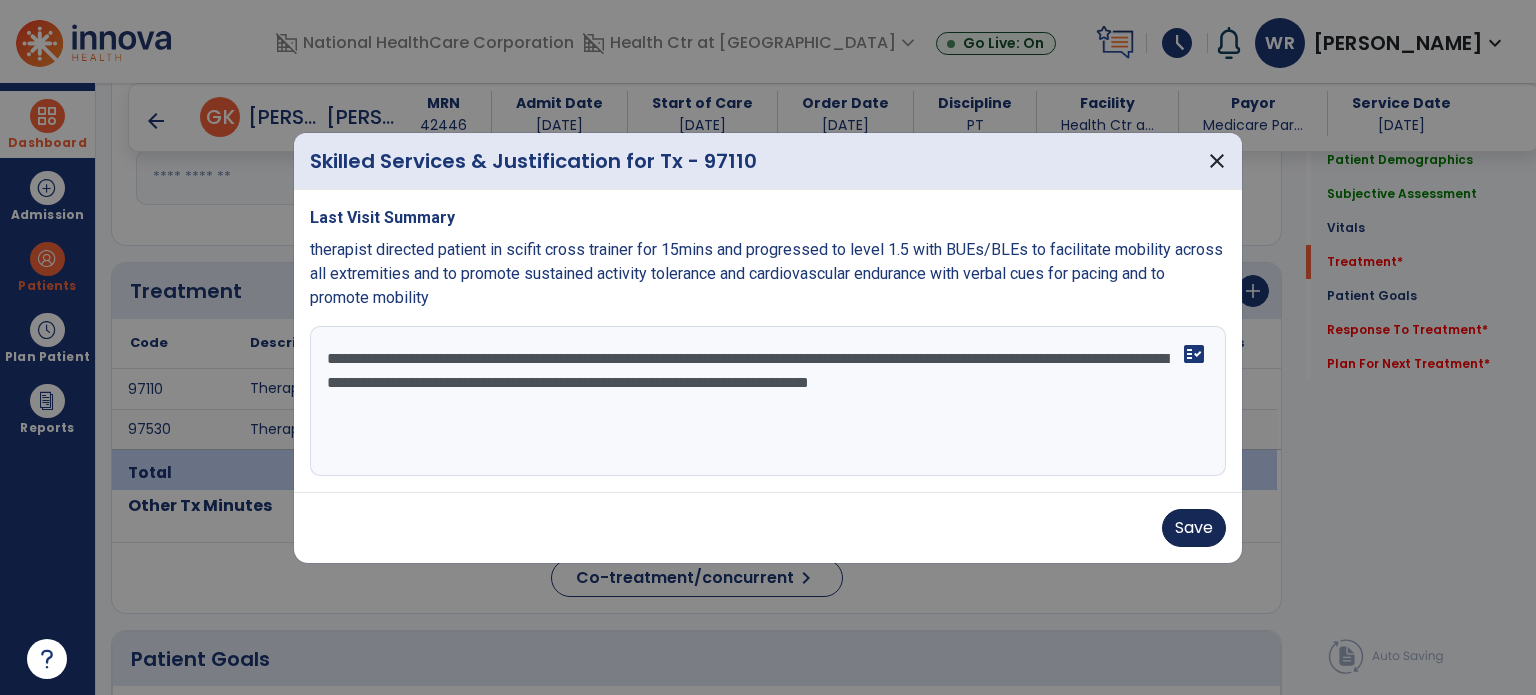 type on "**********" 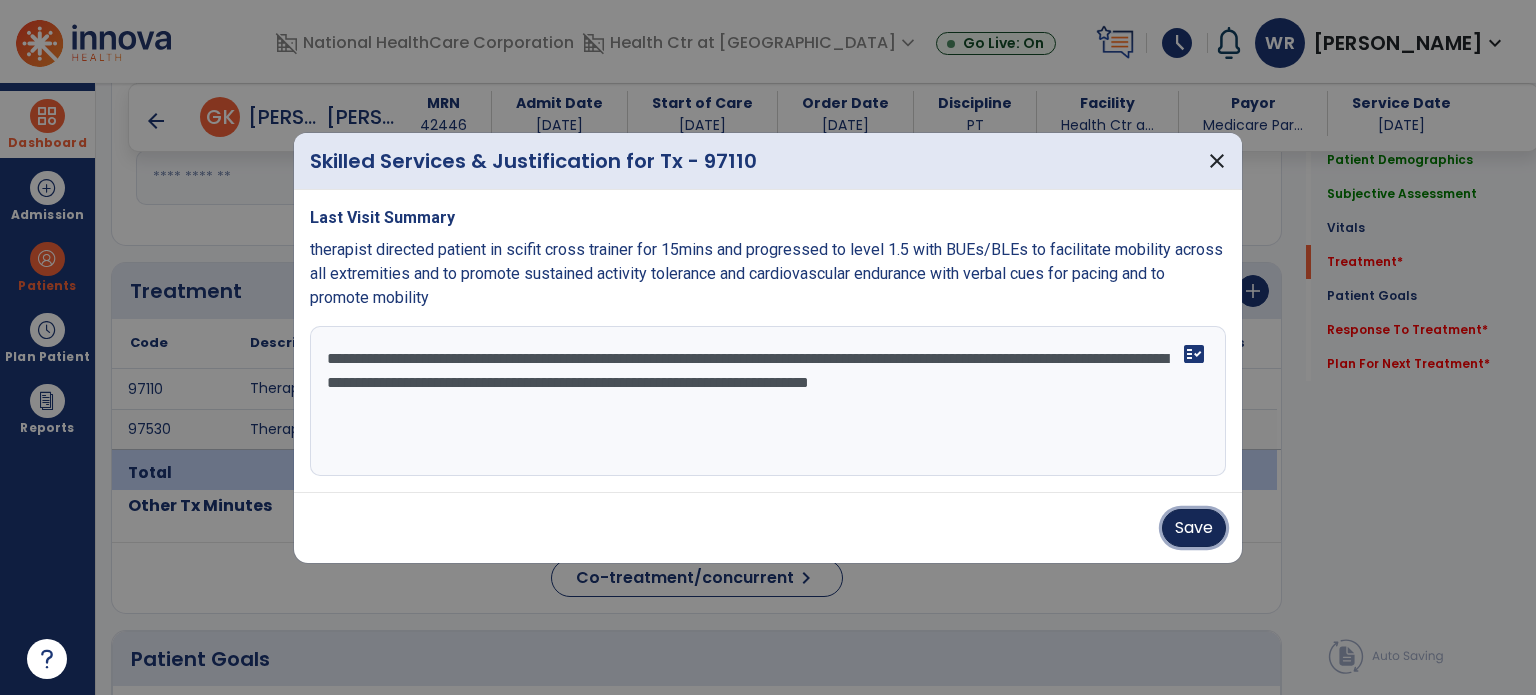 click on "Save" at bounding box center [1194, 528] 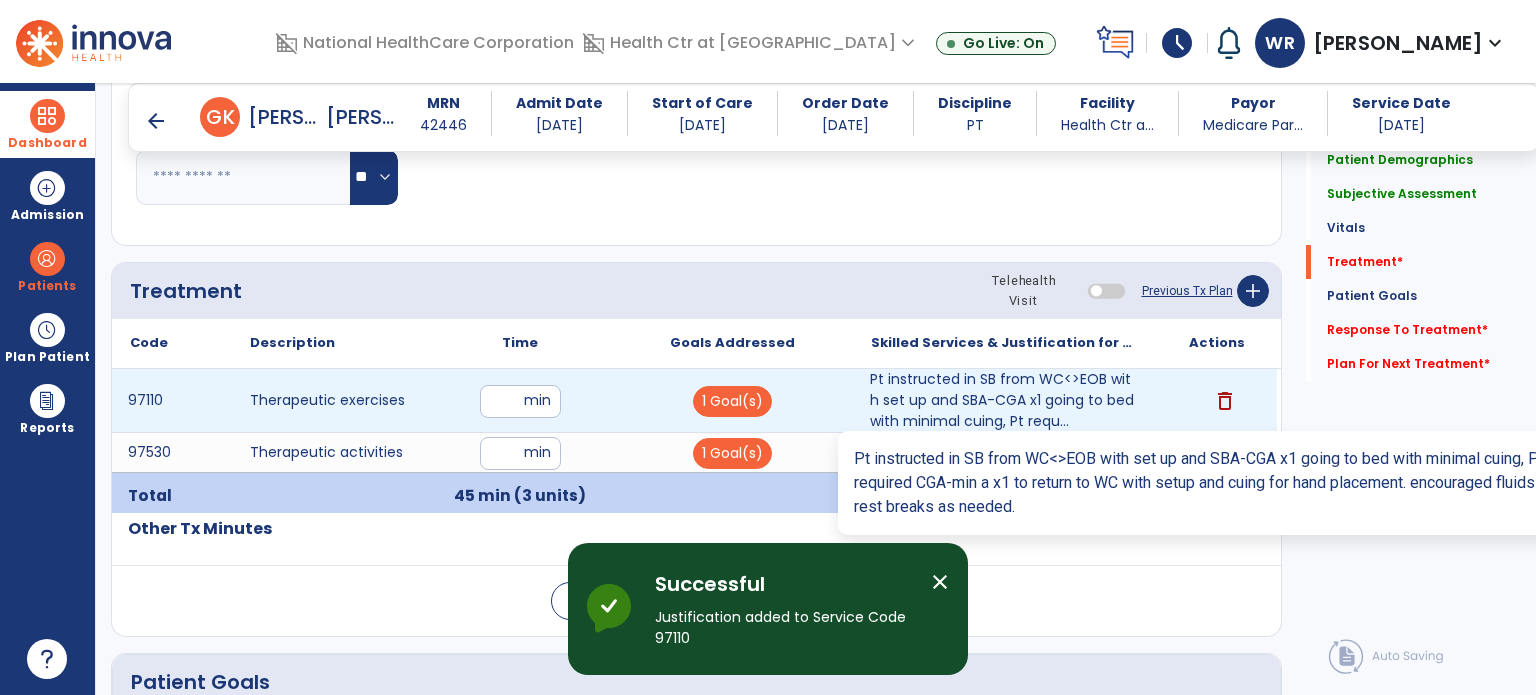 click on "Pt instructed in SB from WC<>EOB with set up and SBA-CGA x1 going to bed with minimal cuing, Pt requ..." at bounding box center (1004, 400) 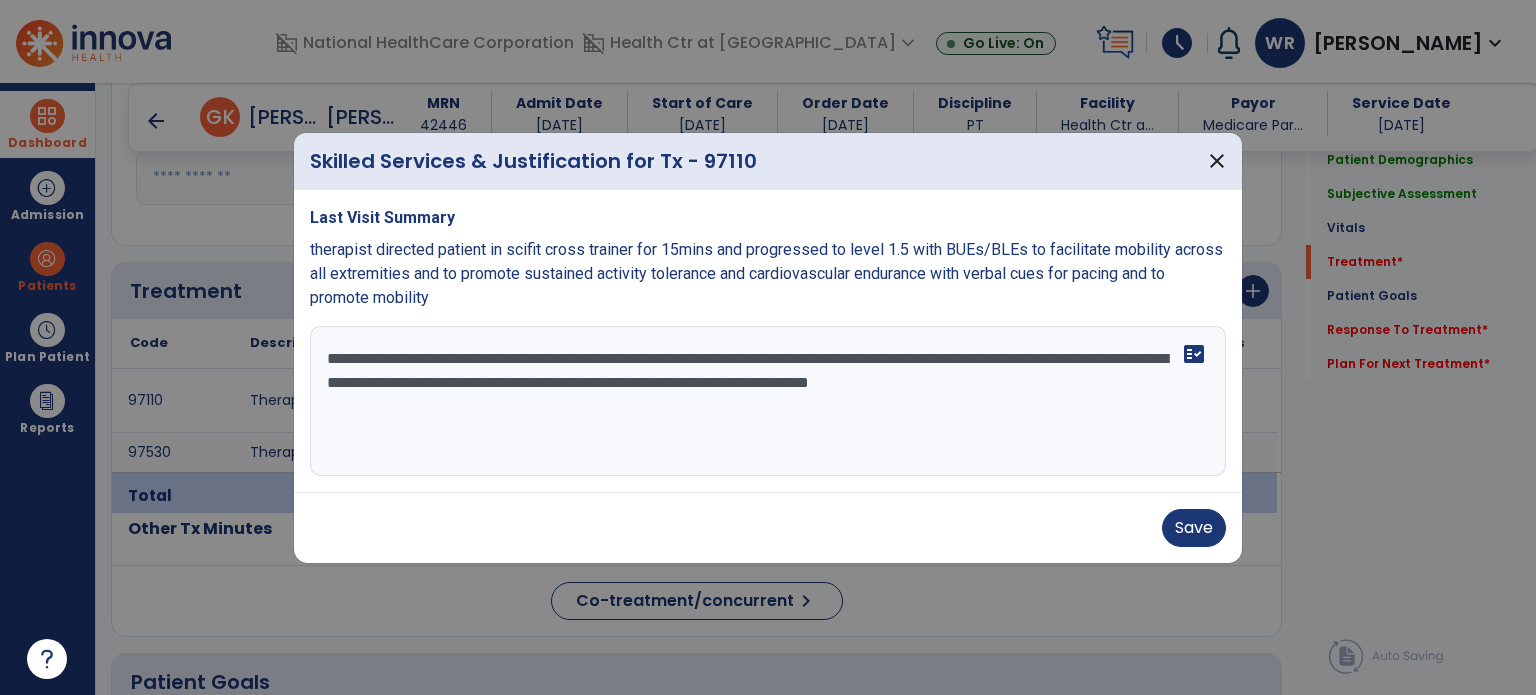 drag, startPoint x: 509, startPoint y: 424, endPoint x: 272, endPoint y: 336, distance: 252.81021 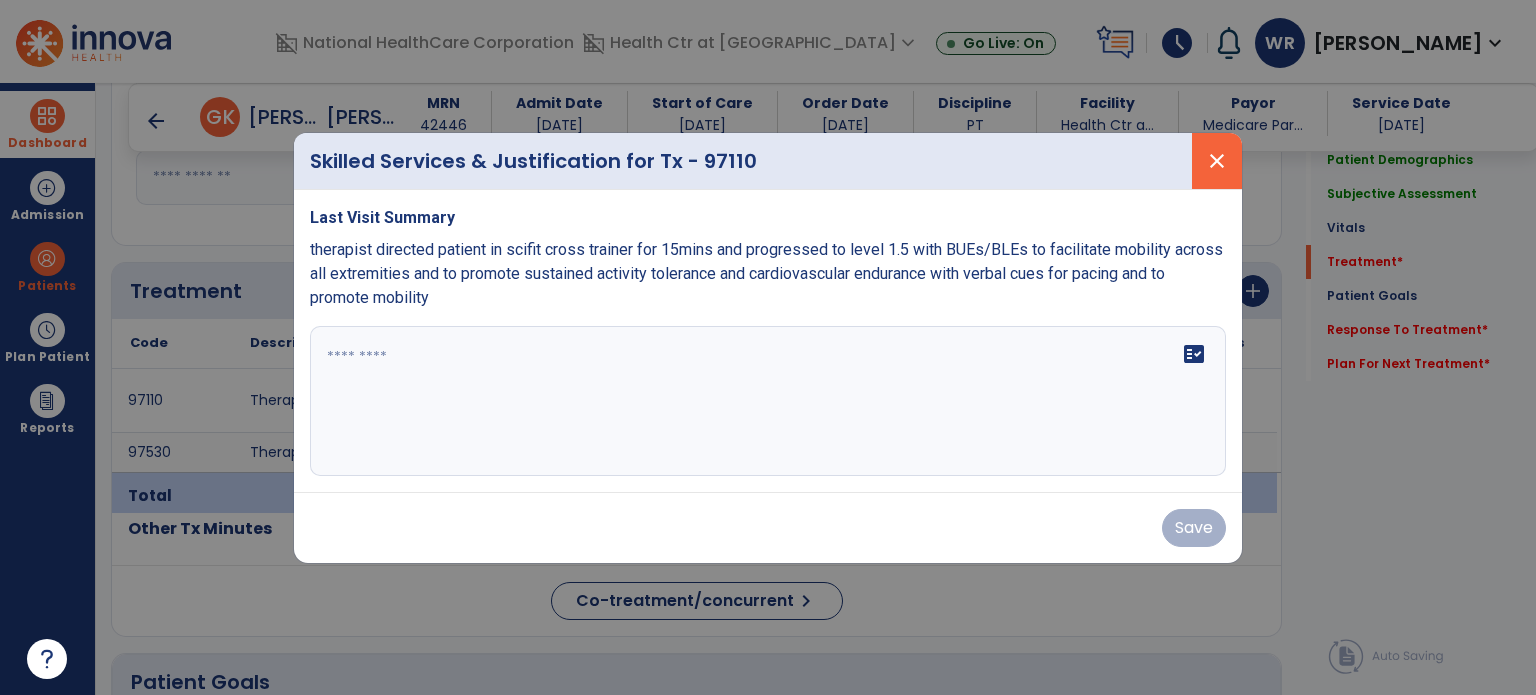 type 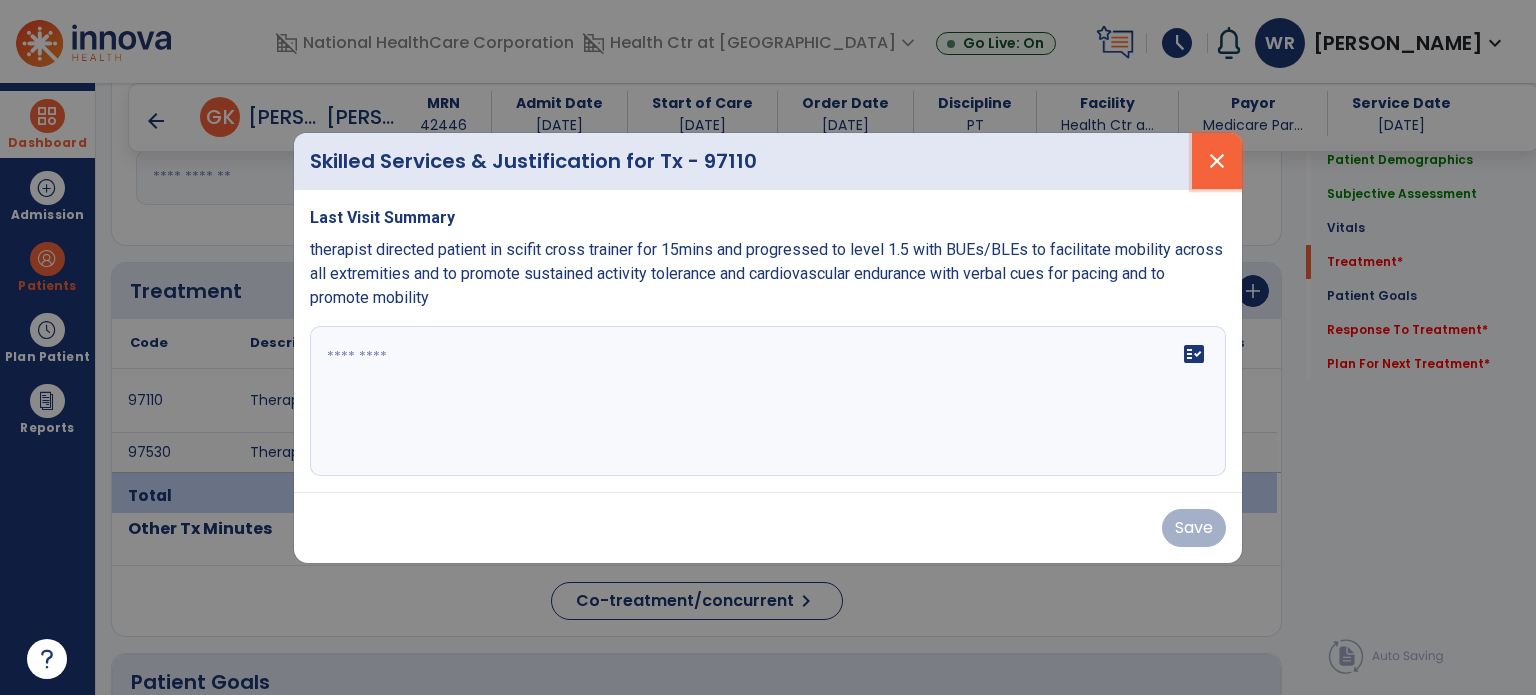 click on "close" at bounding box center (1217, 161) 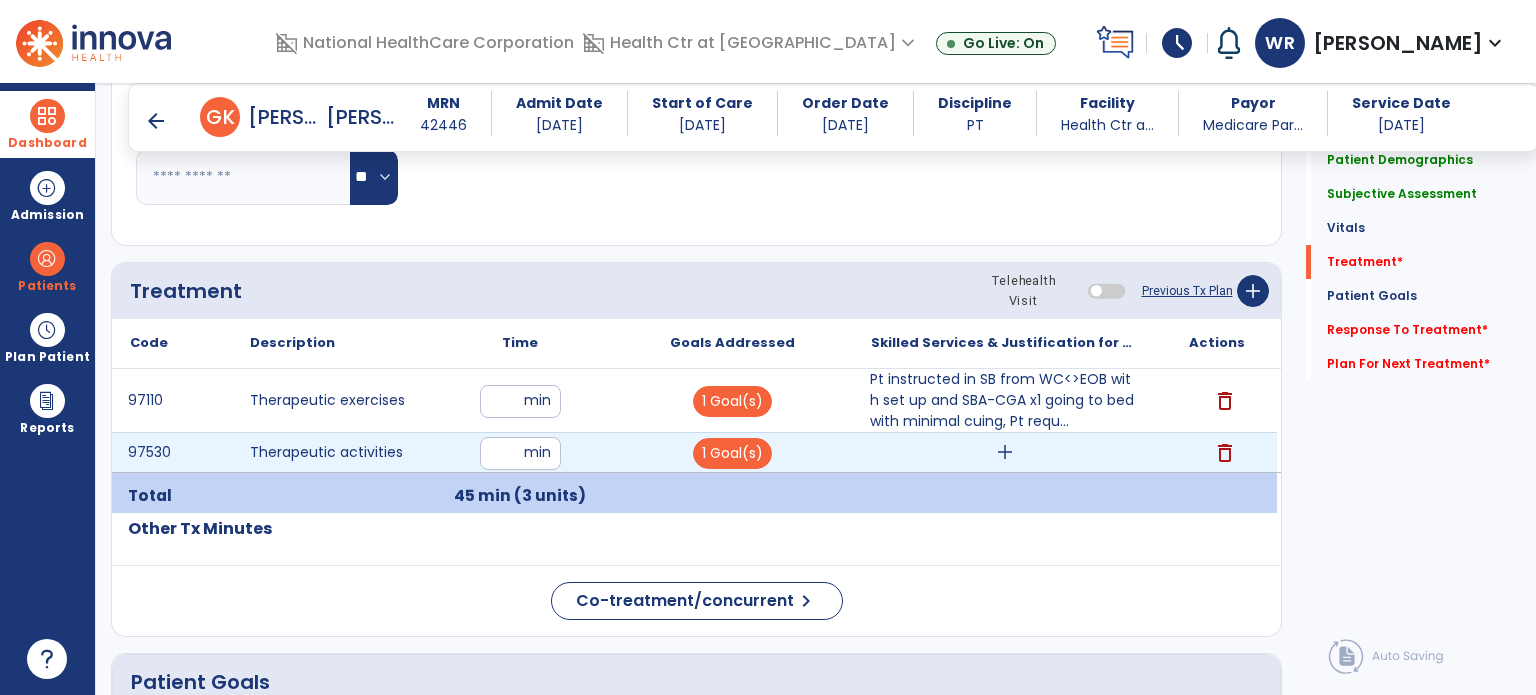 click on "add" at bounding box center (1005, 452) 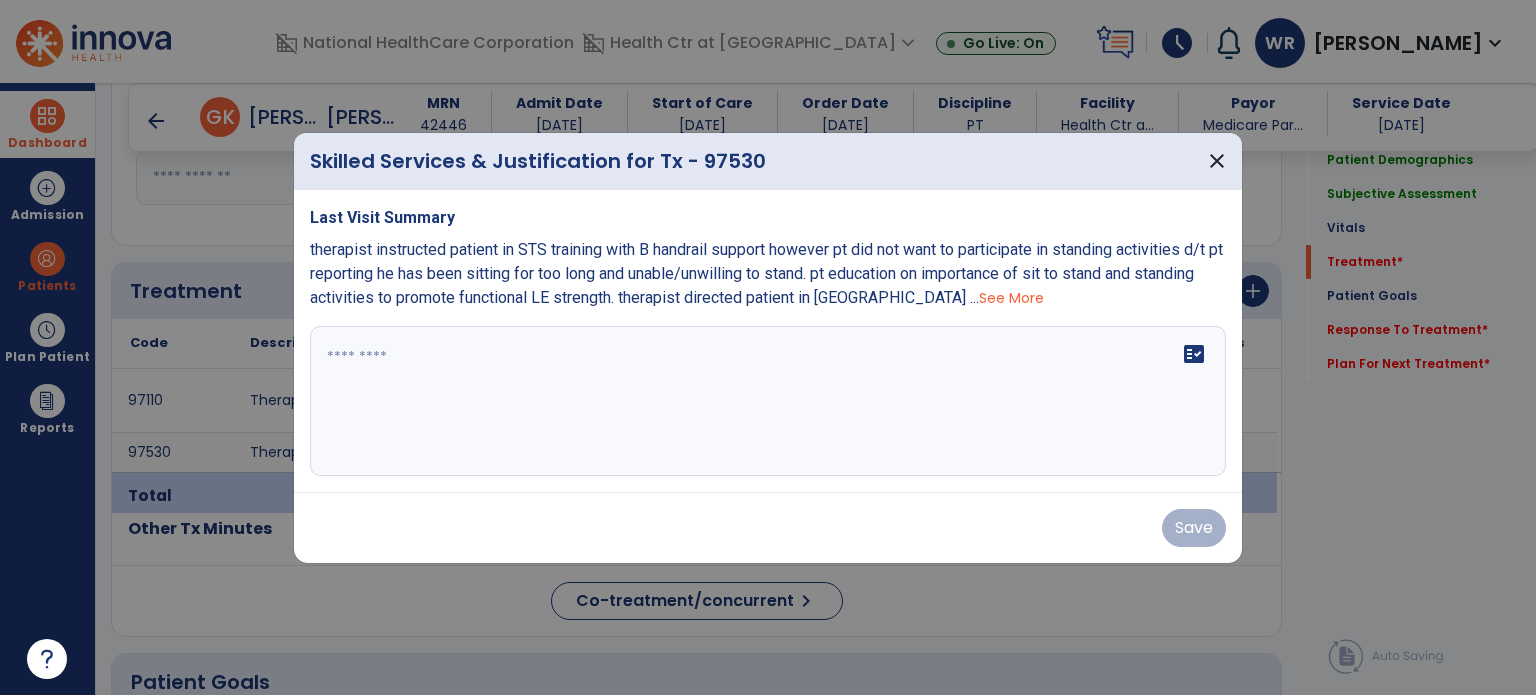 click on "fact_check" at bounding box center [768, 401] 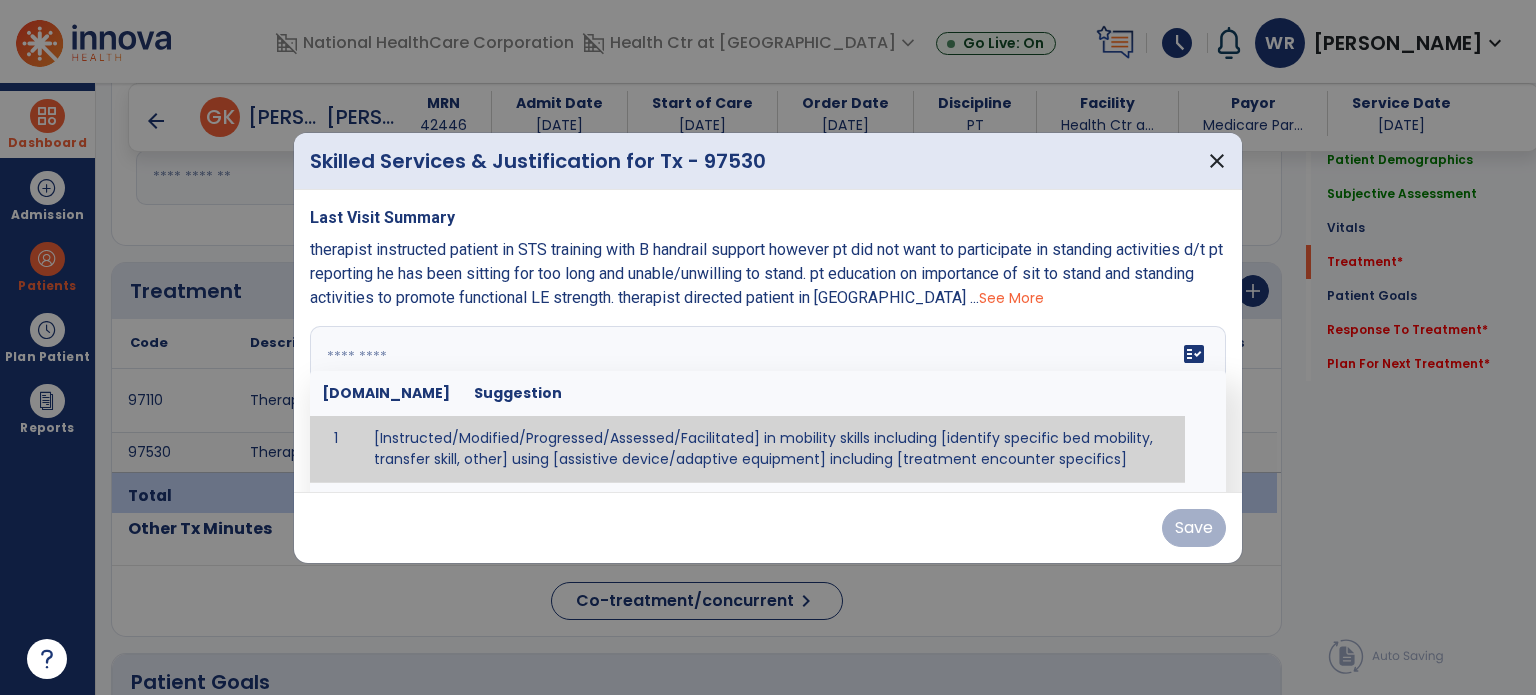 click at bounding box center (768, 401) 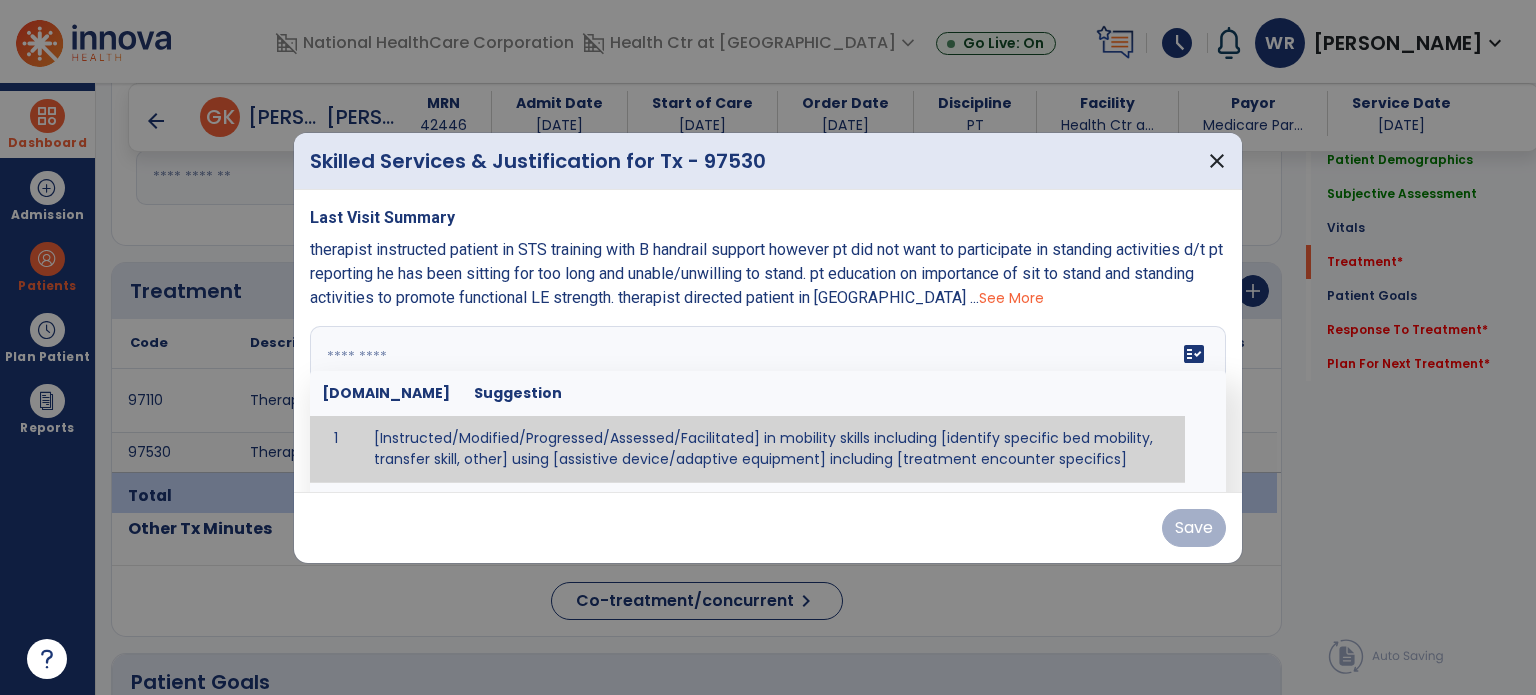 paste on "**********" 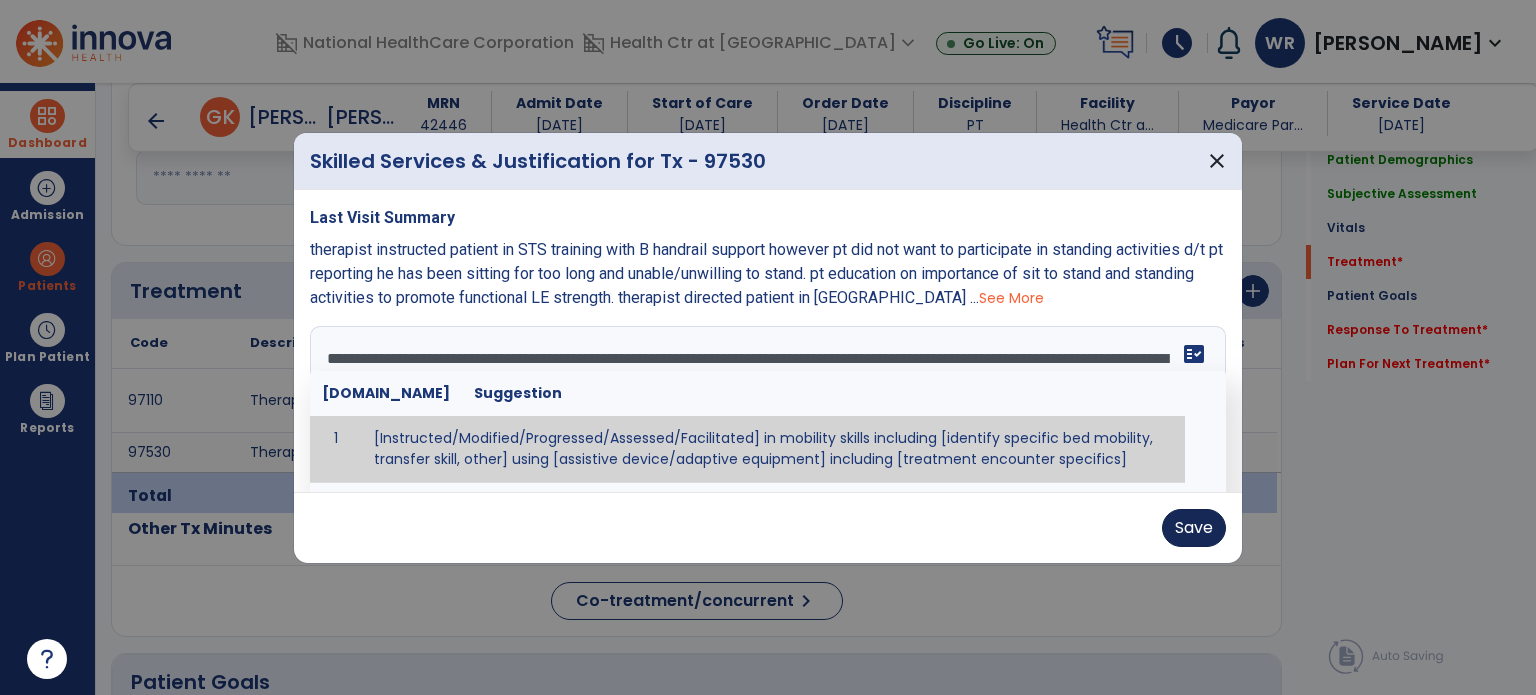 type on "**********" 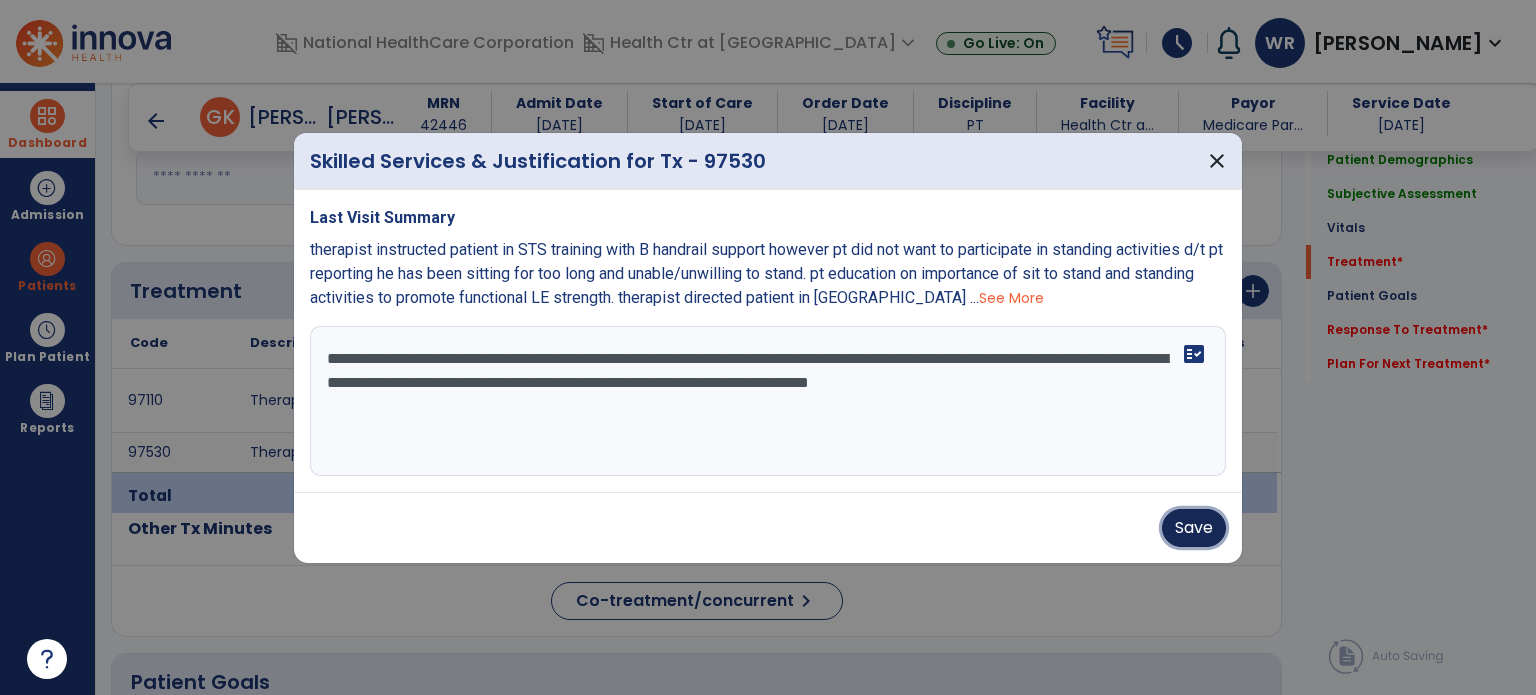 click on "Save" at bounding box center [1194, 528] 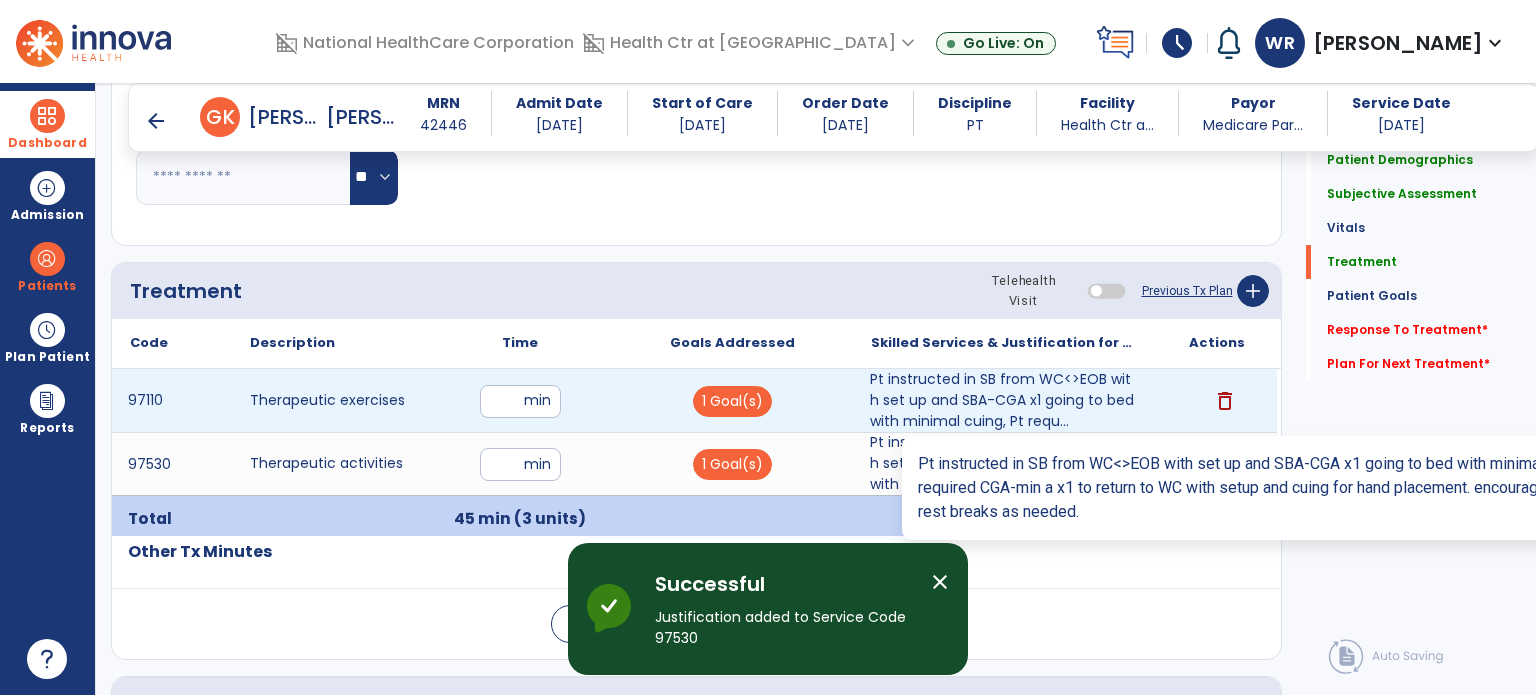 click on "Pt instructed in SB from WC<>EOB with set up and SBA-CGA x1 going to bed with minimal cuing, Pt requ..." at bounding box center [1004, 400] 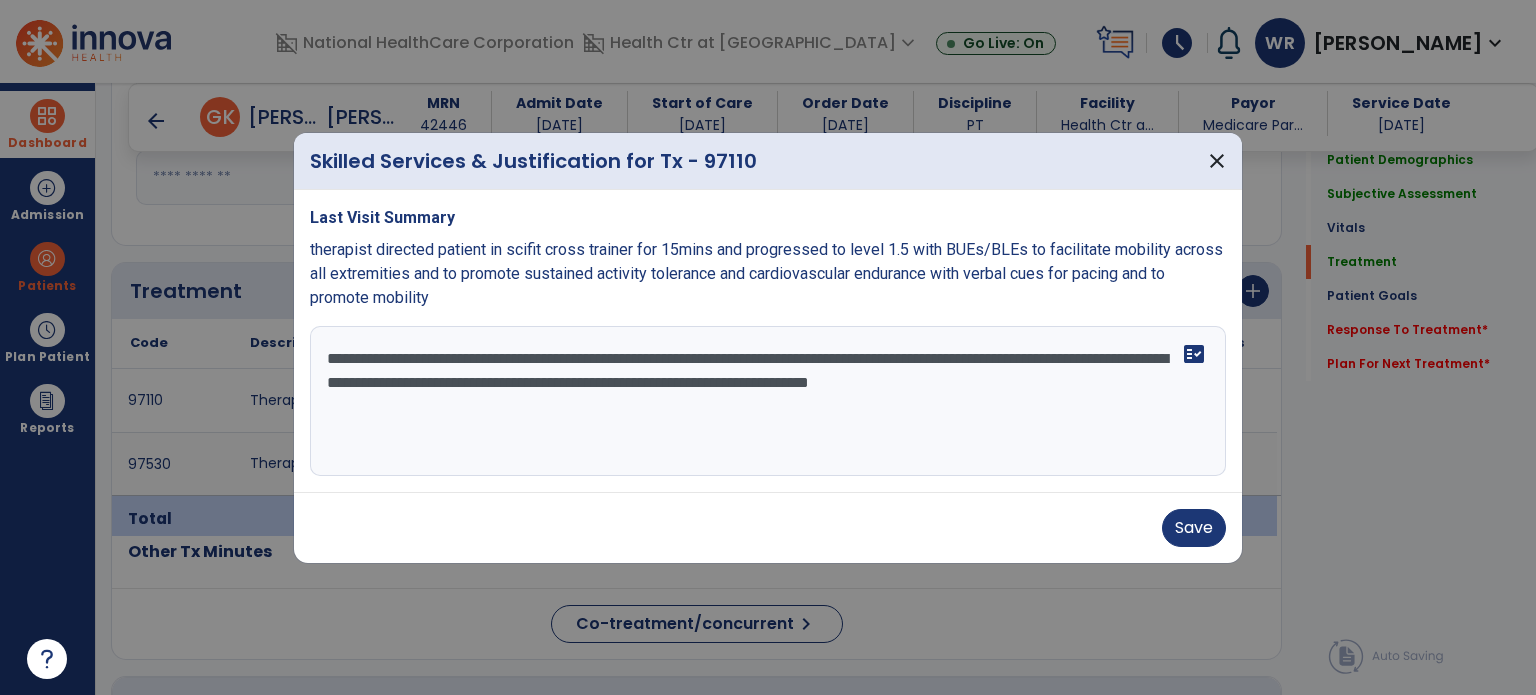 click on "**********" at bounding box center (768, 401) 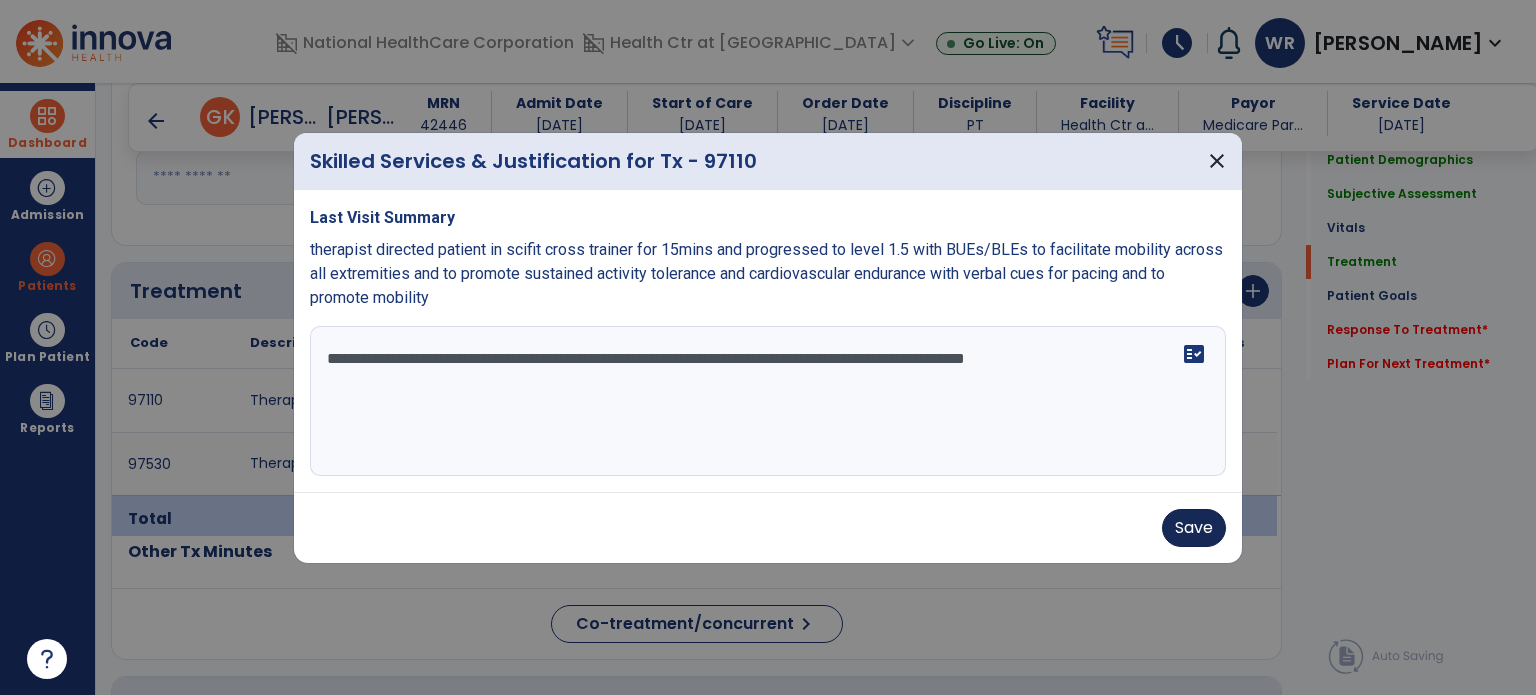 type on "**********" 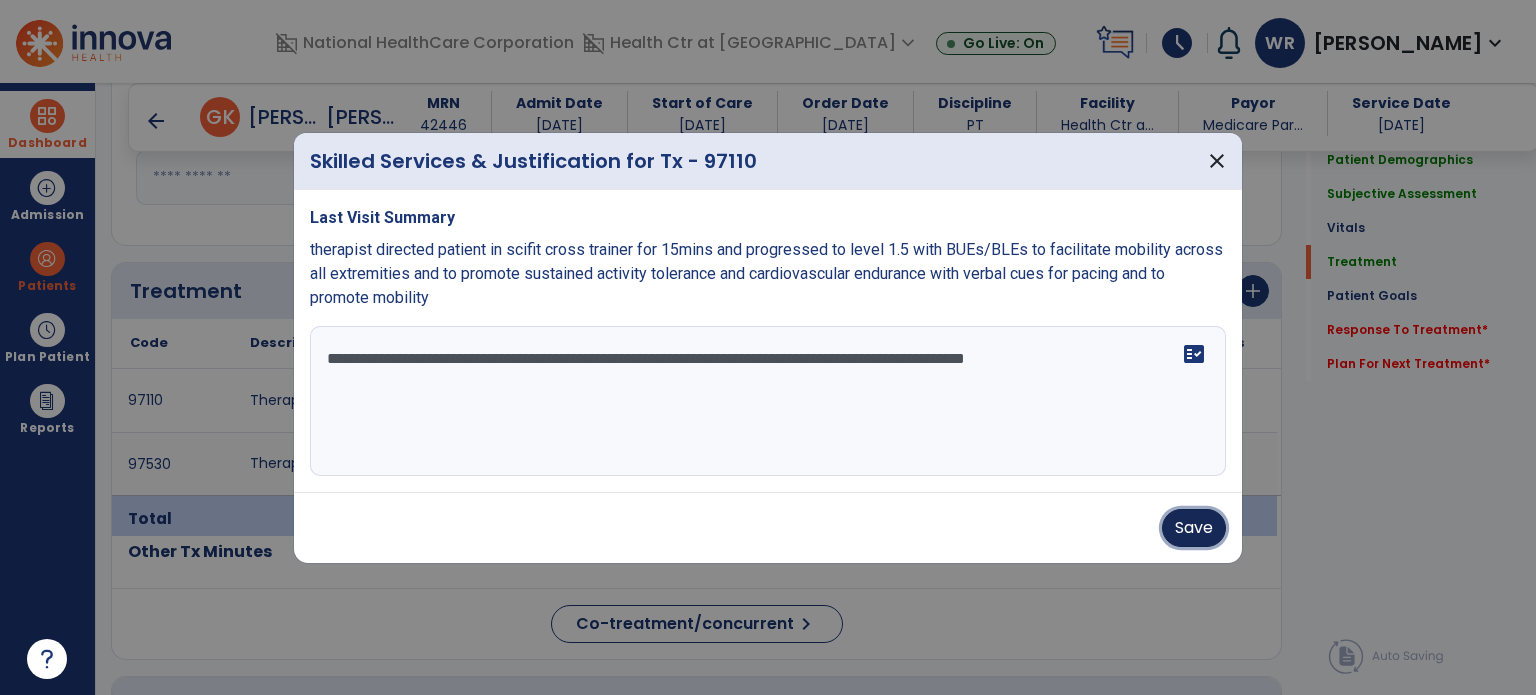click on "Save" at bounding box center (1194, 528) 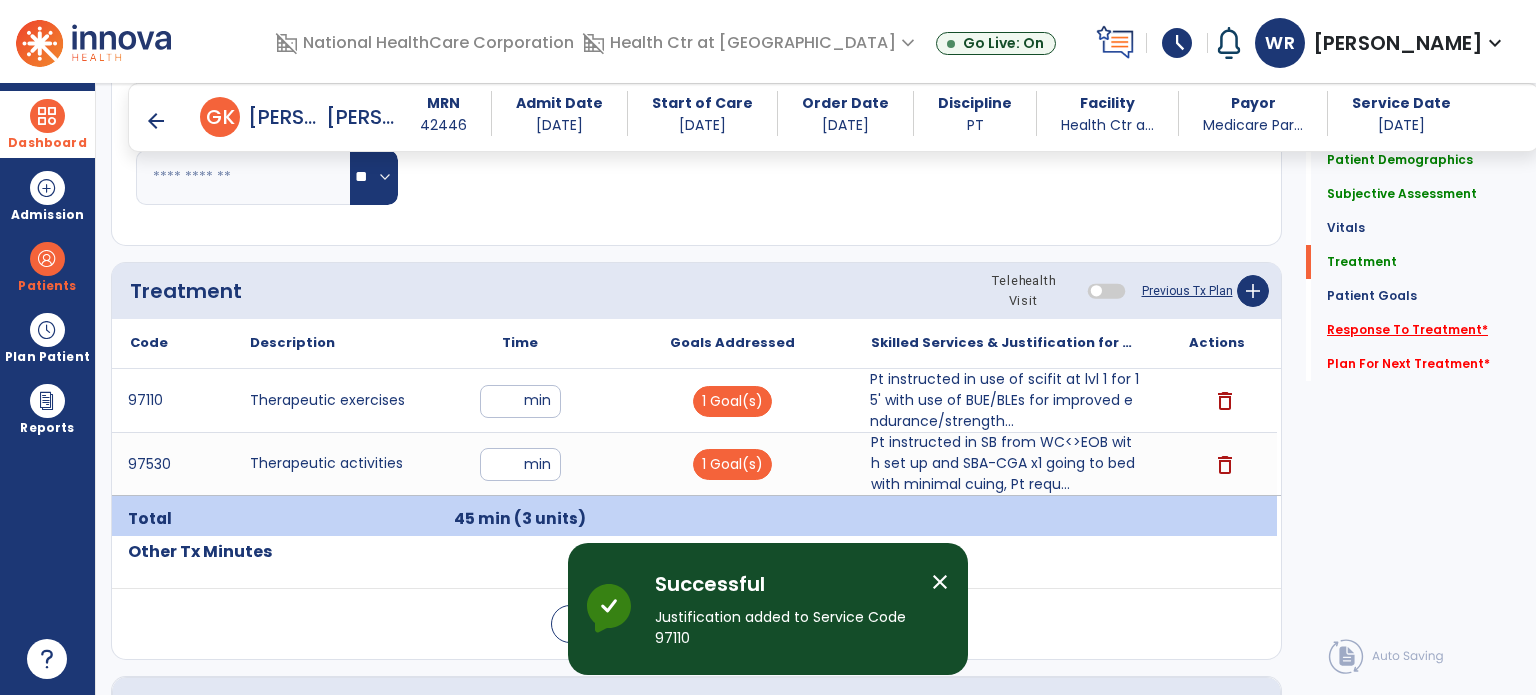 click on "Response To Treatment   *" 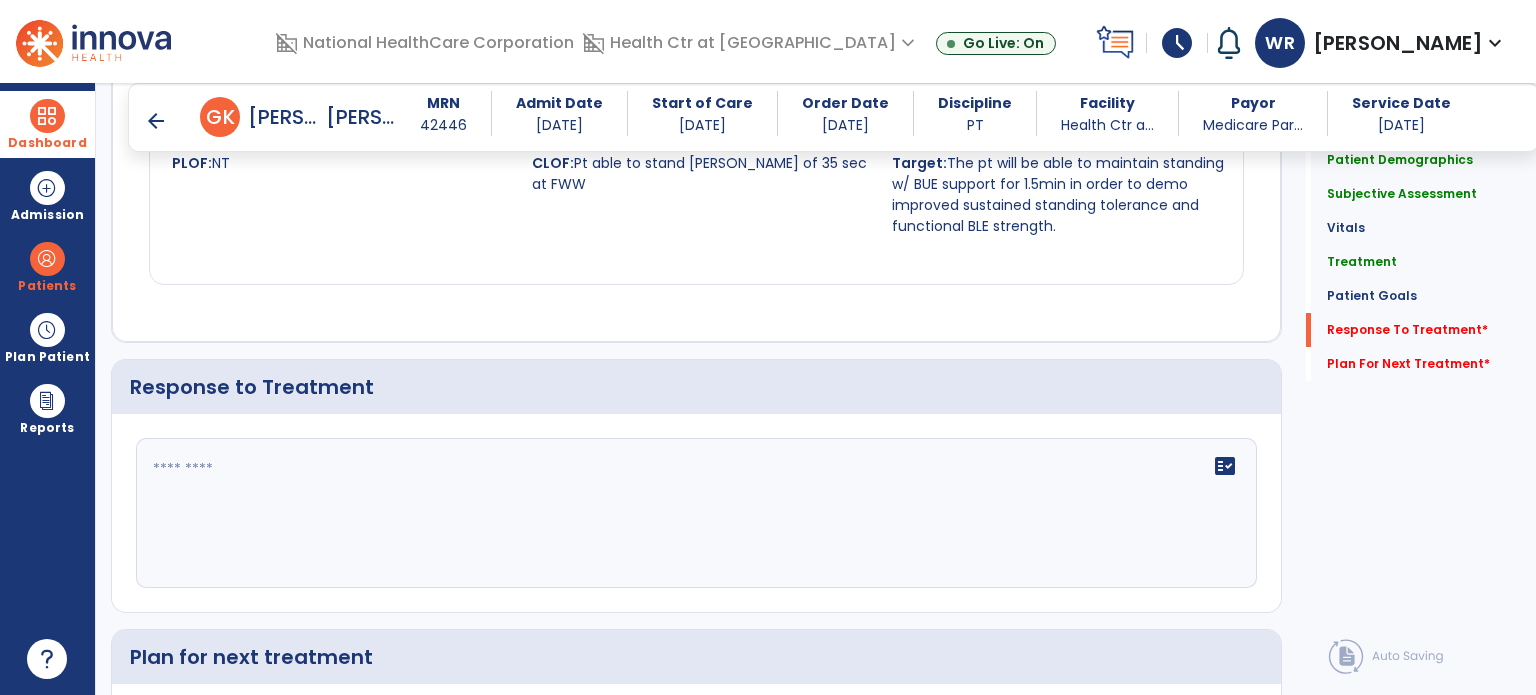 scroll, scrollTop: 2731, scrollLeft: 0, axis: vertical 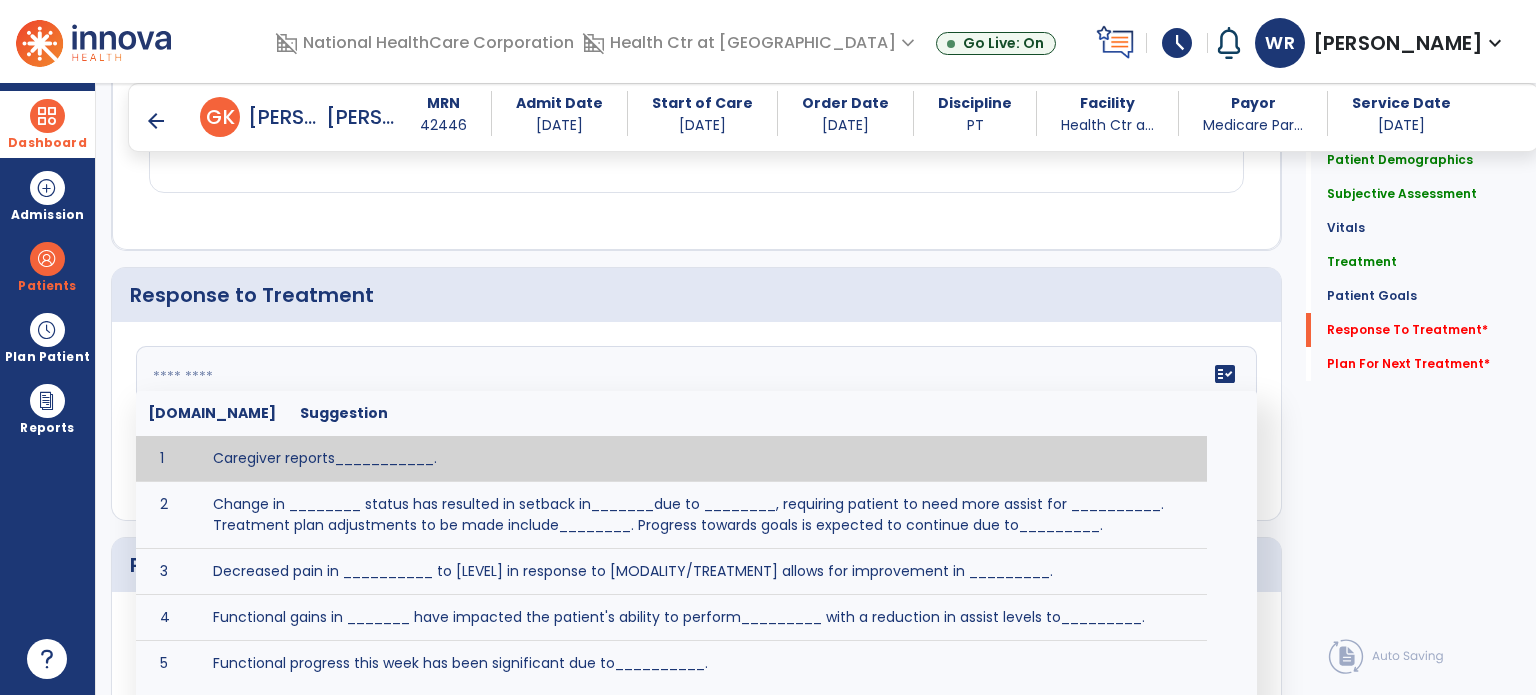 click on "fact_check  [DOMAIN_NAME] Suggestion 1 Caregiver reports___________. 2 Change in ________ status has resulted in setback in_______due to ________, requiring patient to need more assist for __________.   Treatment plan adjustments to be made include________.  Progress towards goals is expected to continue due to_________. 3 Decreased pain in __________ to [LEVEL] in response to [MODALITY/TREATMENT] allows for improvement in _________. 4 Functional gains in _______ have impacted the patient's ability to perform_________ with a reduction in assist levels to_________. 5 Functional progress this week has been significant due to__________. 6 Gains in ________ have improved the patient's ability to perform ______with decreased levels of assist to___________. 7 Improvement in ________allows patient to tolerate higher levels of challenges in_________. 8 Pain in [AREA] has decreased to [LEVEL] in response to [TREATMENT/MODALITY], allowing fore ease in completing__________. 9 10 11 12 13 14 15 16 17 18 19 20 21" 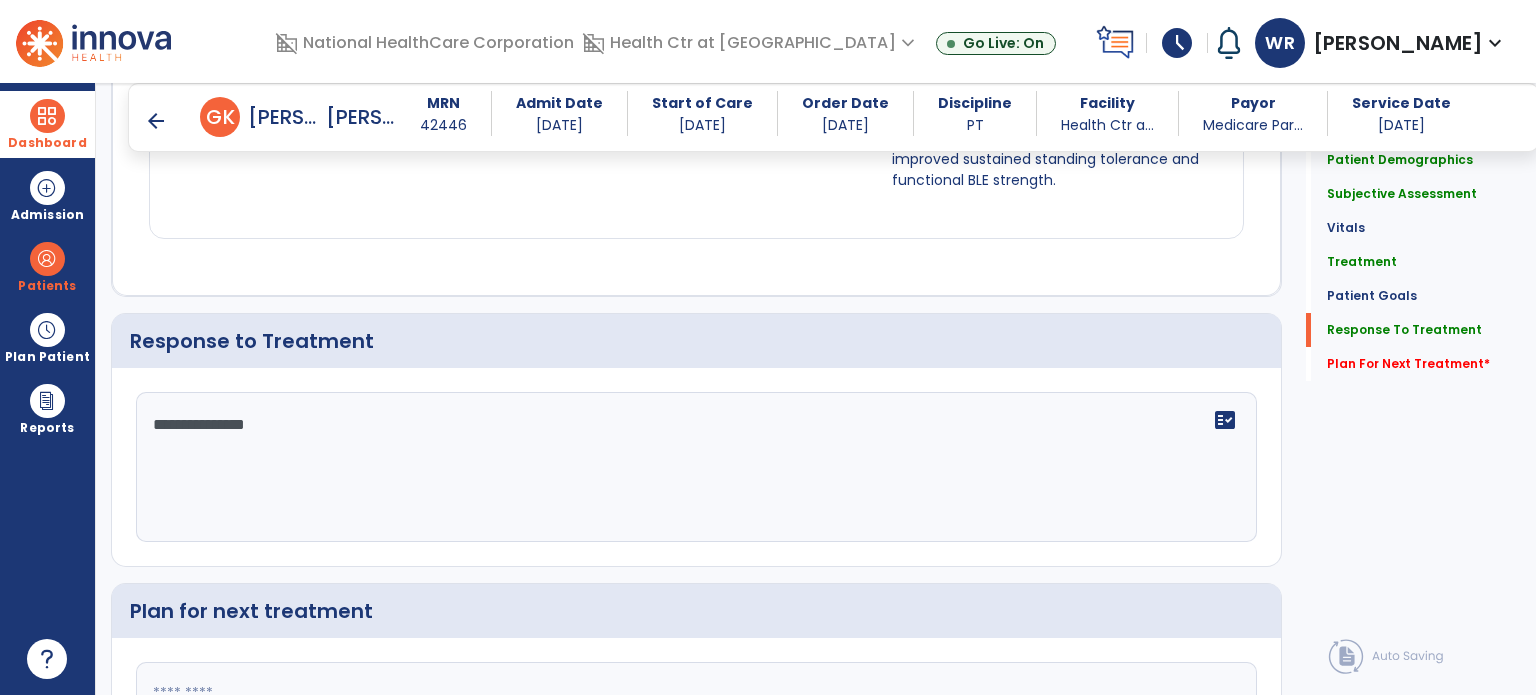 scroll, scrollTop: 2731, scrollLeft: 0, axis: vertical 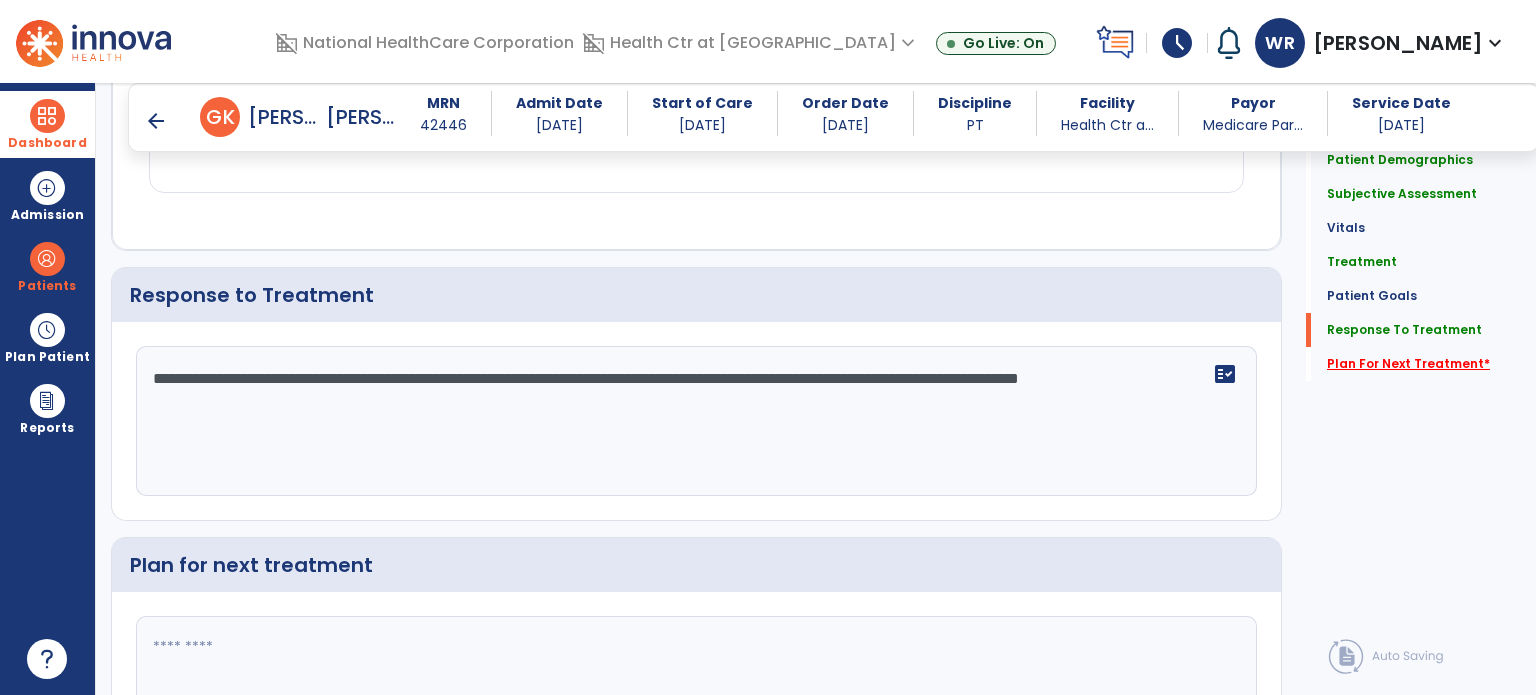 type on "**********" 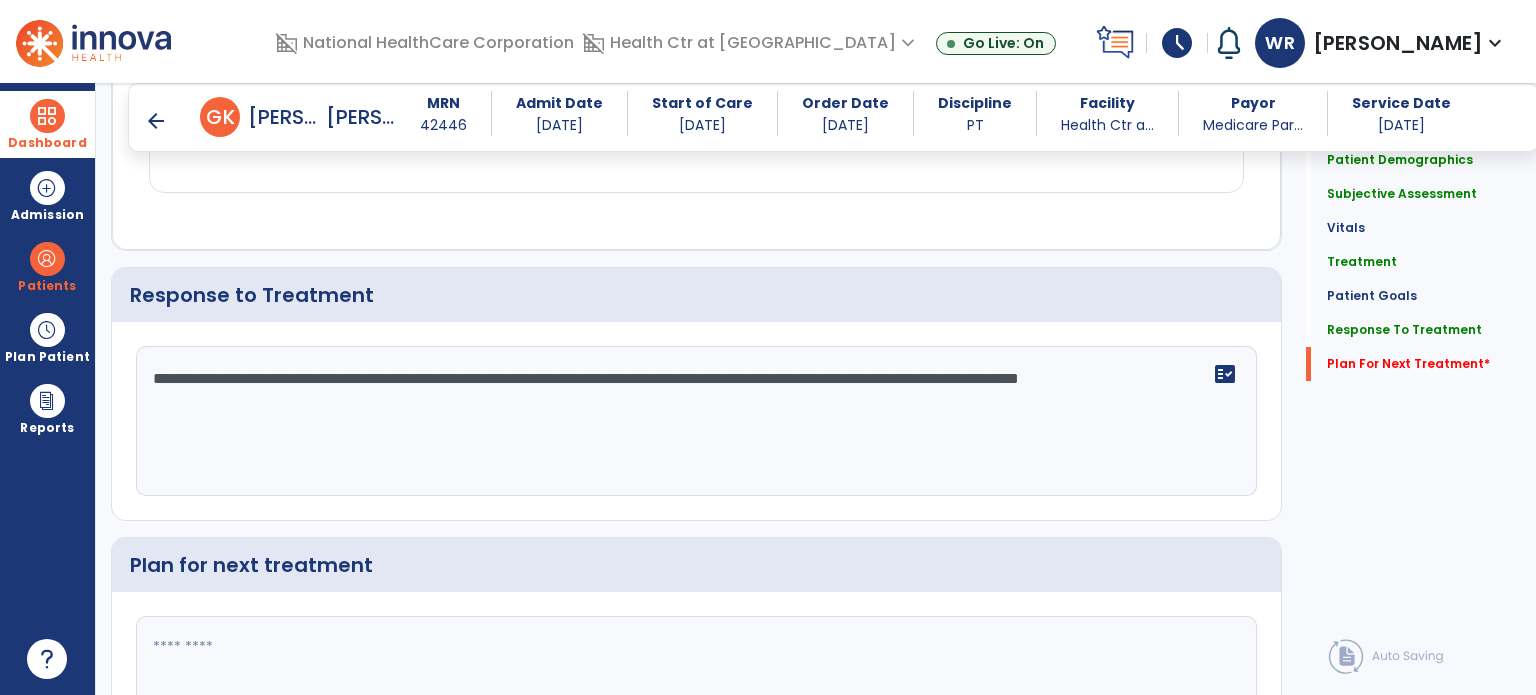 scroll, scrollTop: 2840, scrollLeft: 0, axis: vertical 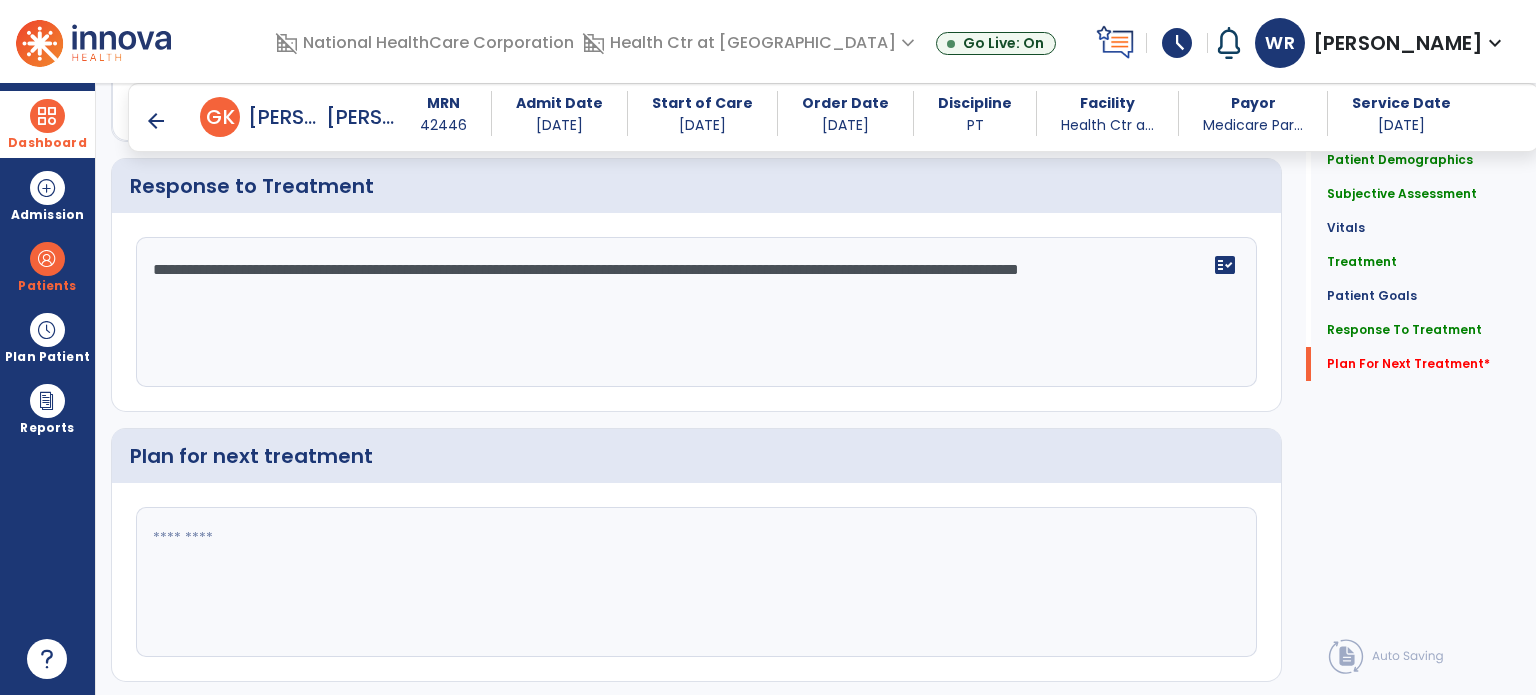 click 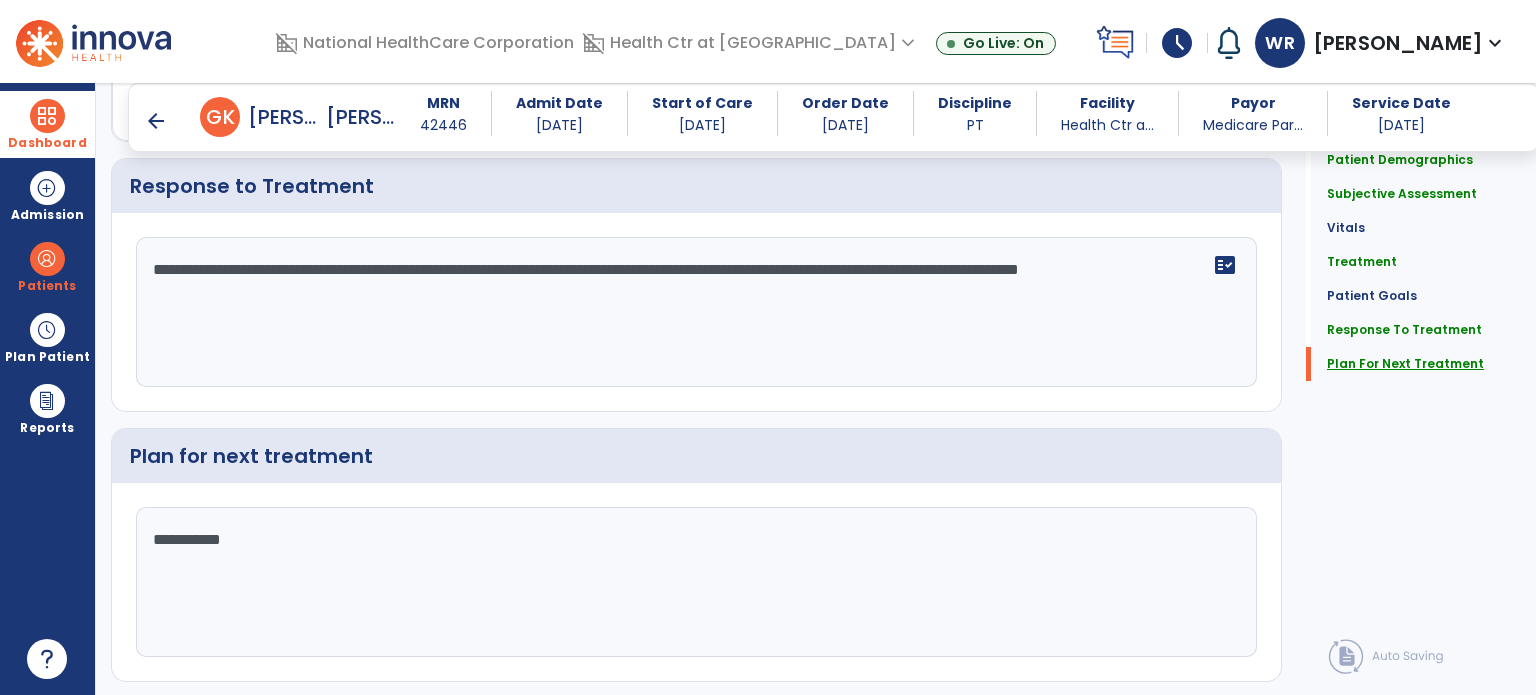 type on "**********" 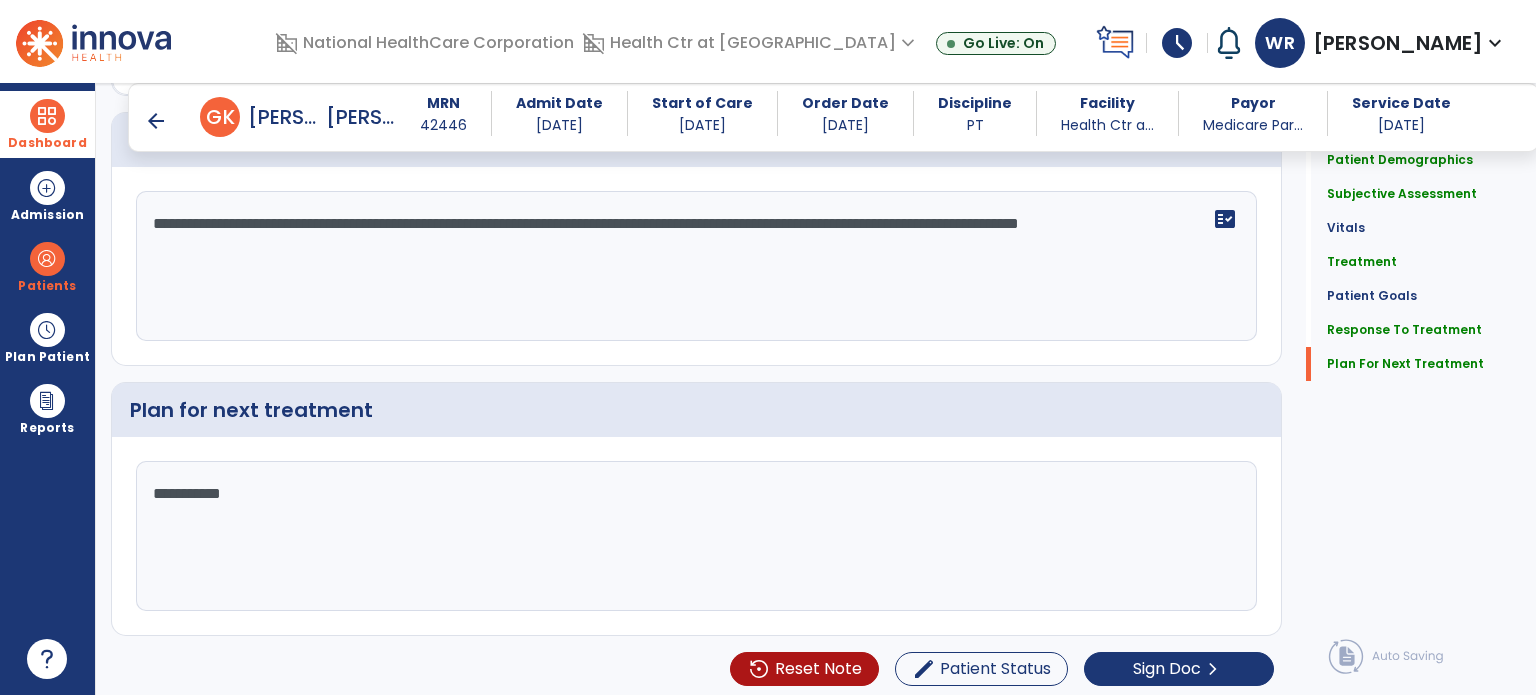 click on "Patient Demographics  Medical Diagnosis   Treatment Diagnosis   Precautions   Contraindications
Code
Description
Pdpm Clinical Category
L89.152" 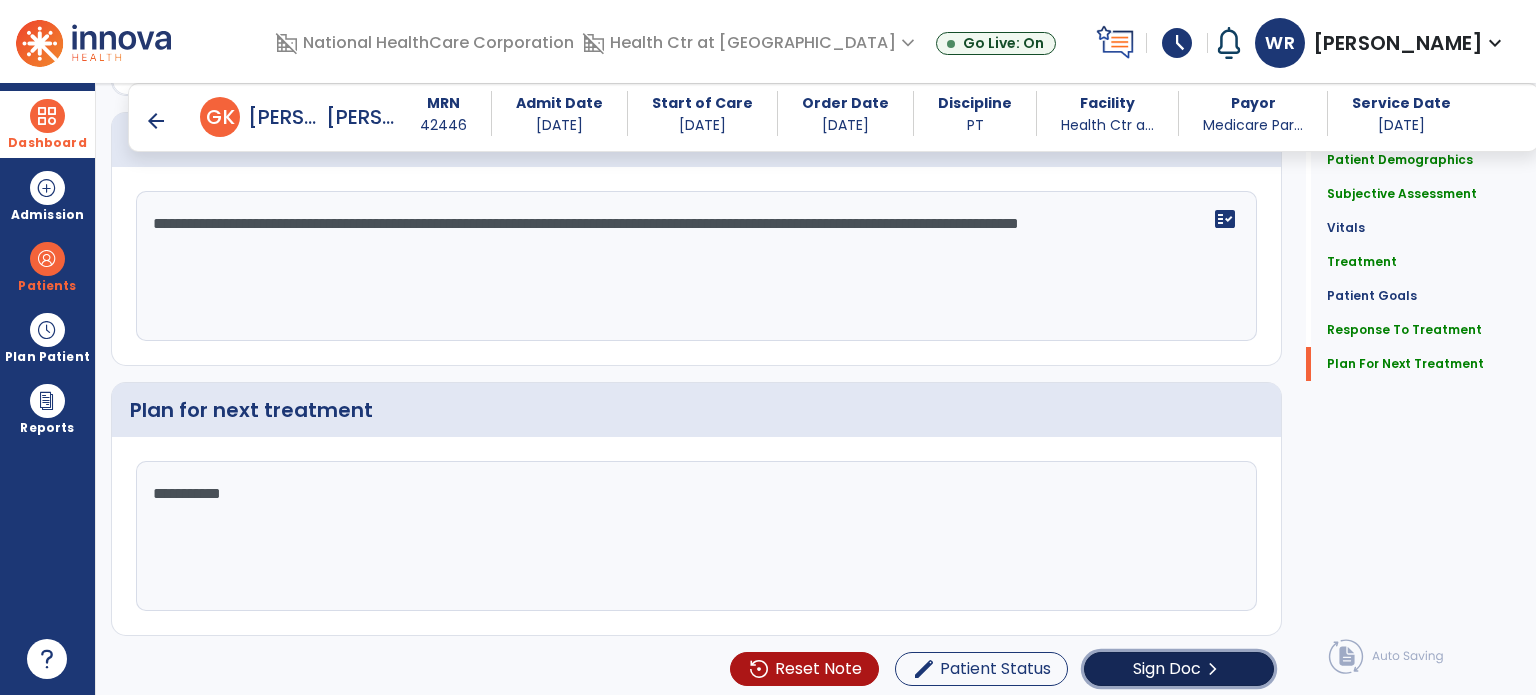click on "chevron_right" 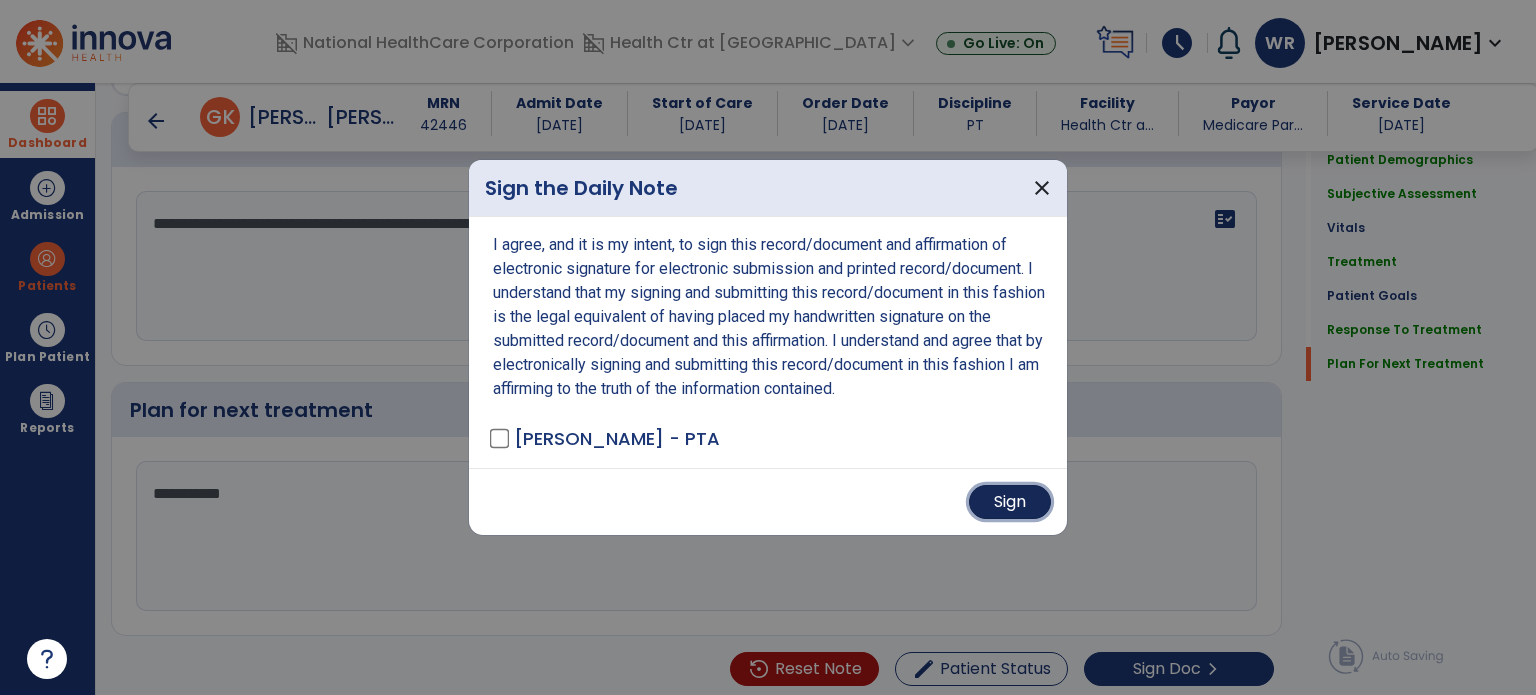 click on "Sign" at bounding box center [1010, 502] 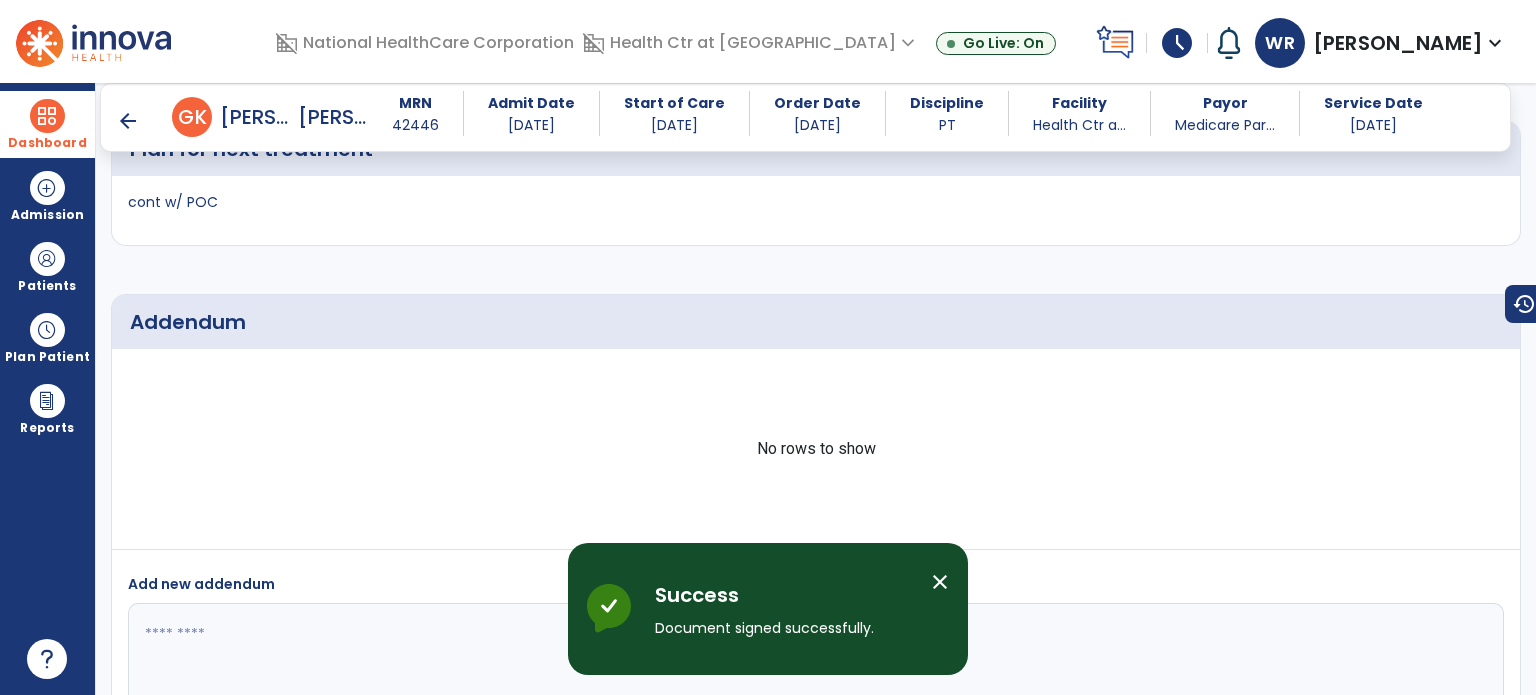 scroll, scrollTop: 4034, scrollLeft: 0, axis: vertical 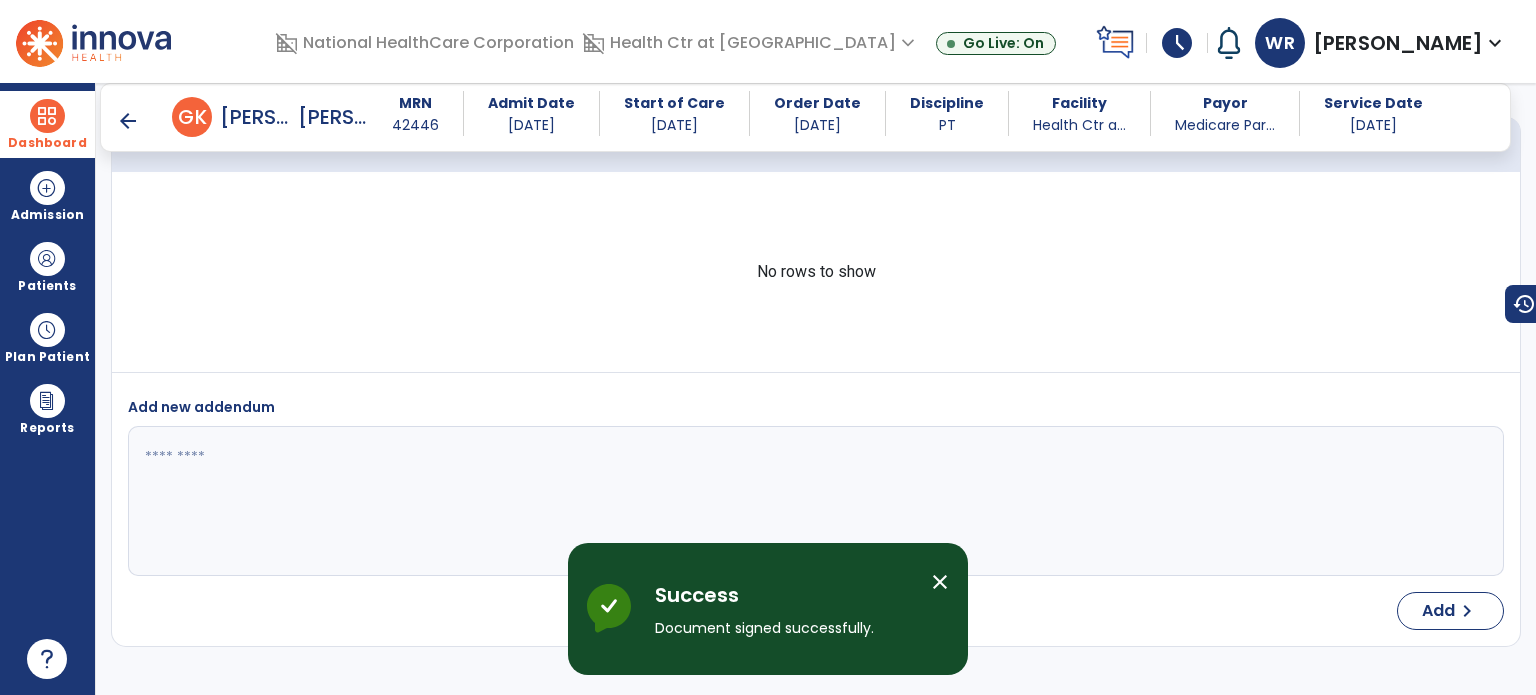 click at bounding box center (47, 116) 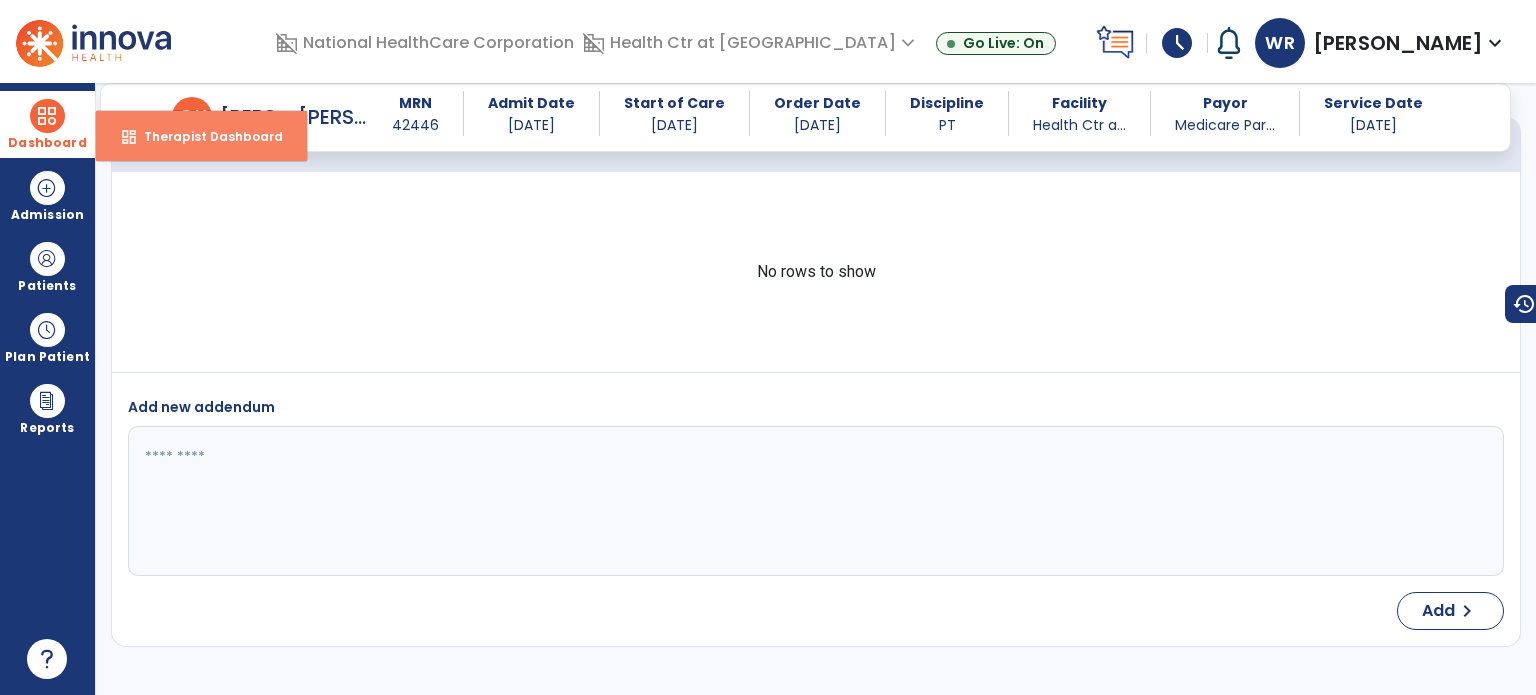 click on "dashboard  Therapist Dashboard" at bounding box center [201, 136] 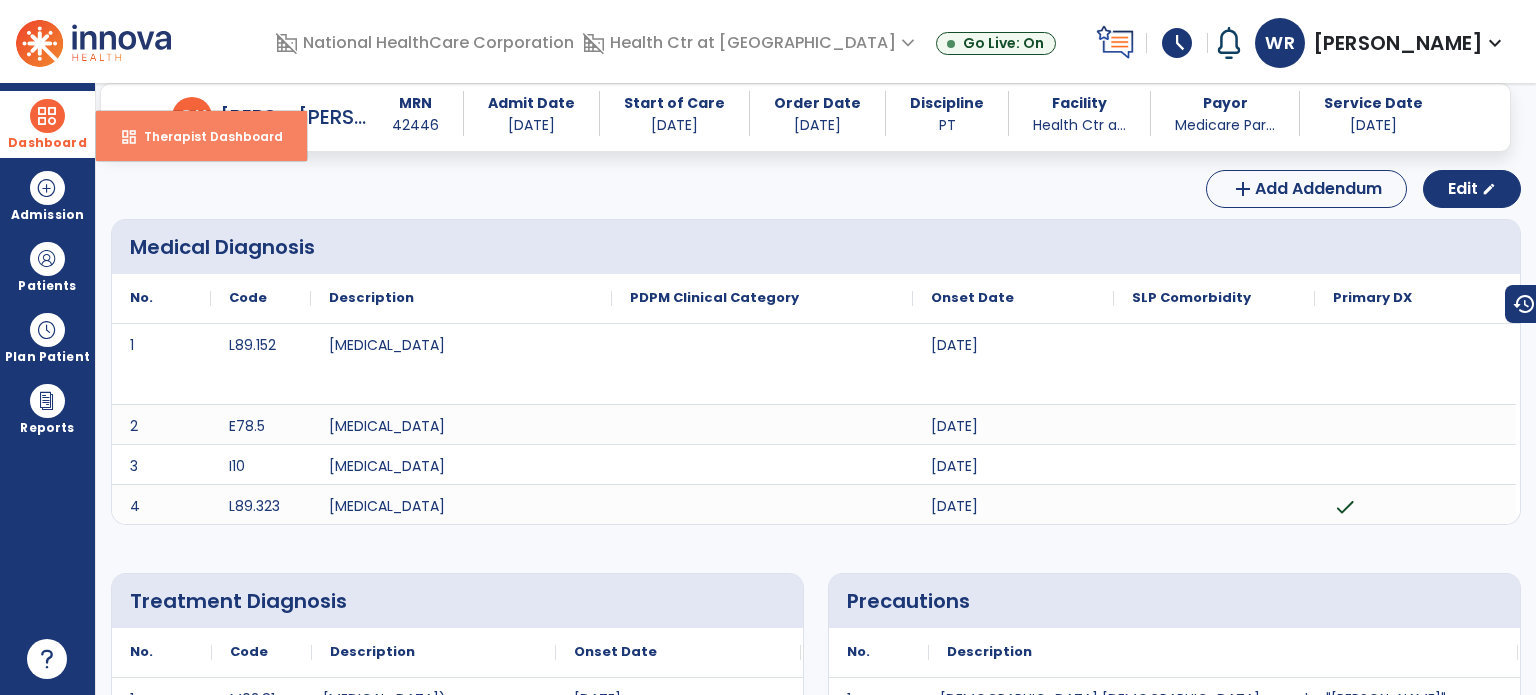 select on "****" 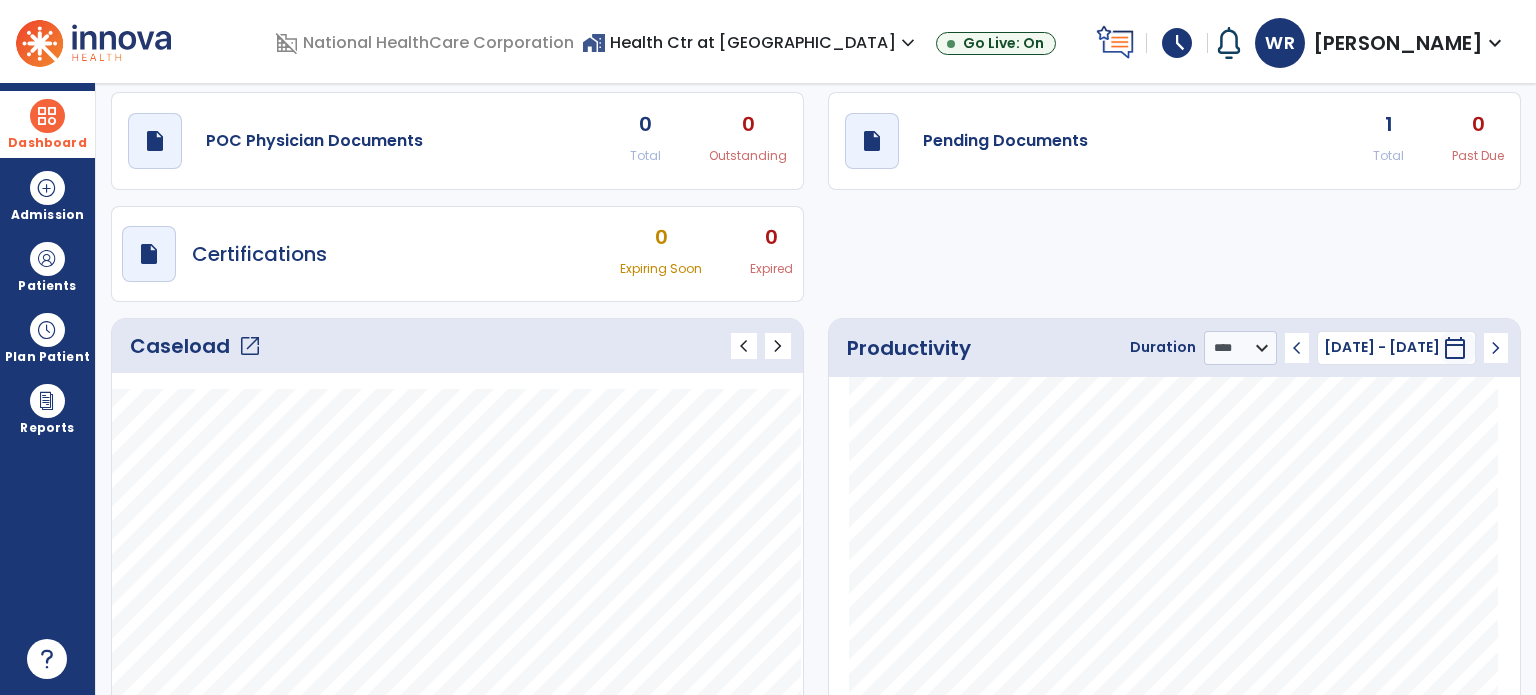 click on "open_in_new" 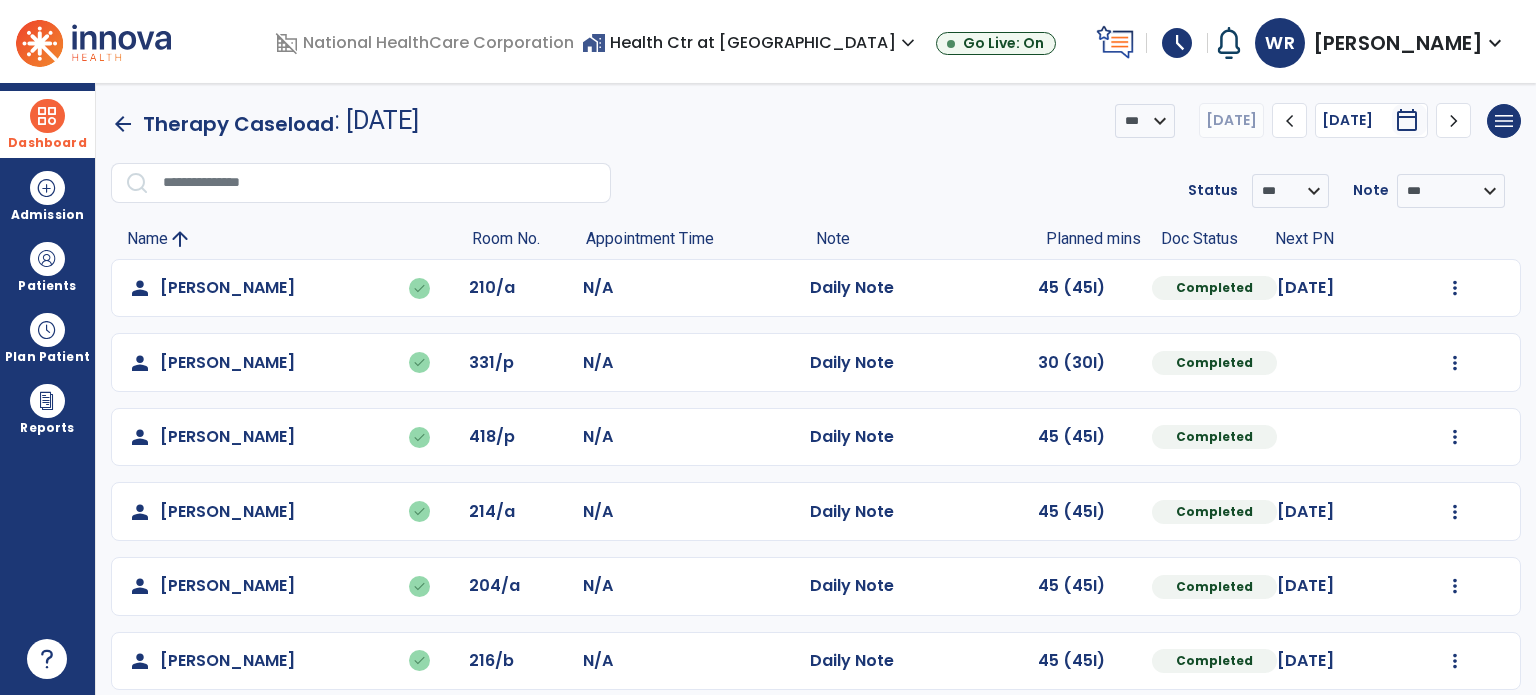 scroll, scrollTop: 169, scrollLeft: 0, axis: vertical 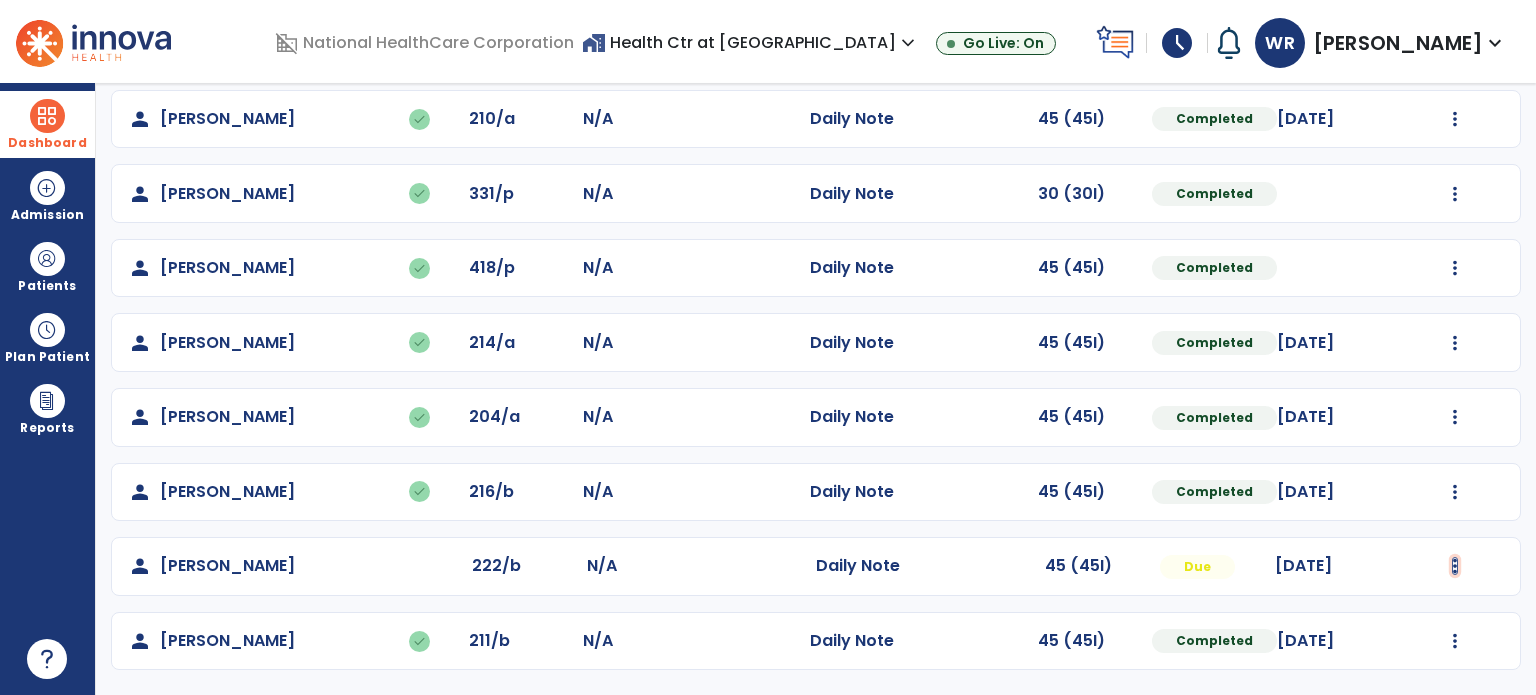 click at bounding box center [1455, 119] 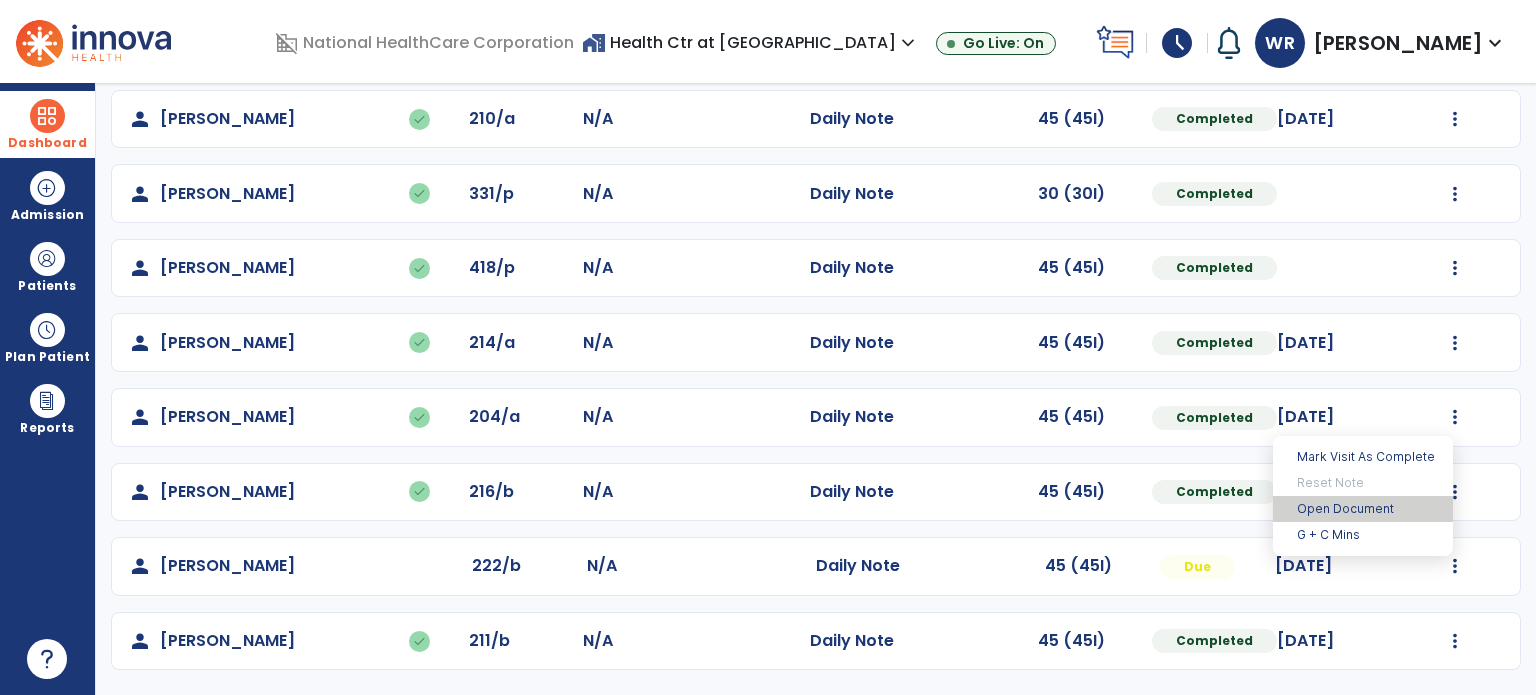 click on "Open Document" at bounding box center (1363, 509) 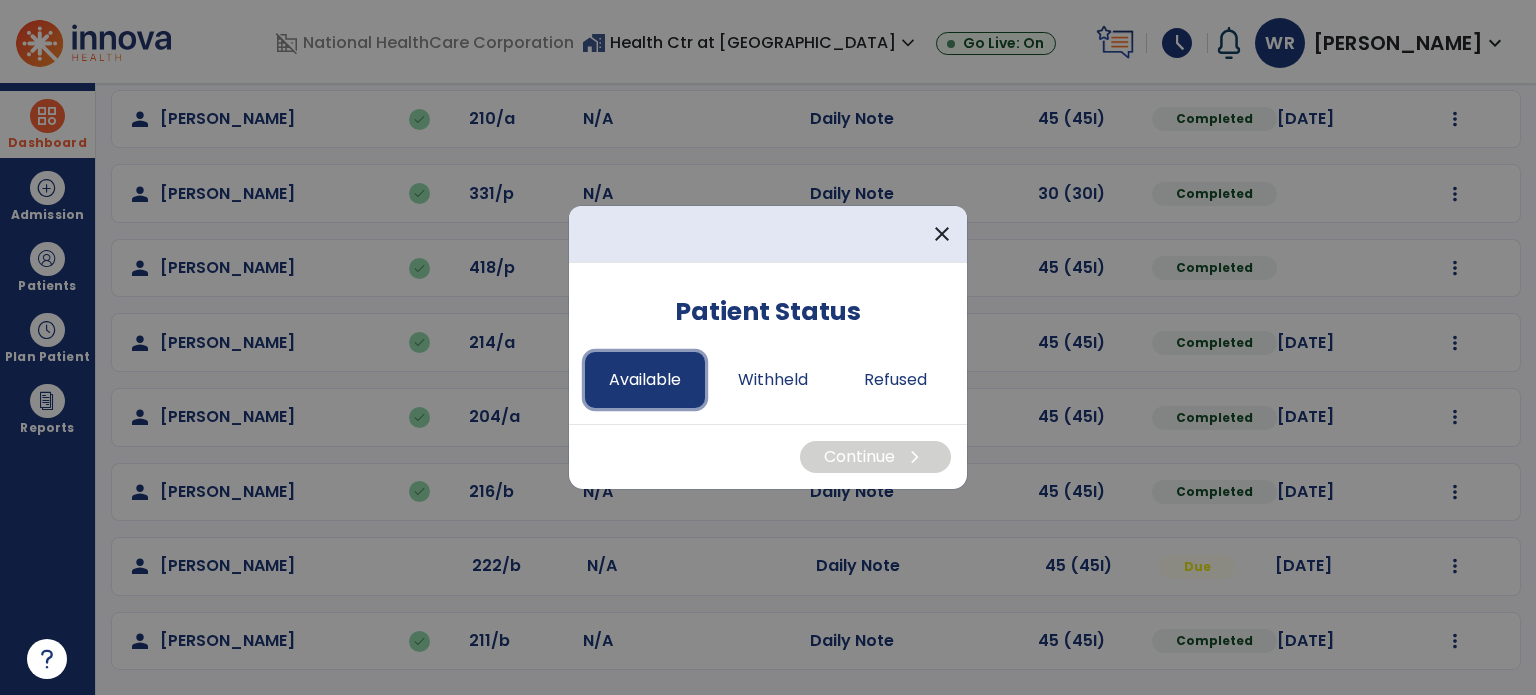 click on "Available" at bounding box center (645, 380) 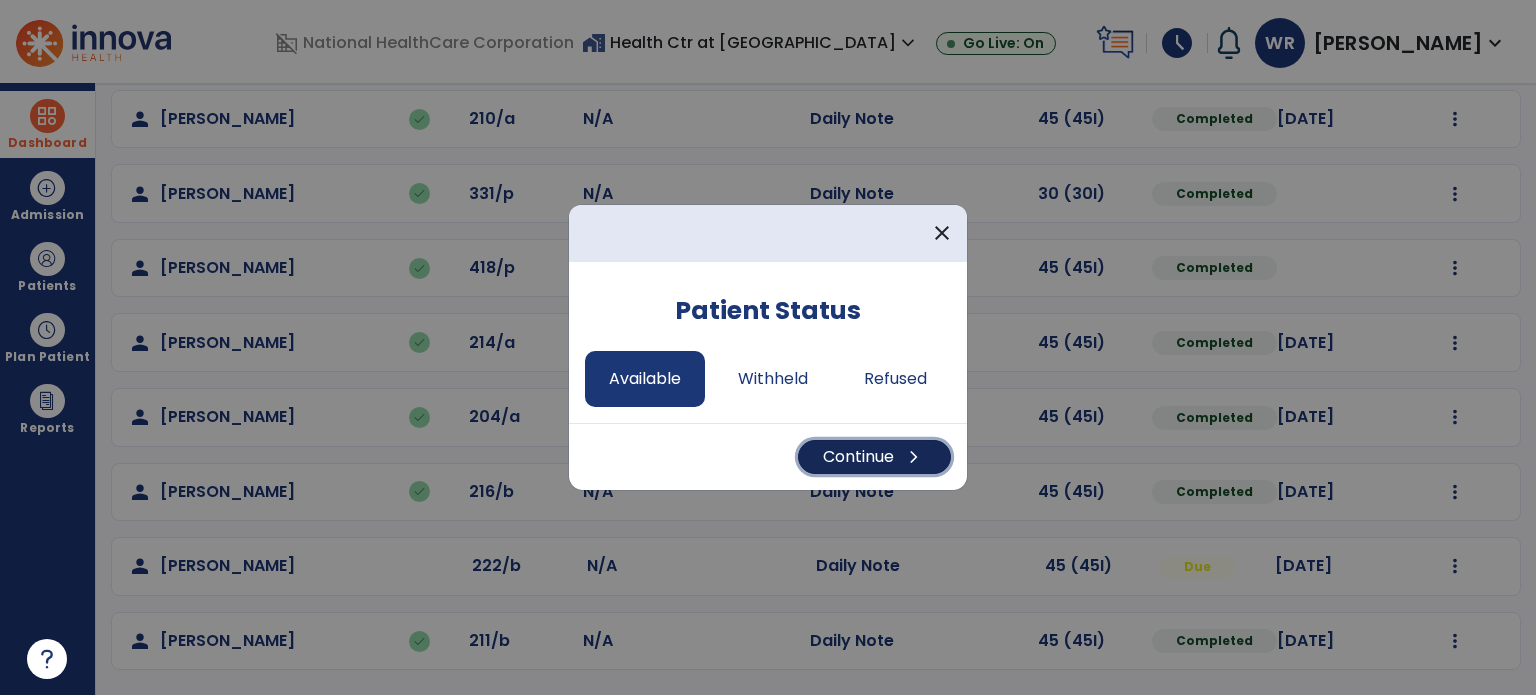 click on "Continue   chevron_right" at bounding box center (874, 457) 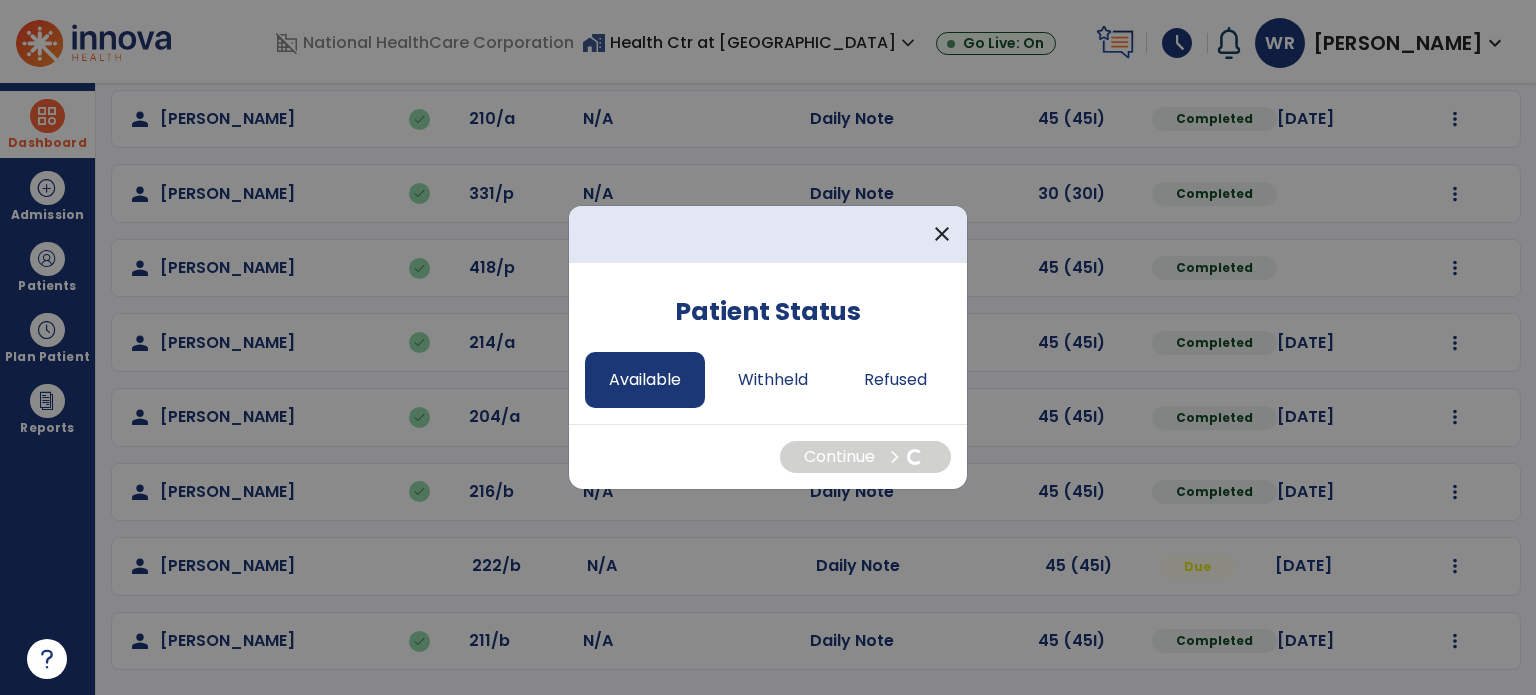 select on "*" 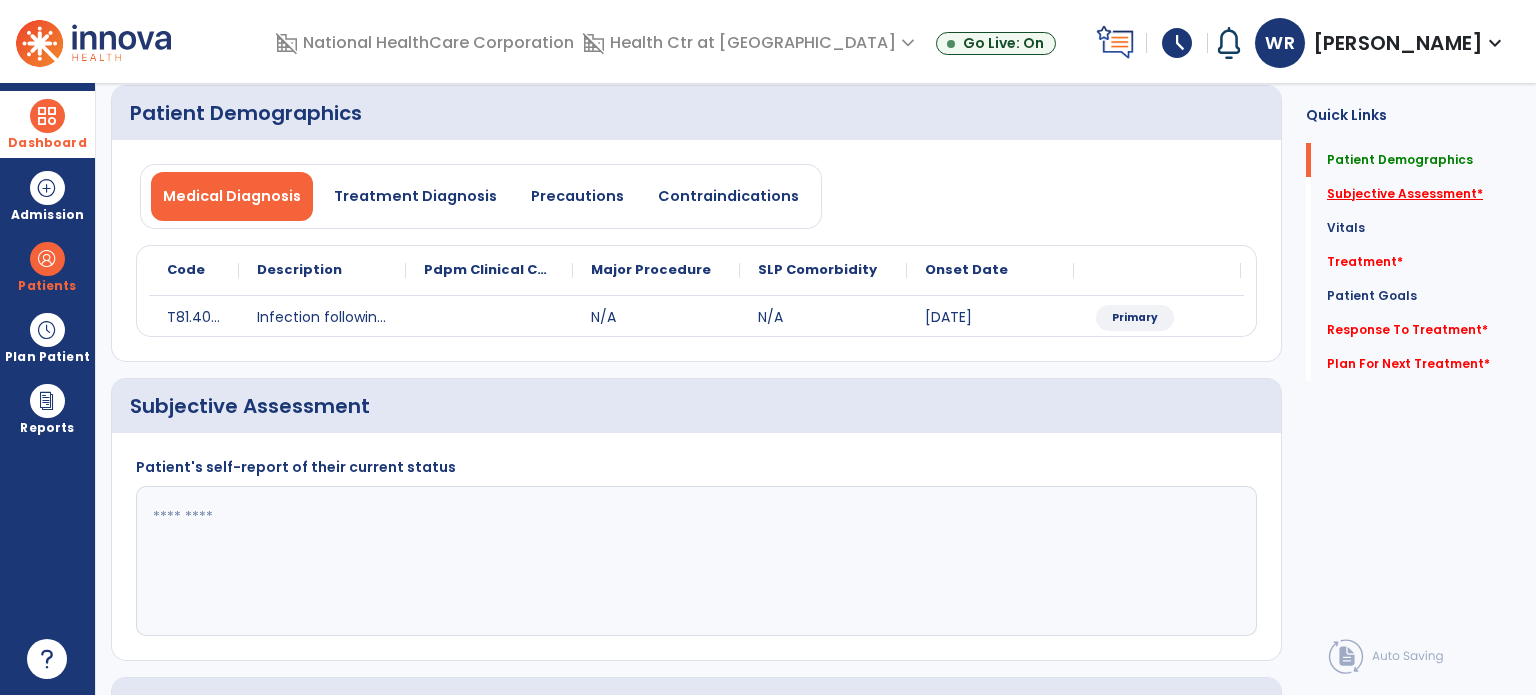 click on "Subjective Assessment   *" 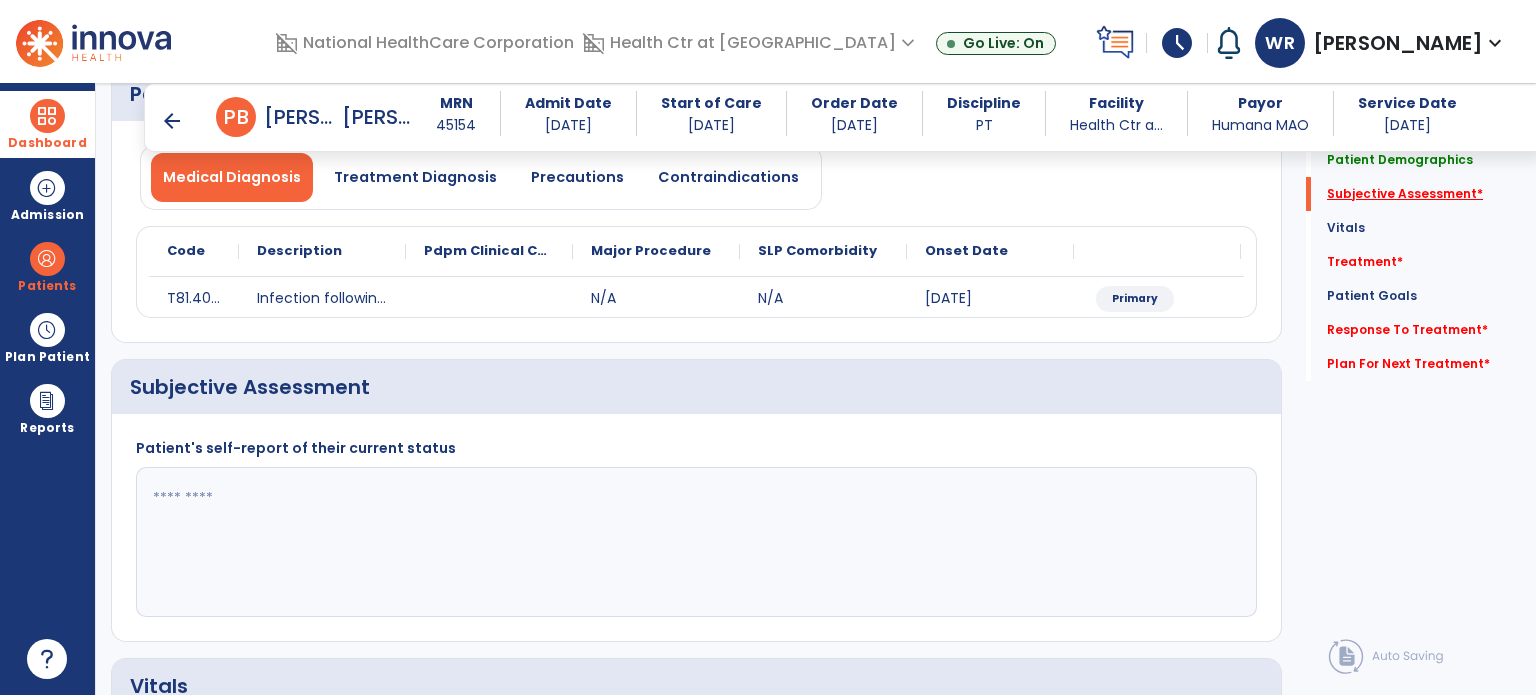 scroll, scrollTop: 298, scrollLeft: 0, axis: vertical 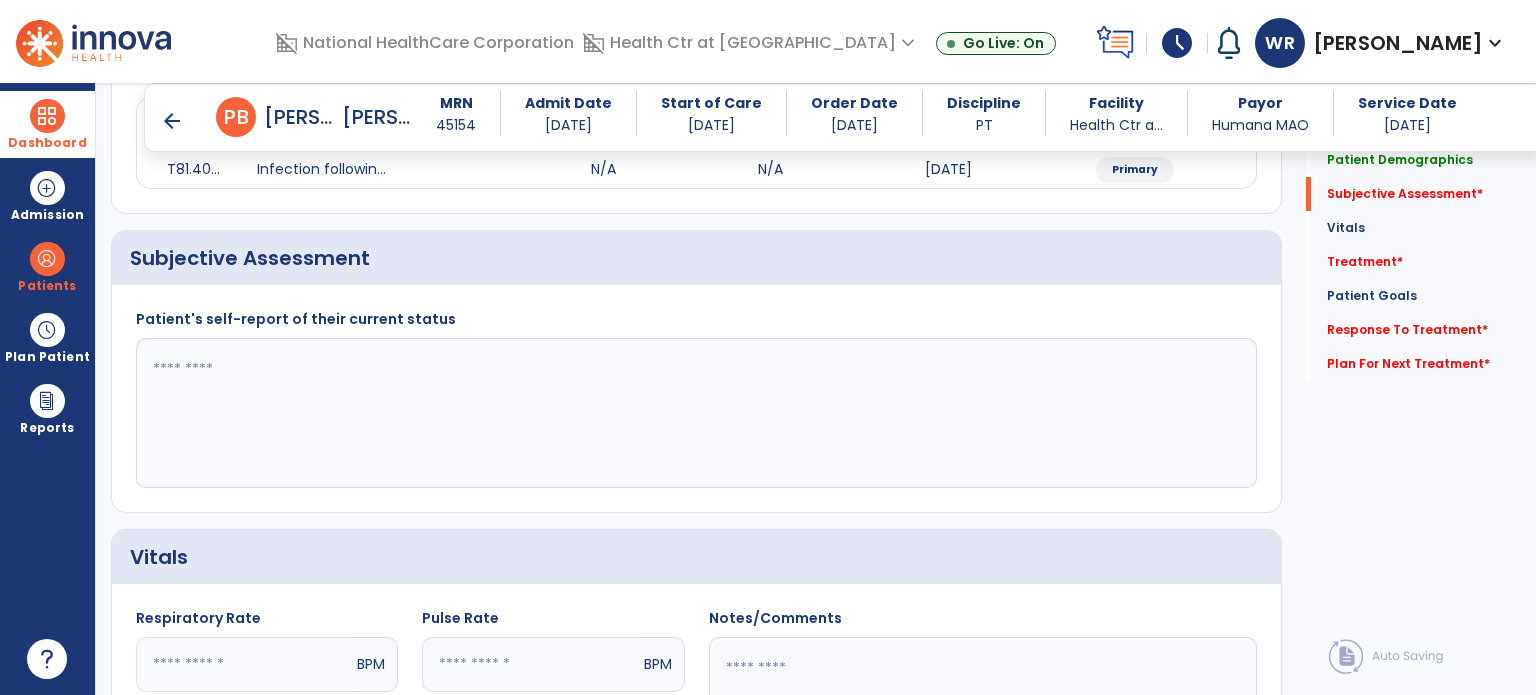 click 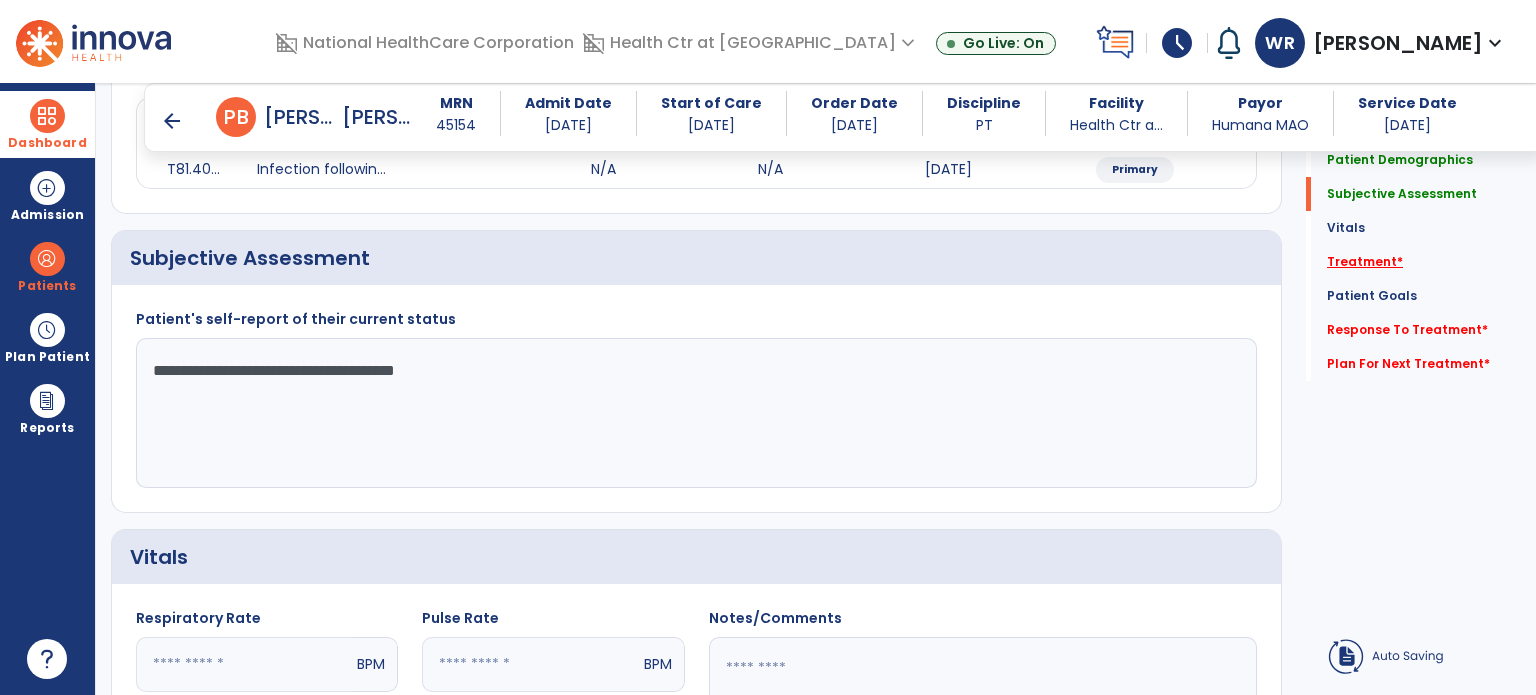 type on "**********" 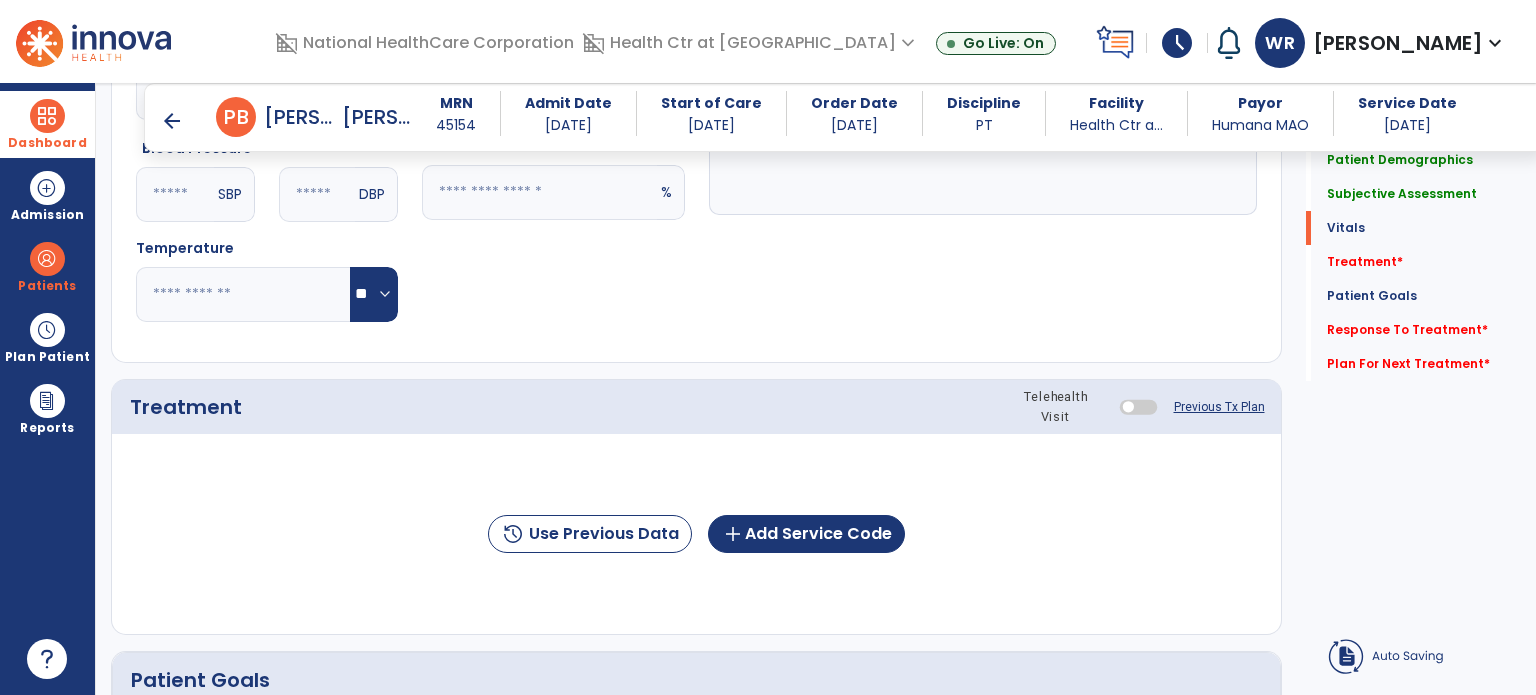 scroll, scrollTop: 987, scrollLeft: 0, axis: vertical 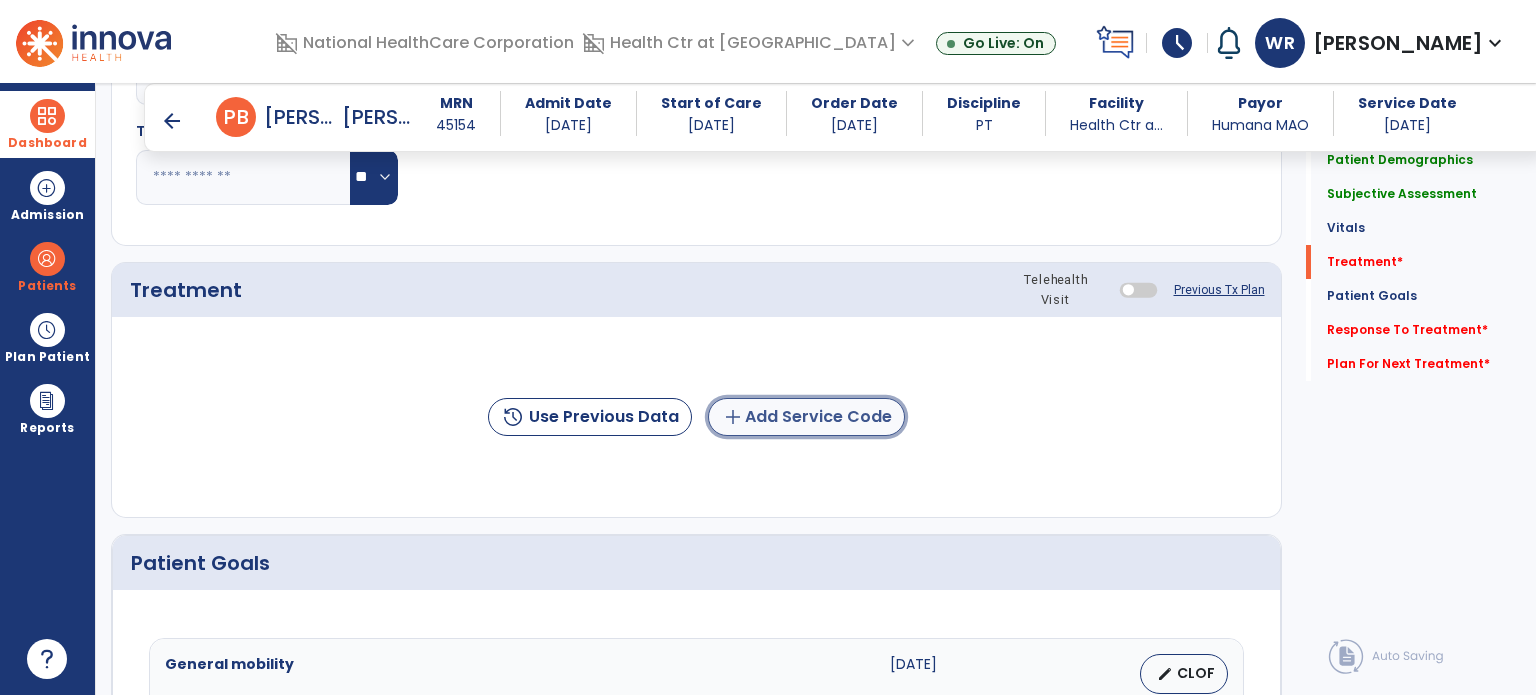 click on "add  Add Service Code" 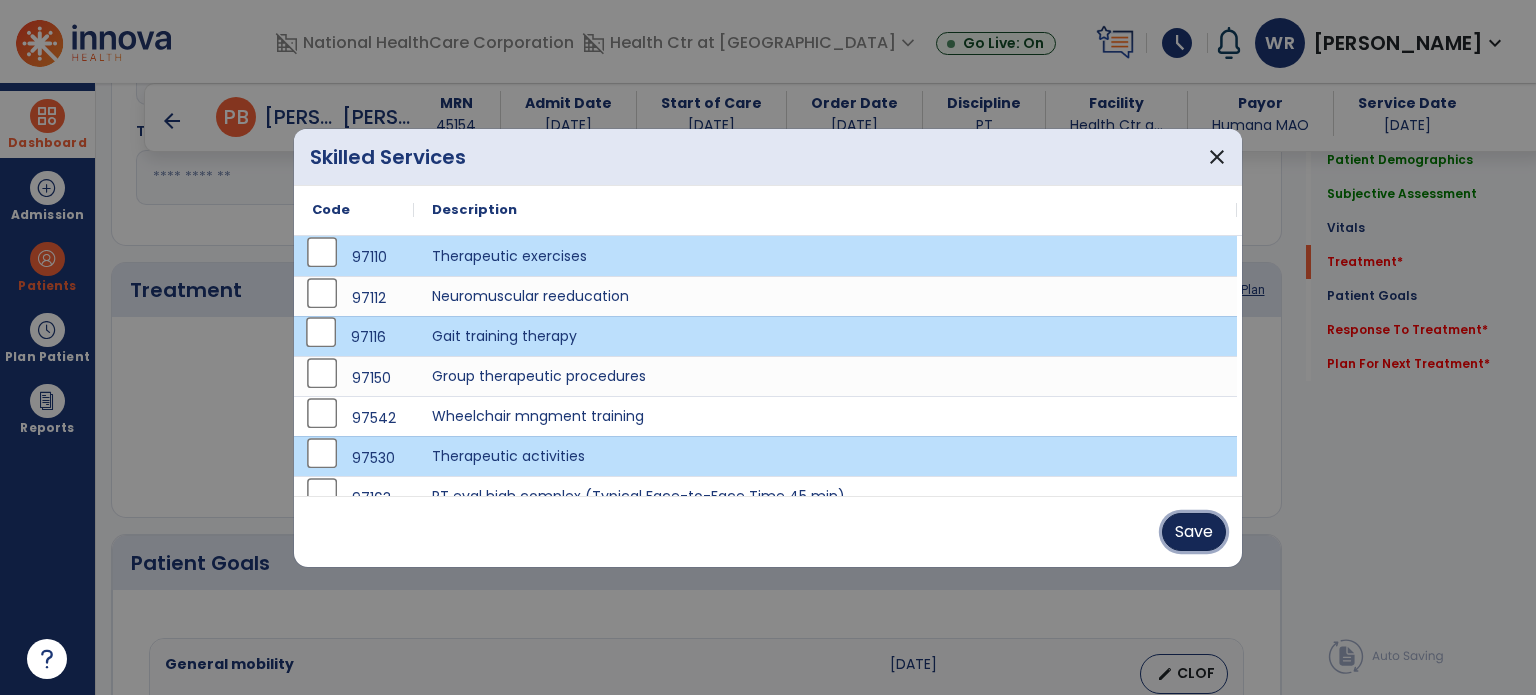 click on "Save" at bounding box center (1194, 532) 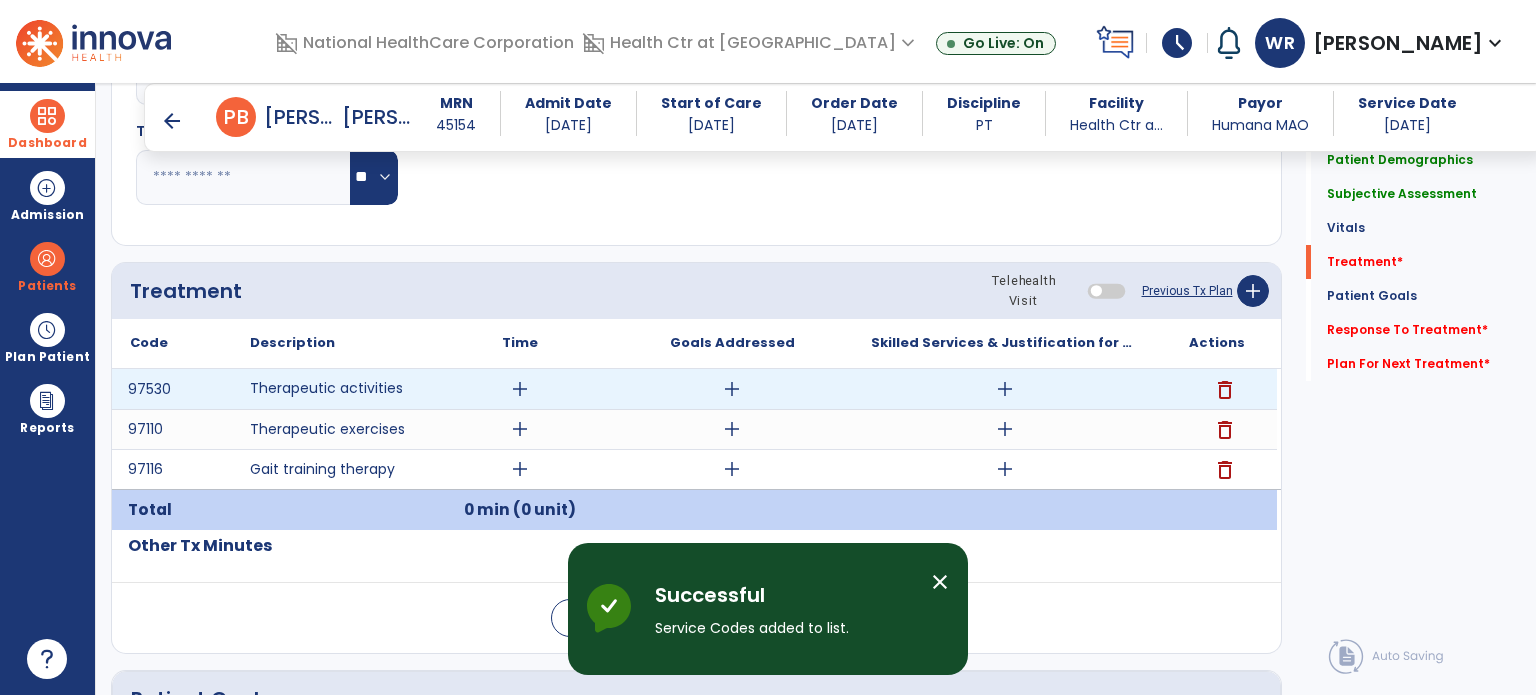 click on "add" at bounding box center (520, 389) 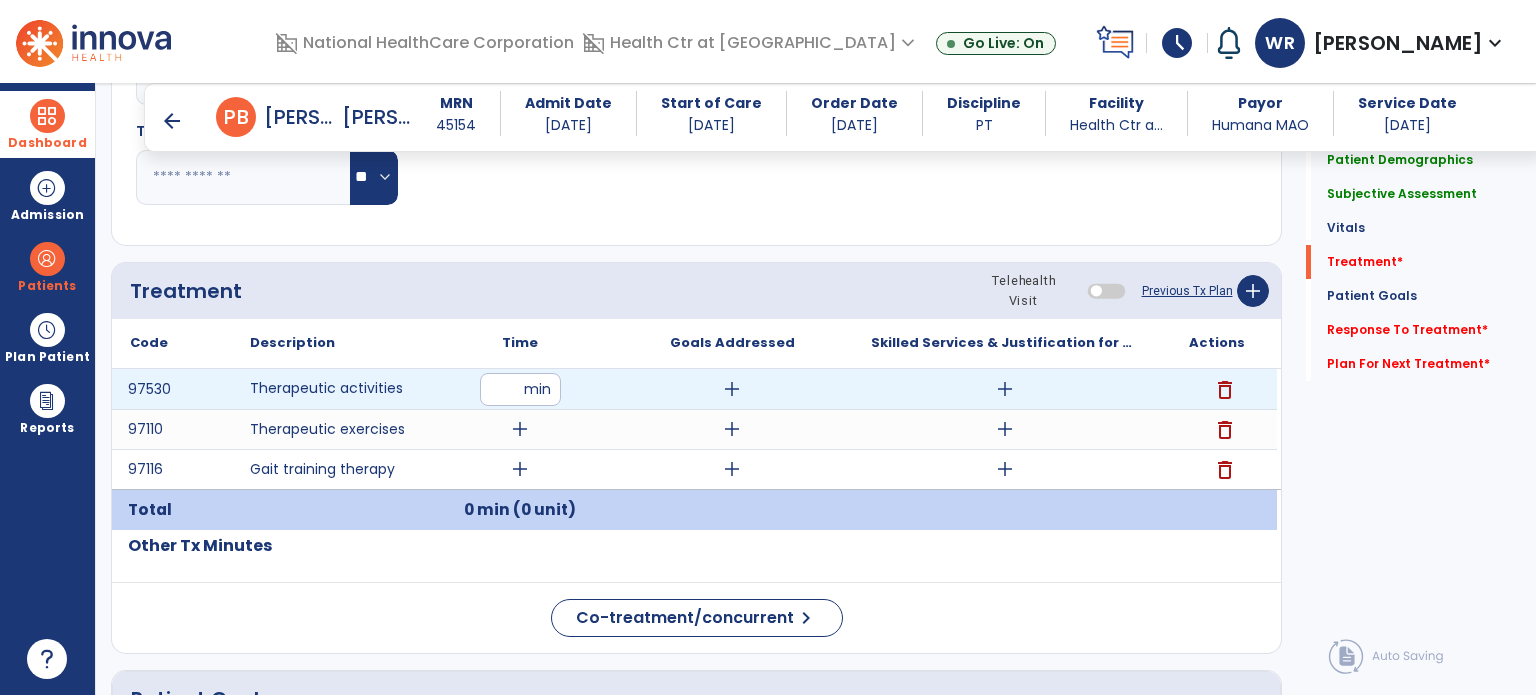 type on "**" 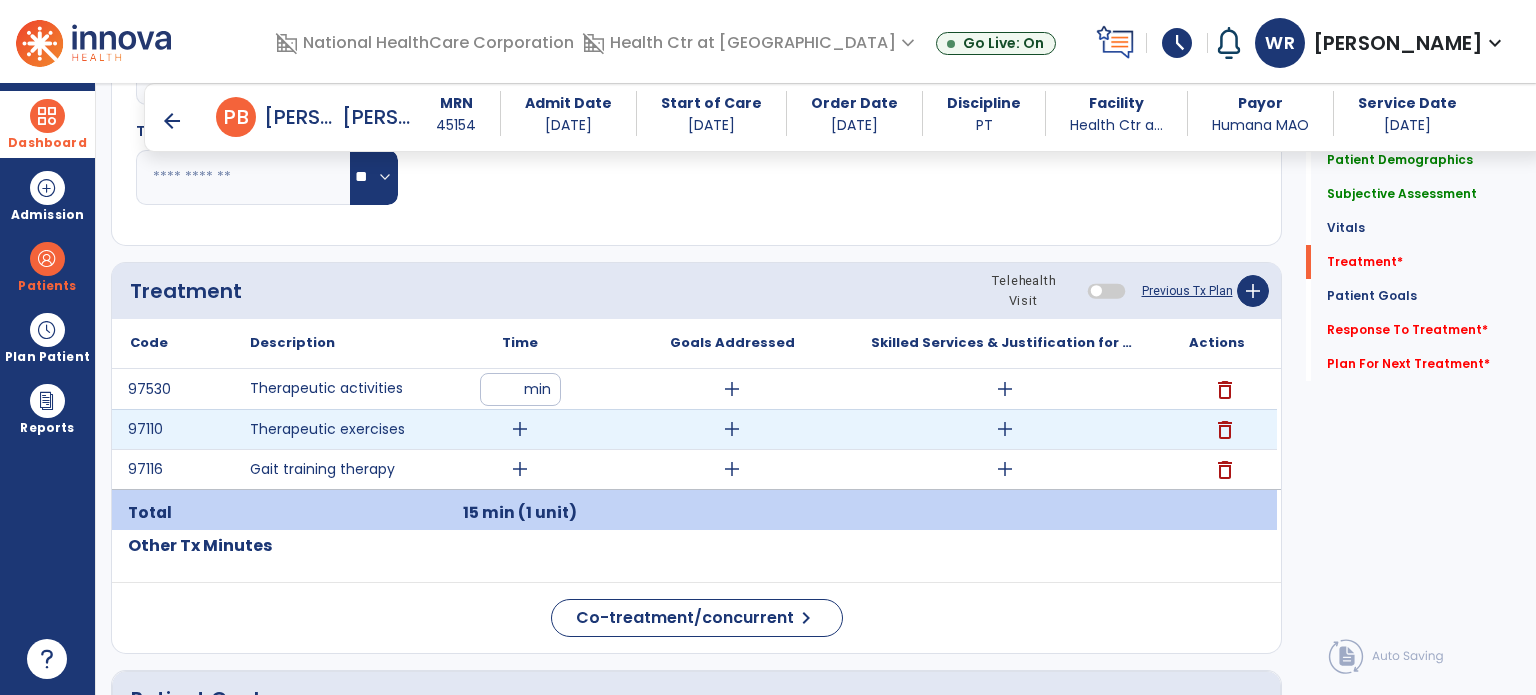 click on "add" at bounding box center (520, 429) 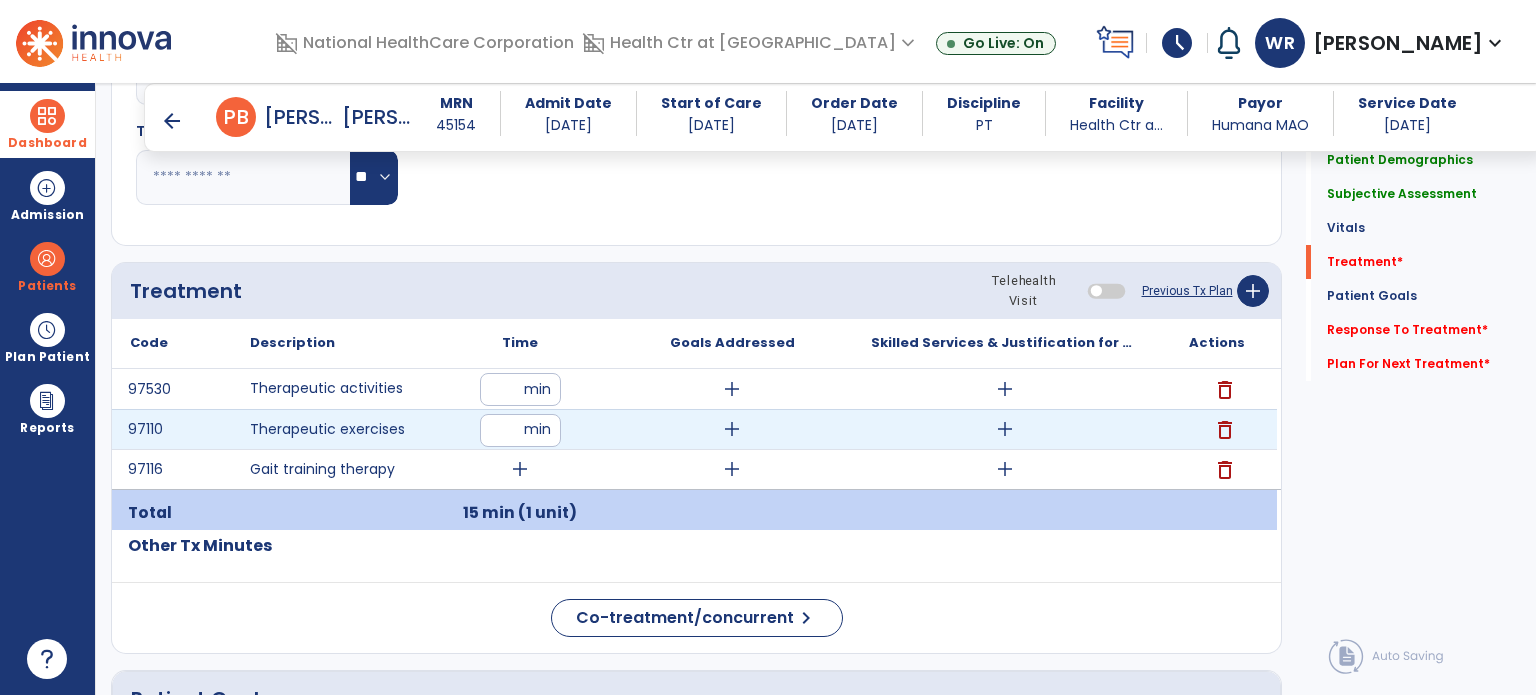 type on "**" 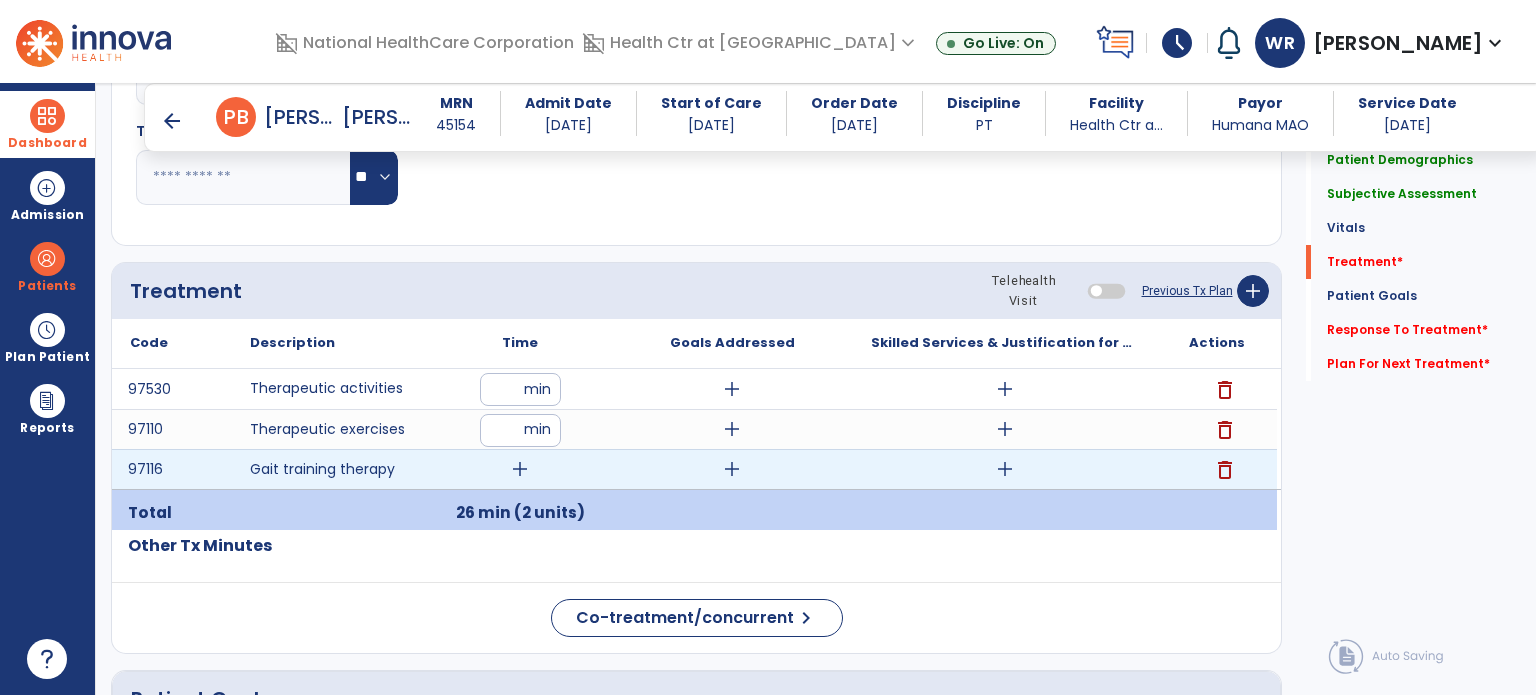 click on "add" at bounding box center [520, 469] 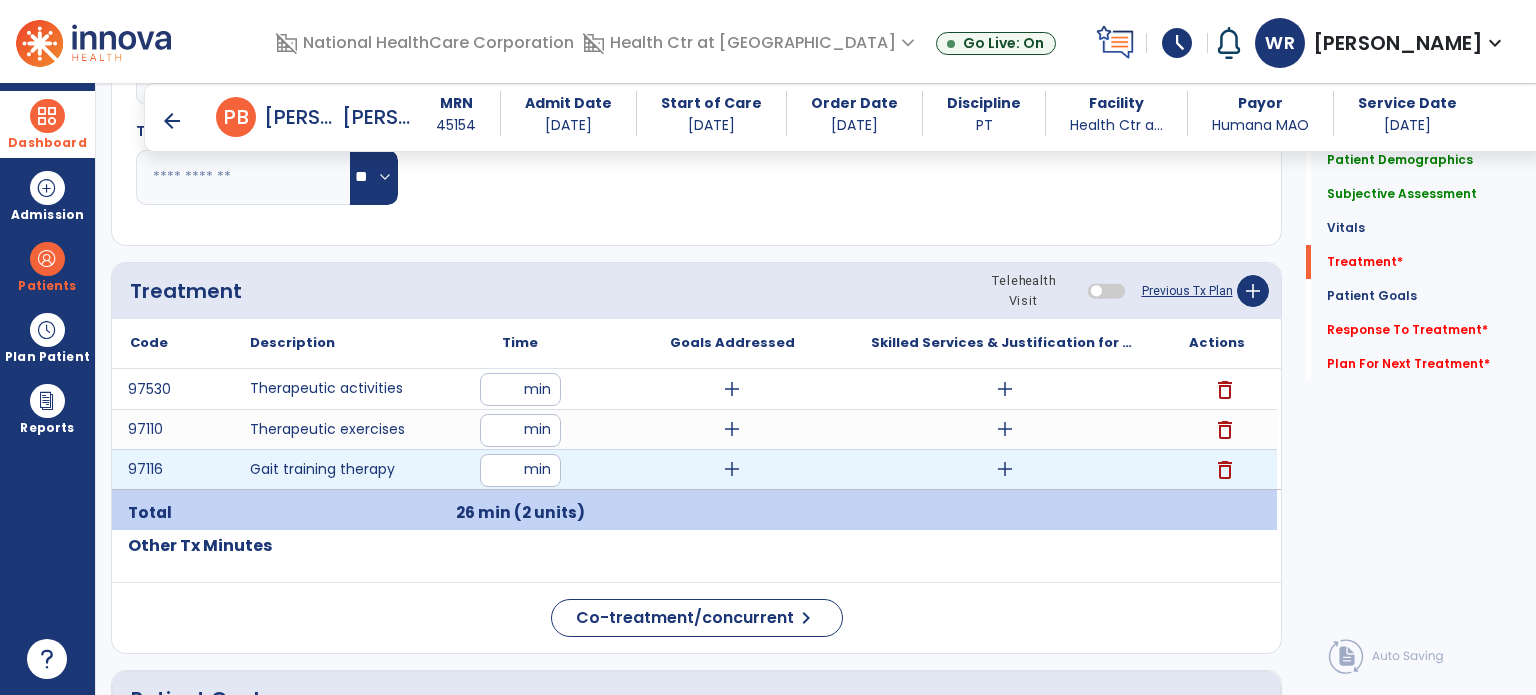 type on "**" 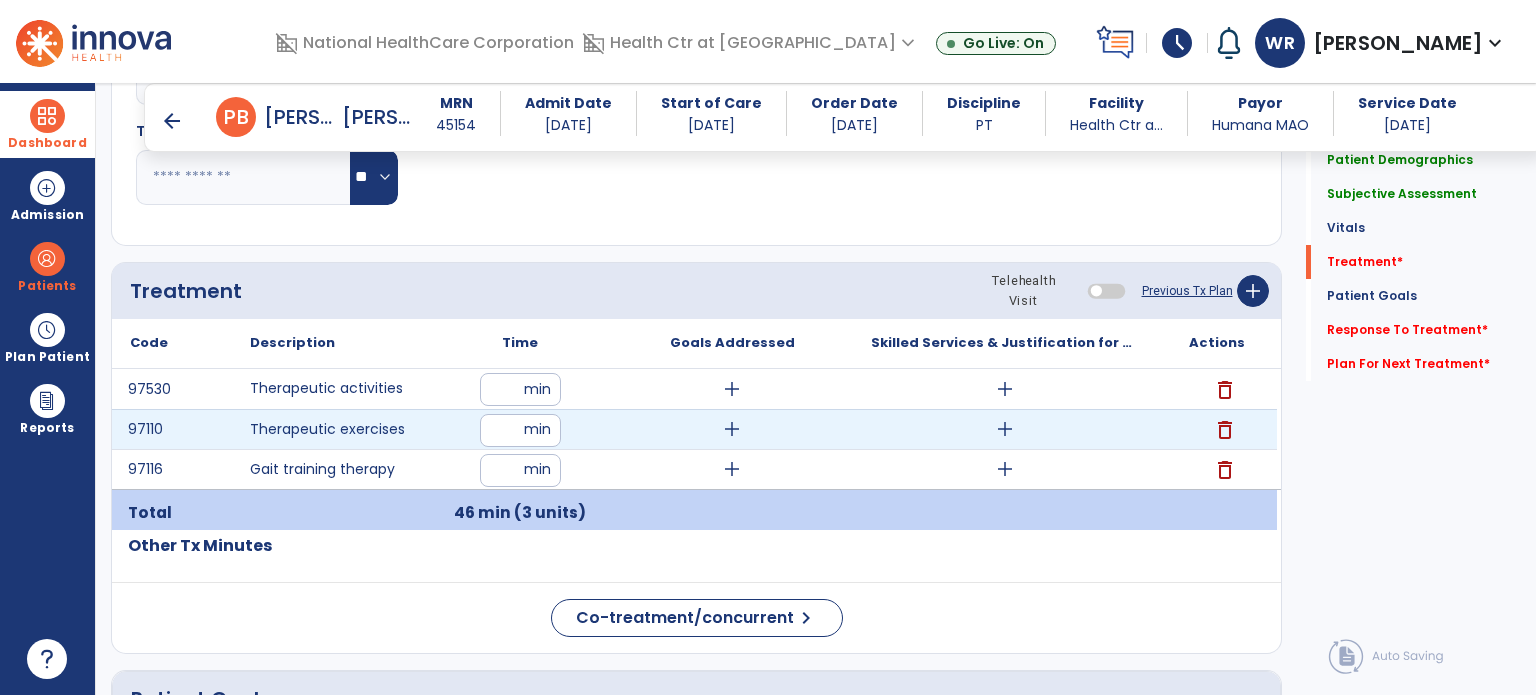 click on "**" at bounding box center (520, 430) 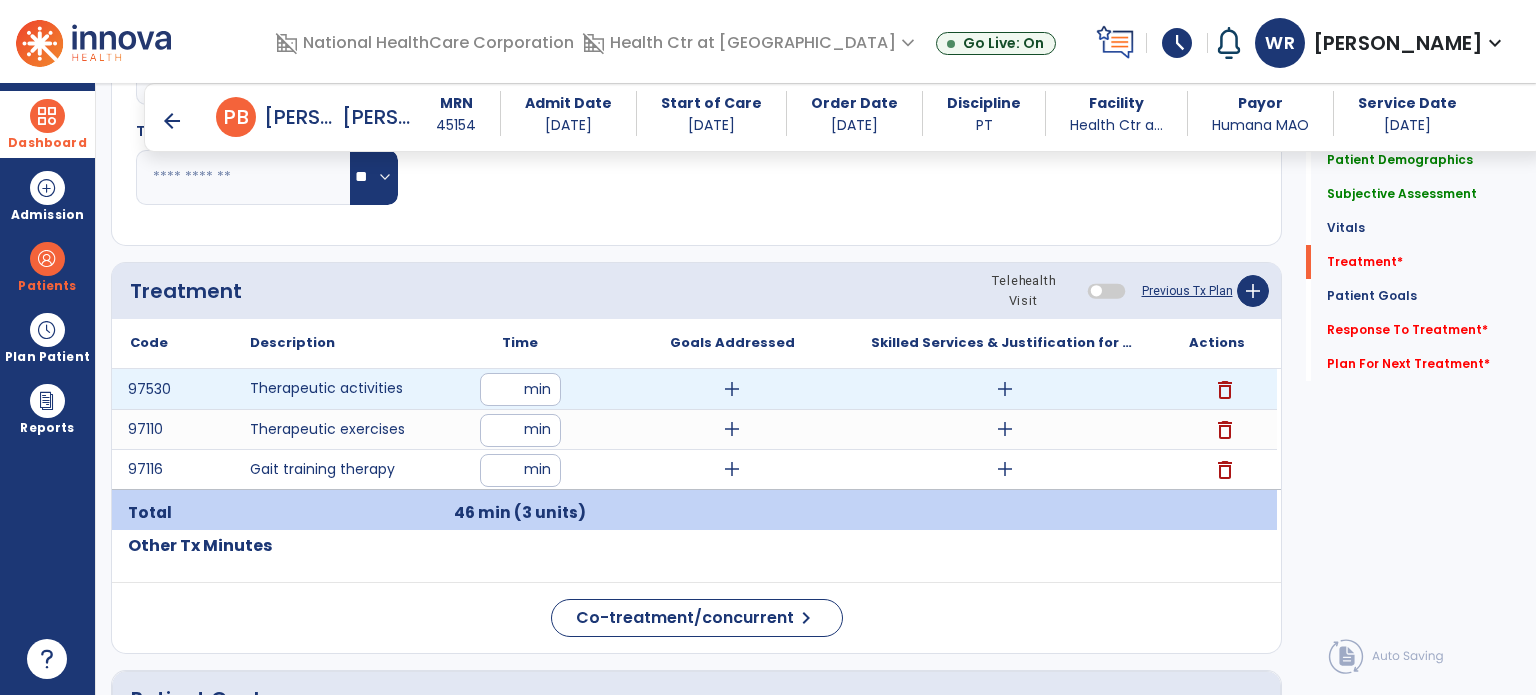 click on "**" at bounding box center [520, 389] 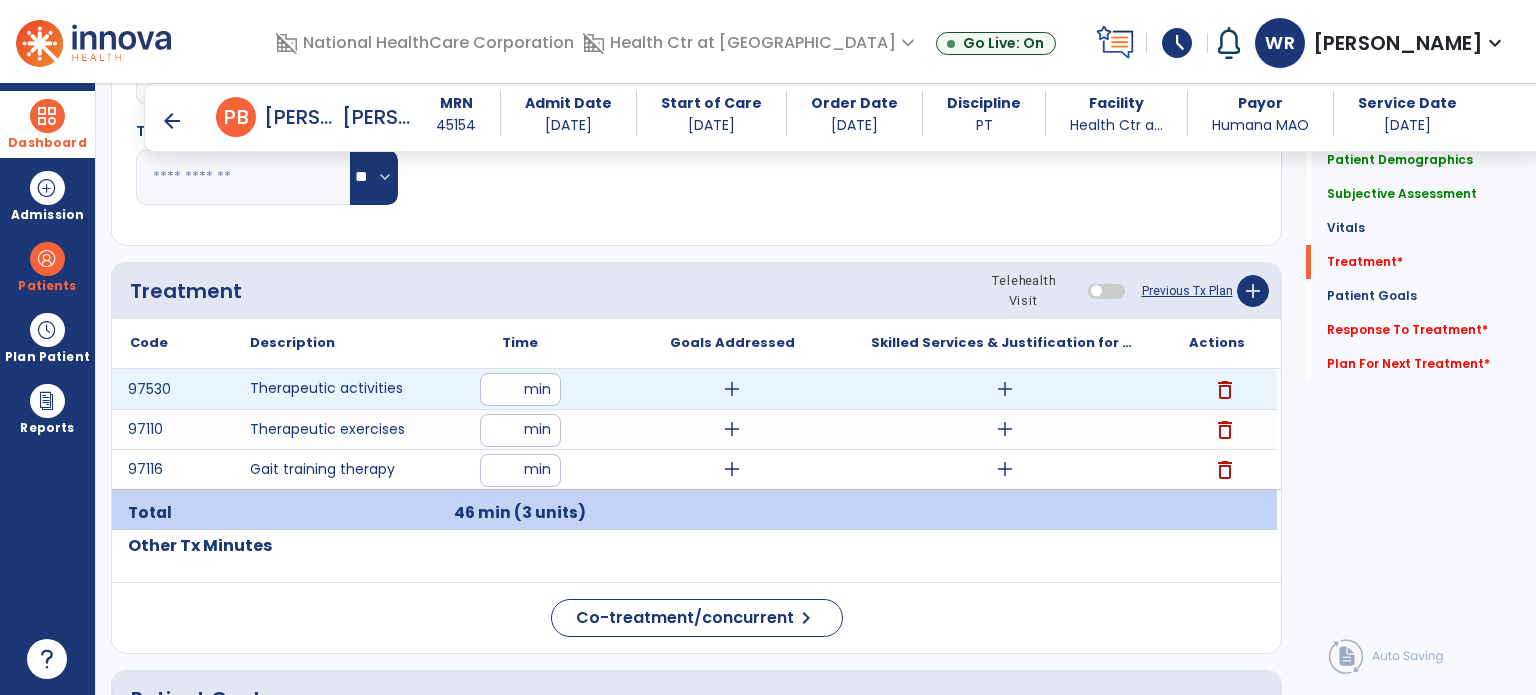 type on "**" 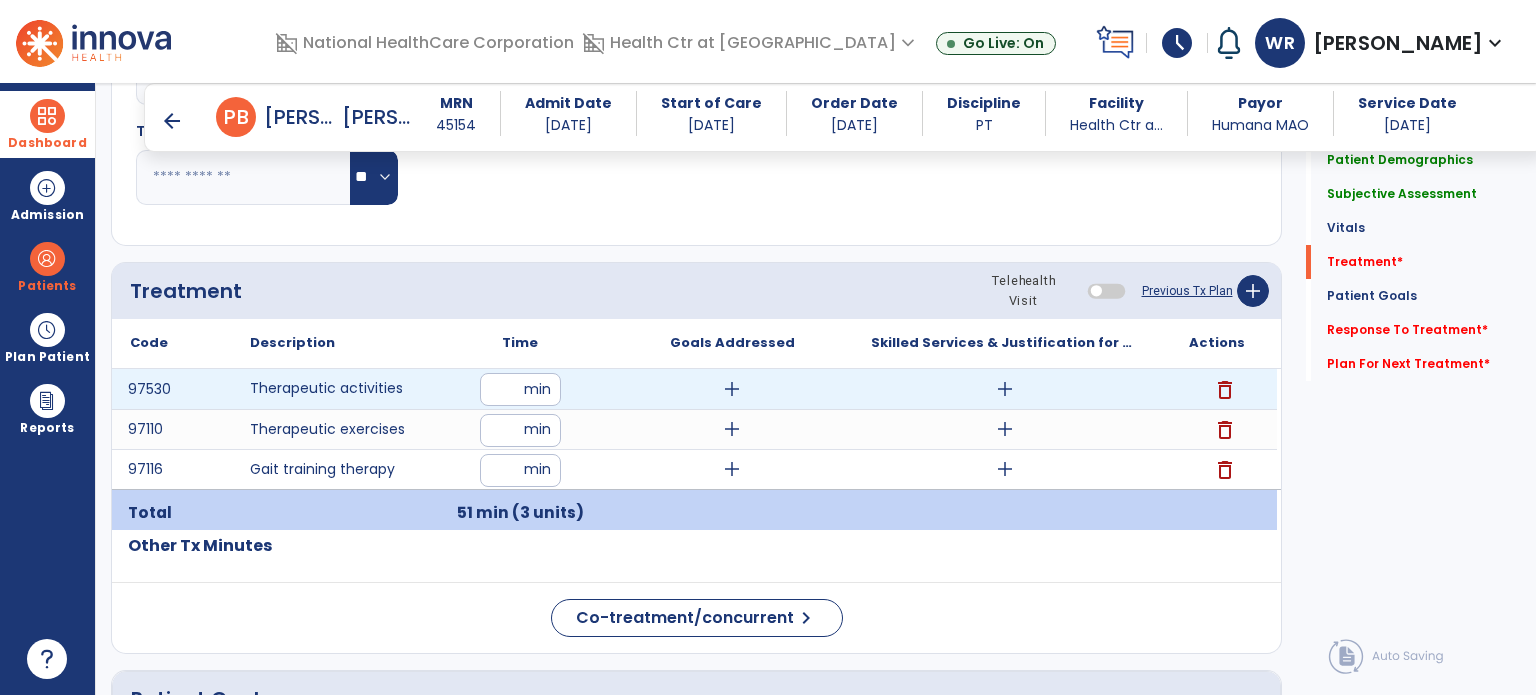 click on "add" at bounding box center [732, 389] 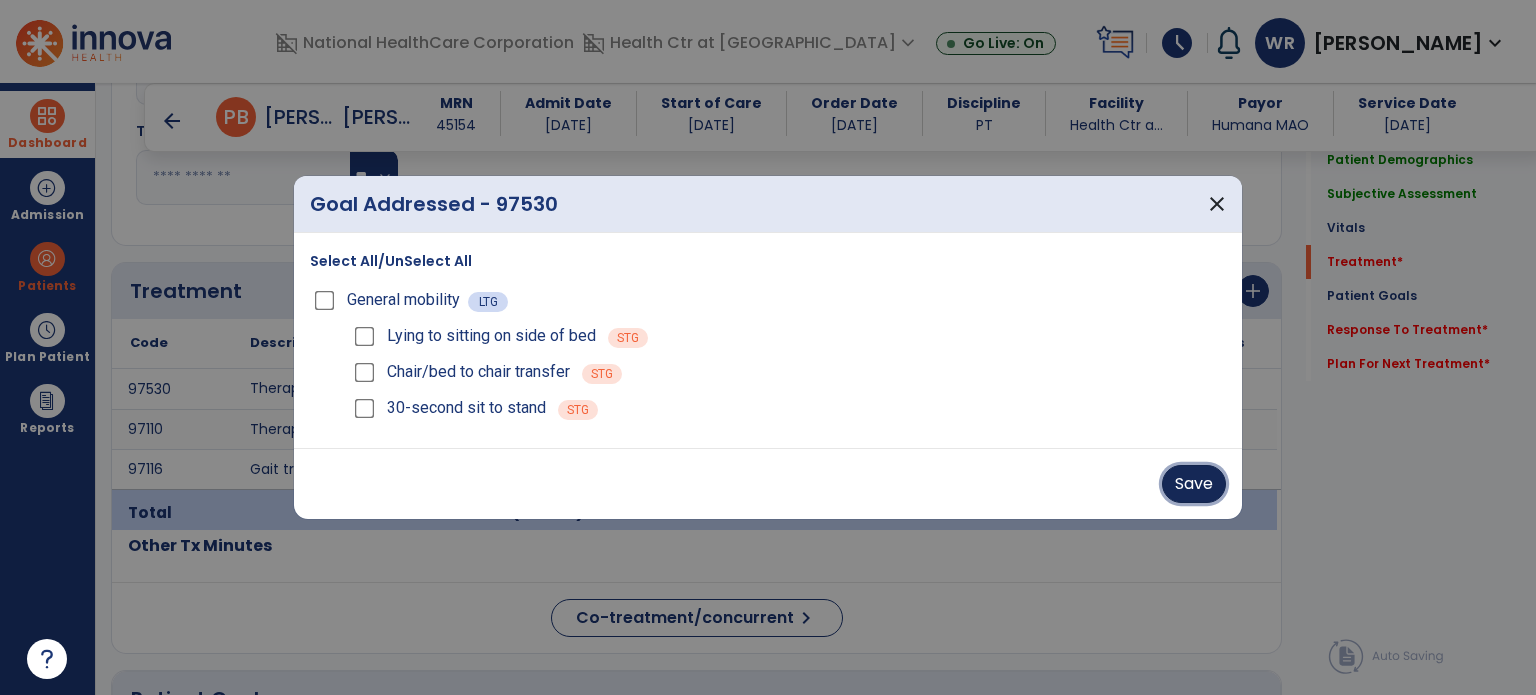 click on "Save" at bounding box center [1194, 484] 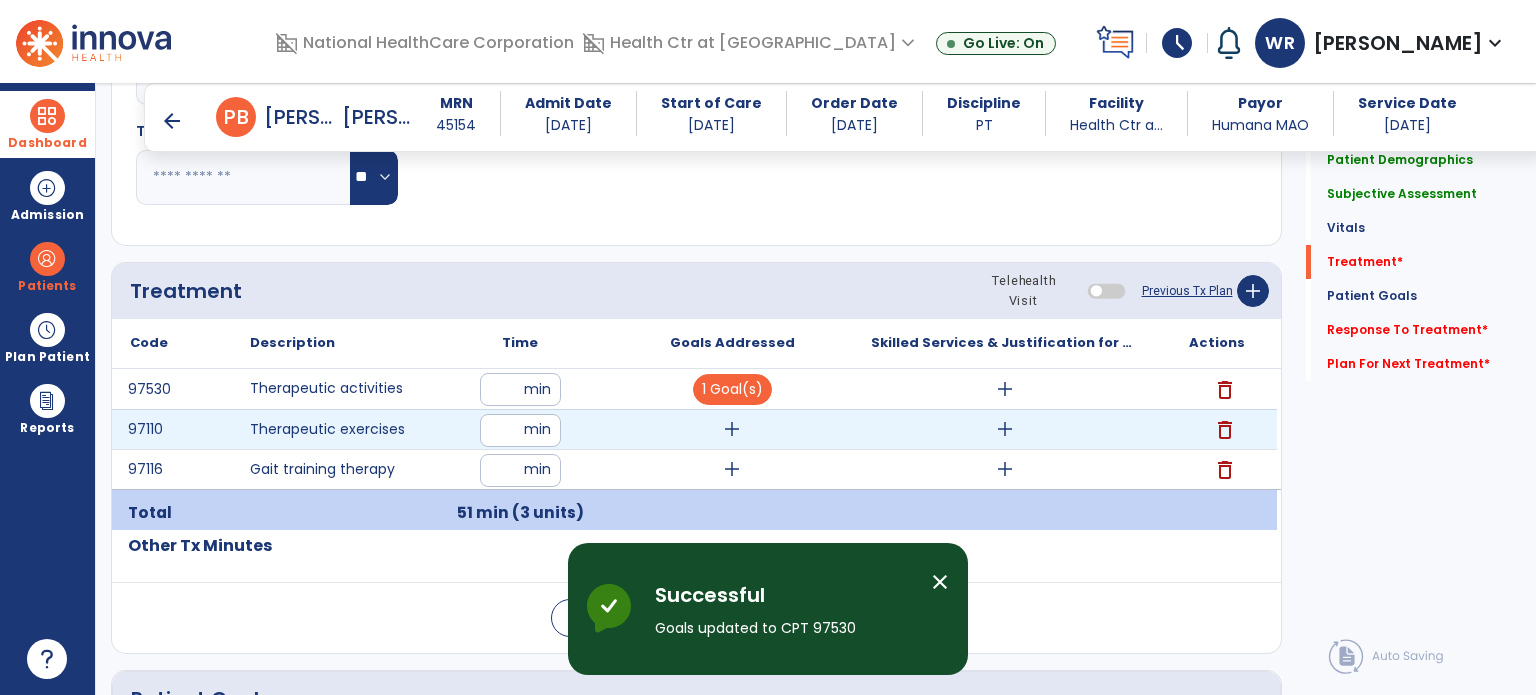 click on "add" at bounding box center (732, 429) 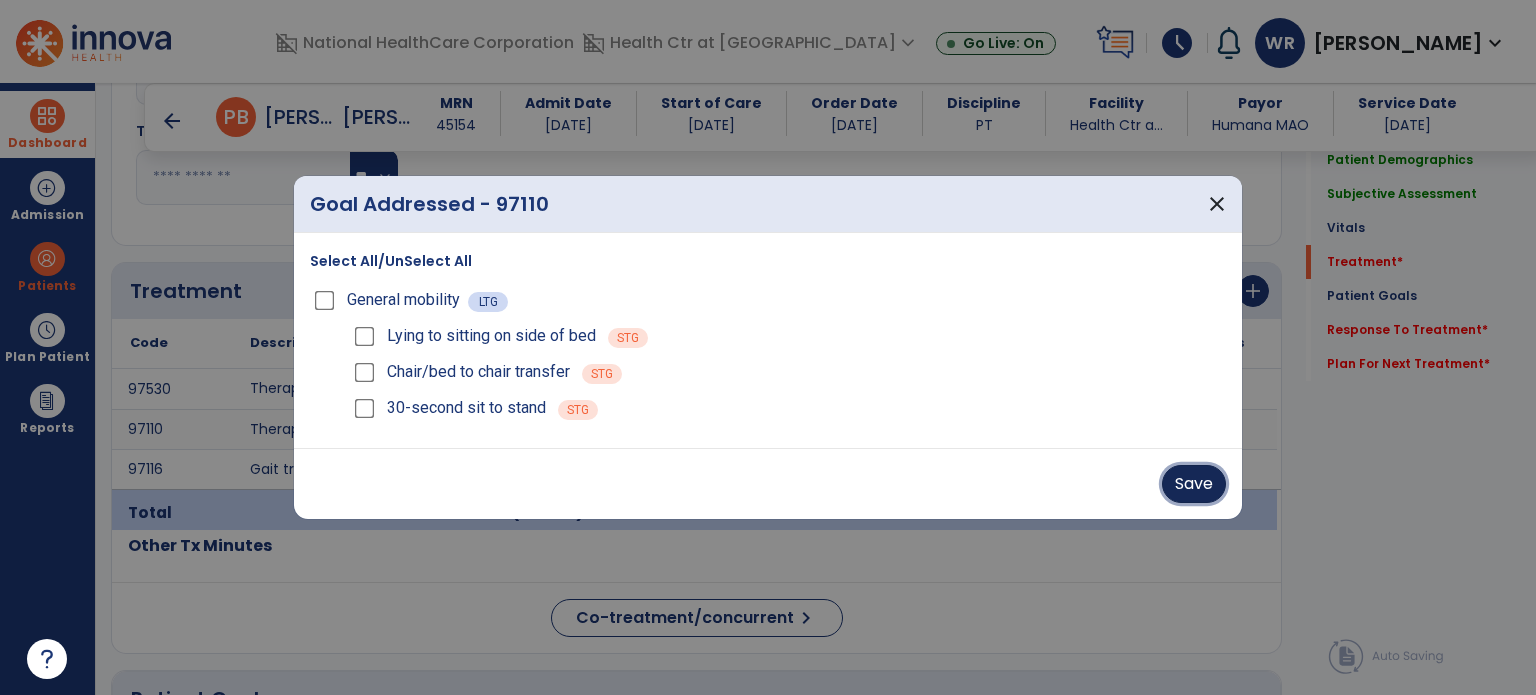 click on "Save" at bounding box center (1194, 484) 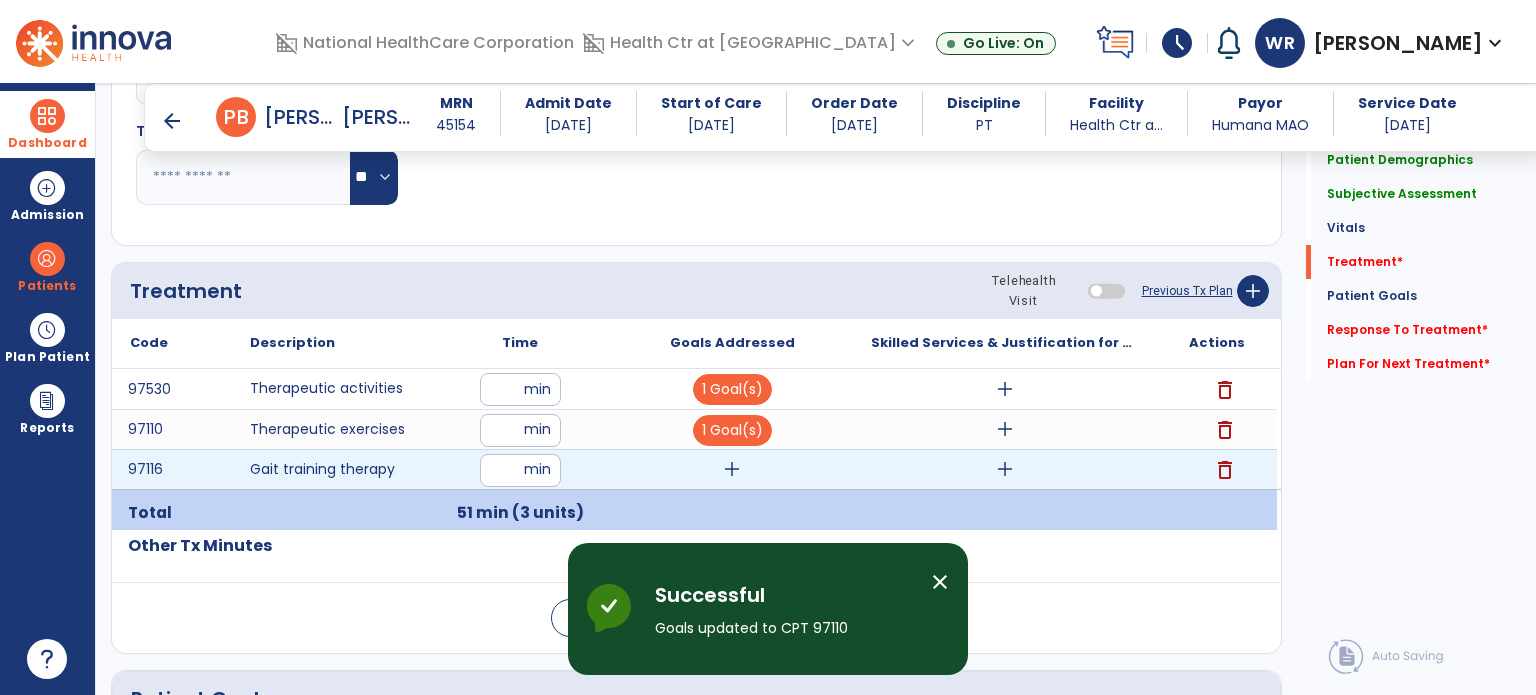 click on "add" at bounding box center (732, 469) 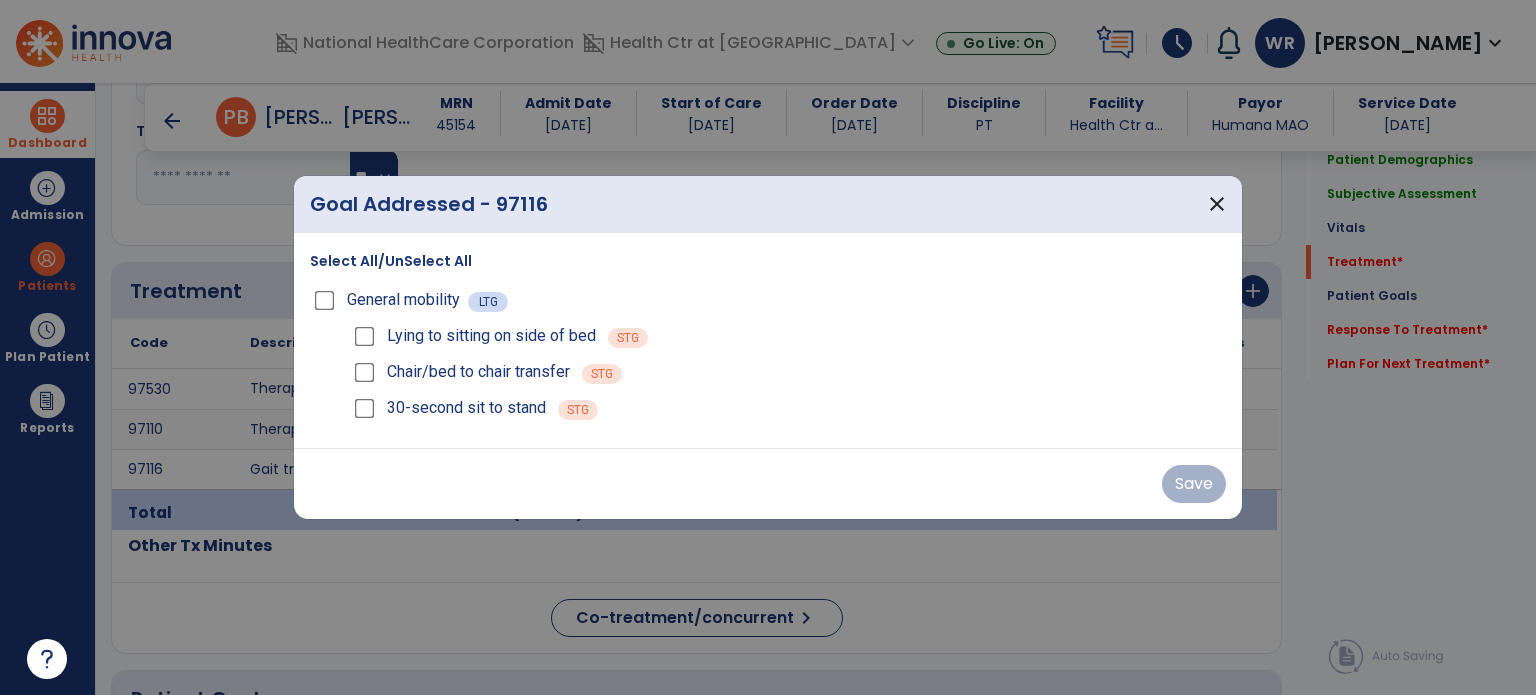 click on "General mobility" at bounding box center (389, 300) 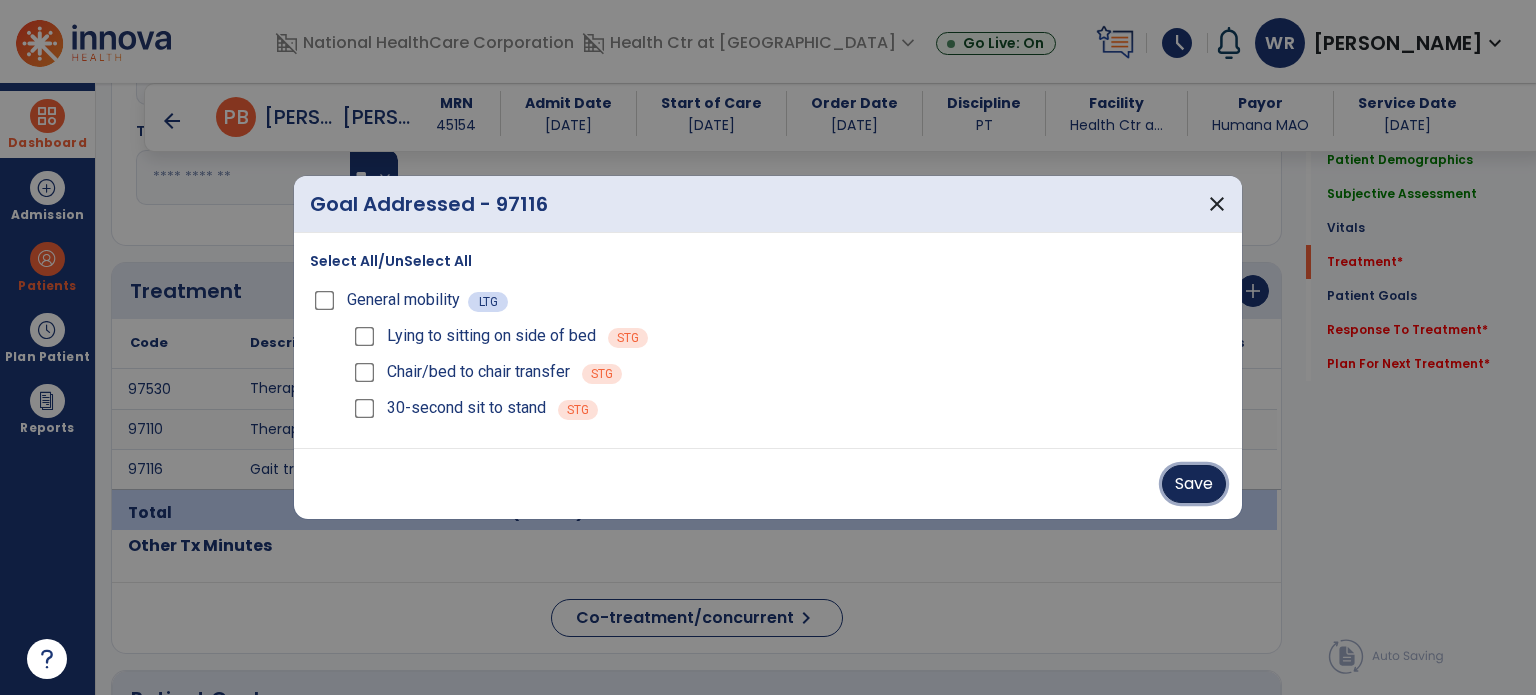 click on "Save" at bounding box center (1194, 484) 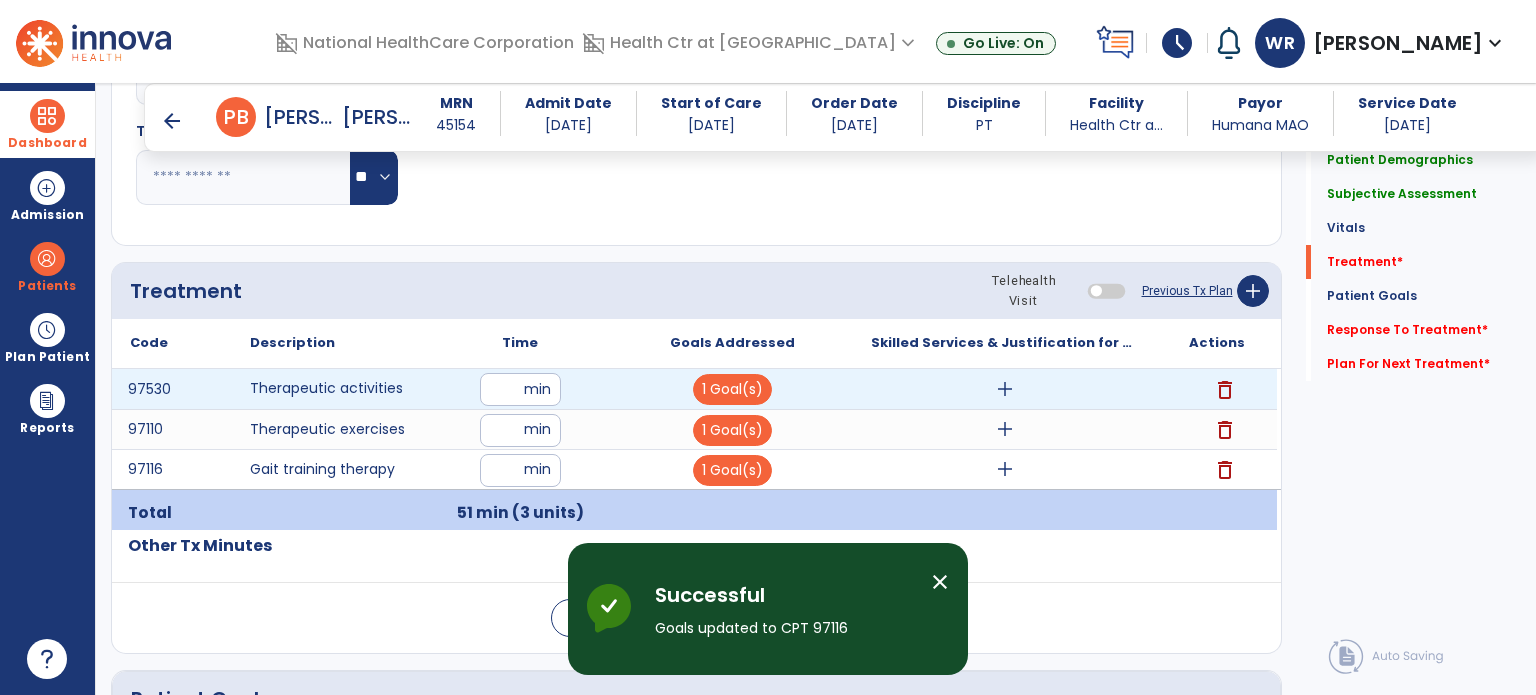 click on "add" at bounding box center (1005, 389) 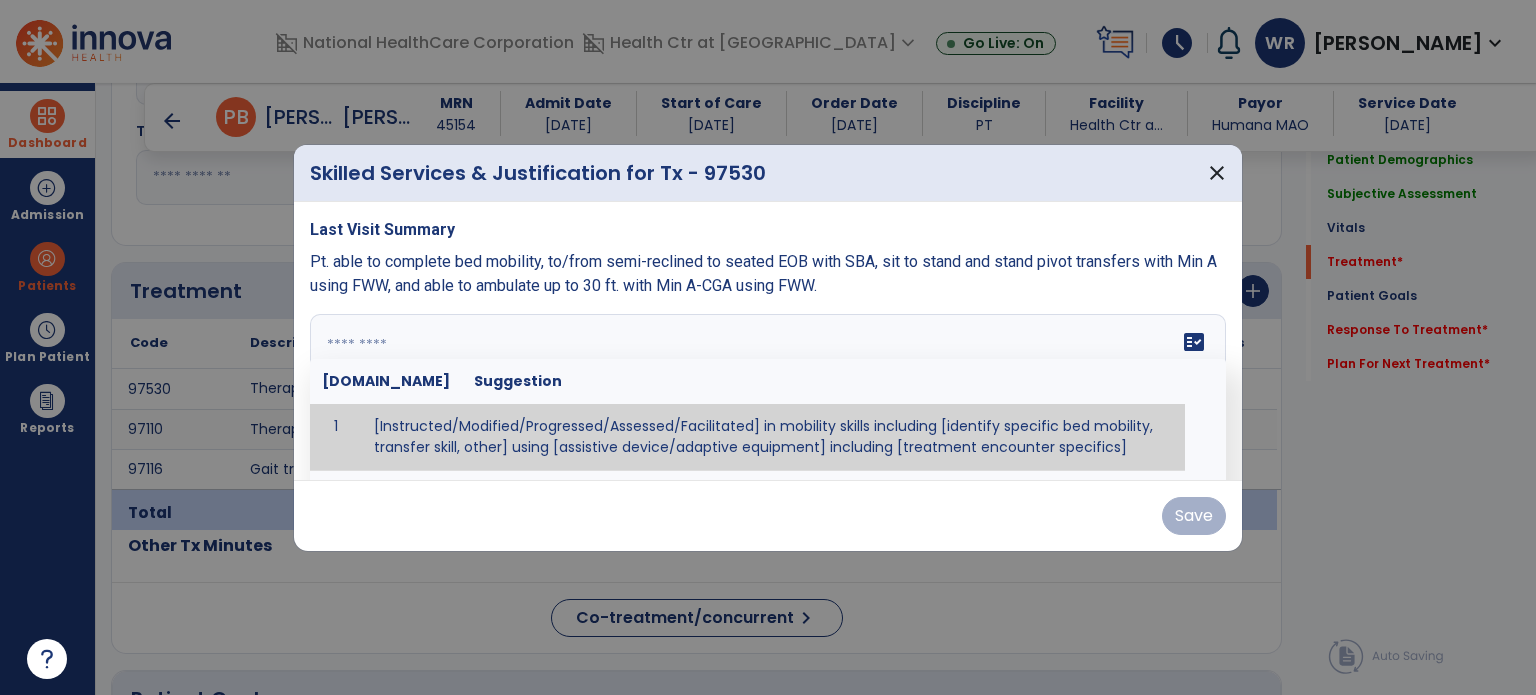 click on "fact_check  [DOMAIN_NAME] Suggestion 1 [Instructed/Modified/Progressed/Assessed/Facilitated] in mobility skills including [identify specific bed mobility, transfer skill, other] using [assistive device/adaptive equipment] including [treatment encounter specifics]" at bounding box center (768, 389) 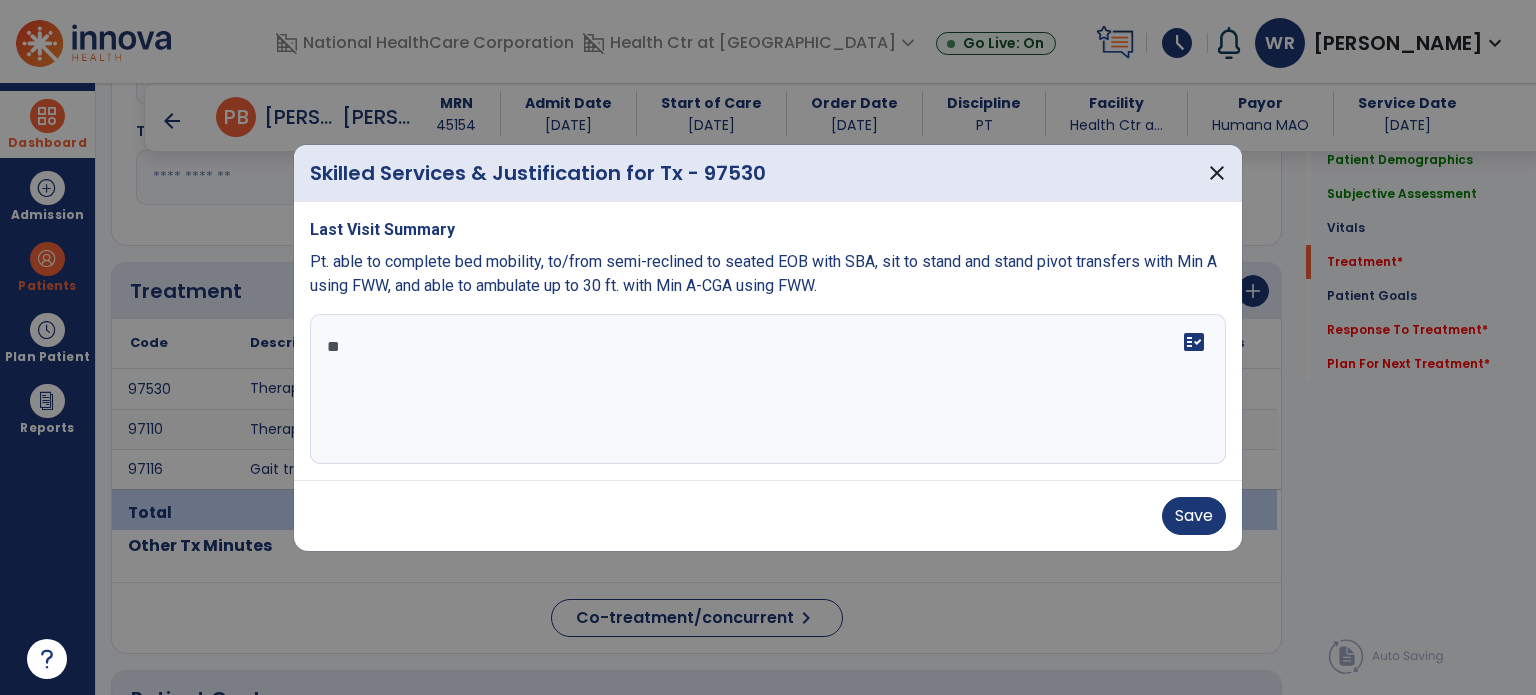 type on "*" 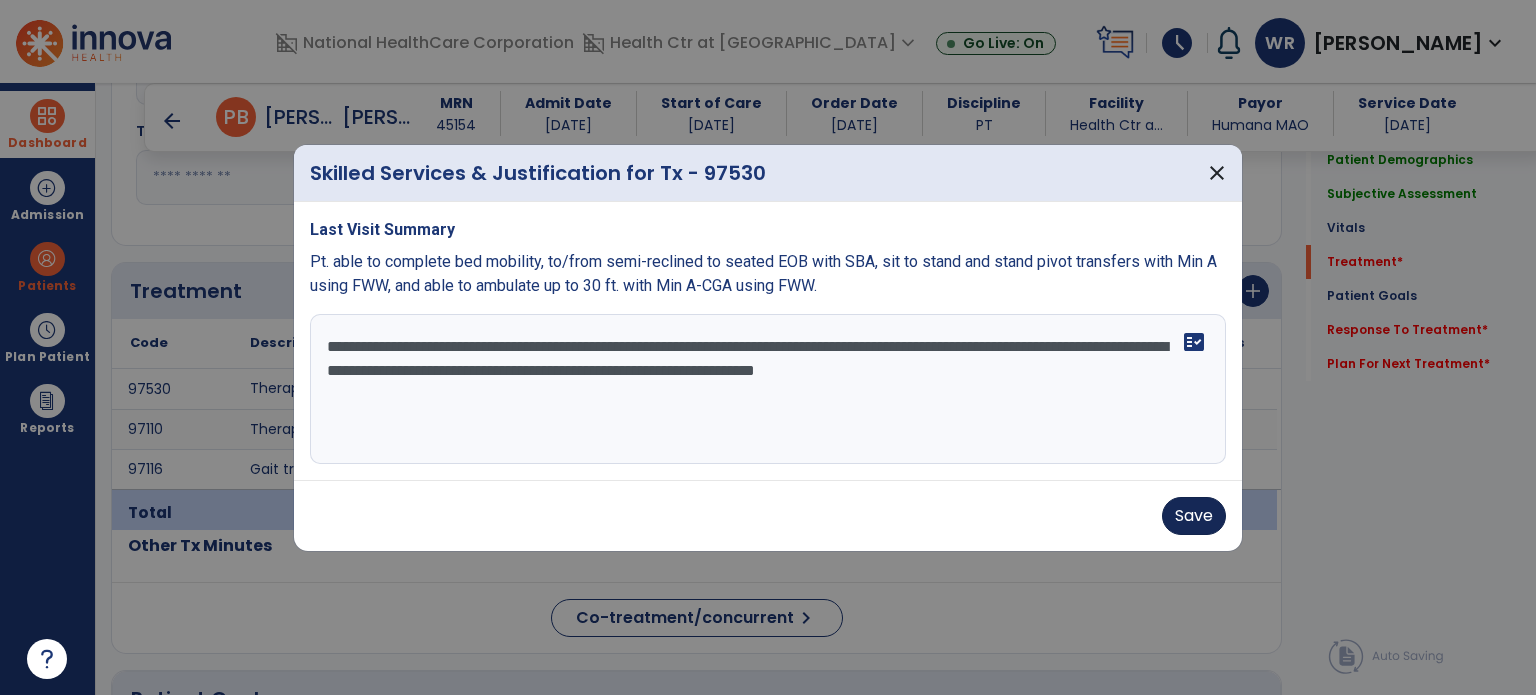 type on "**********" 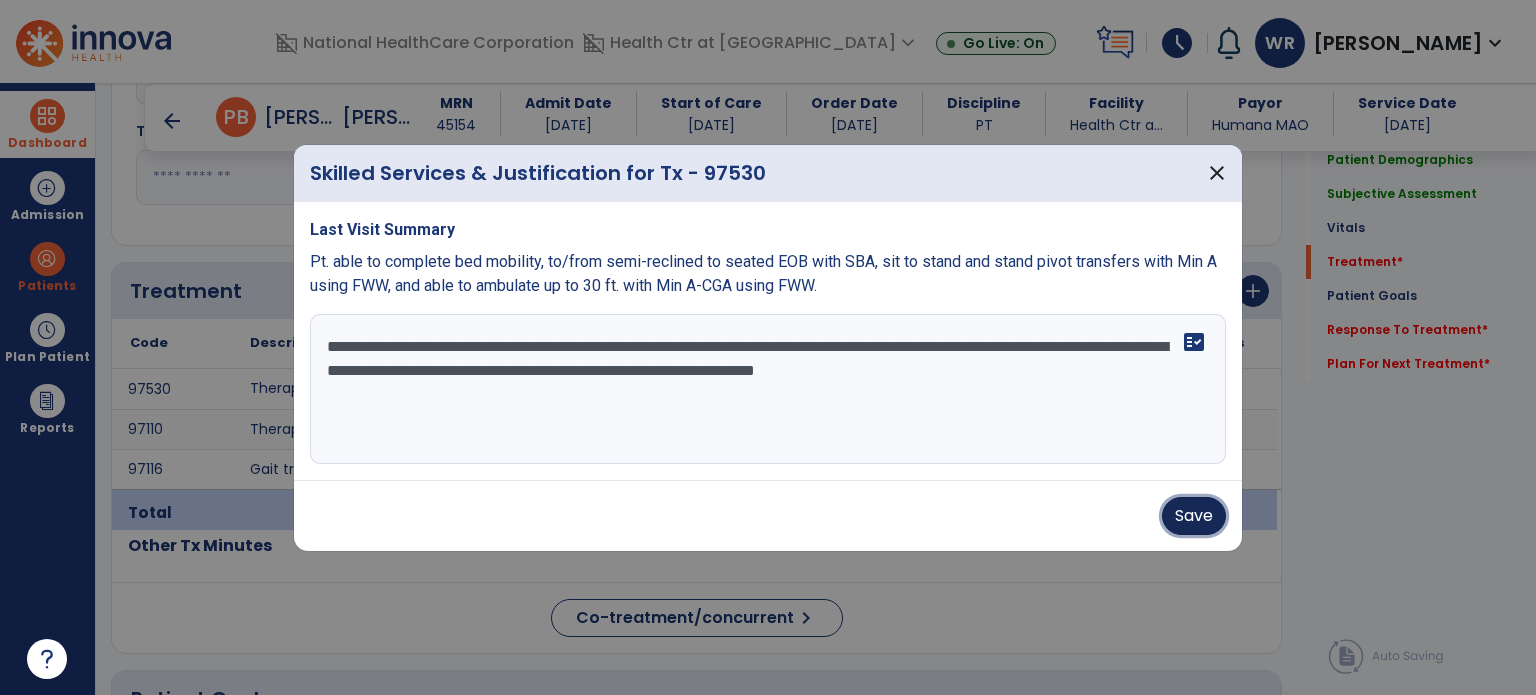 click on "Save" at bounding box center [1194, 516] 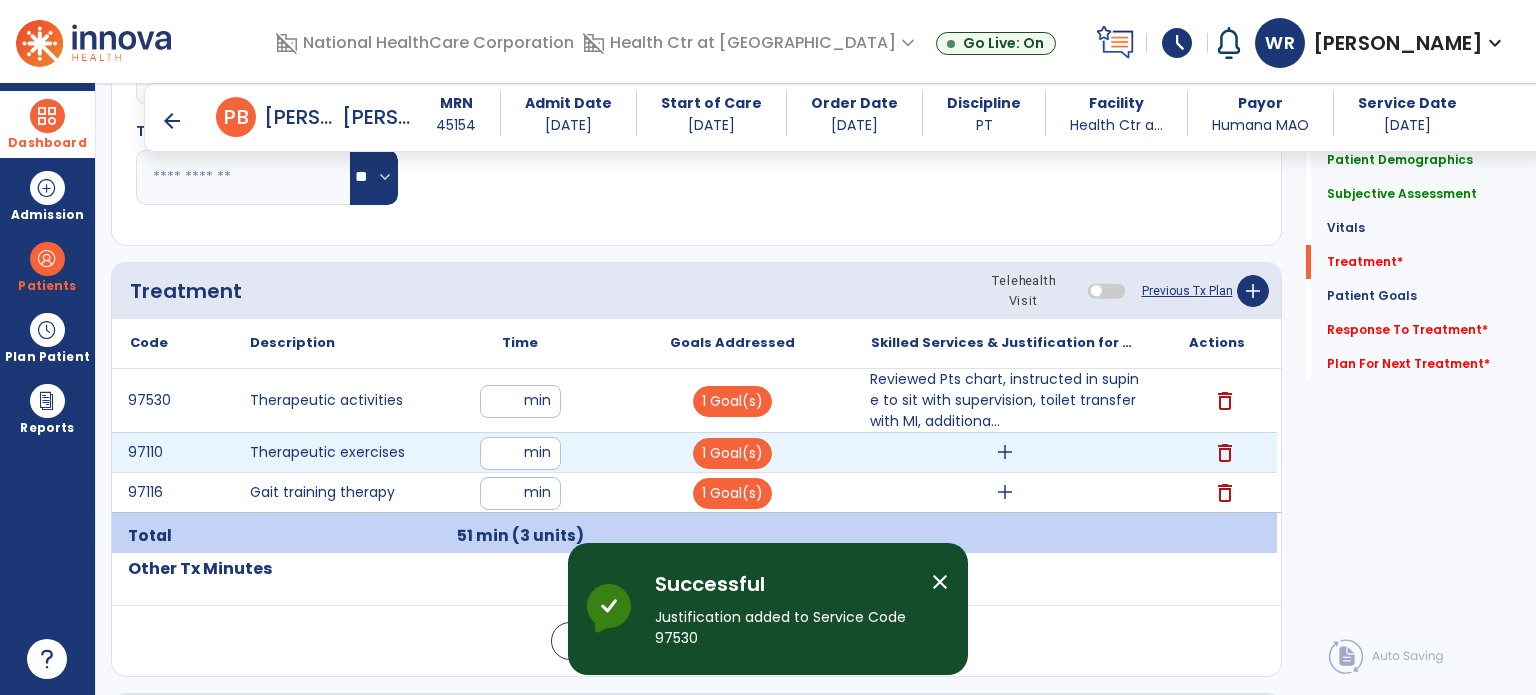 click on "add" at bounding box center [1005, 452] 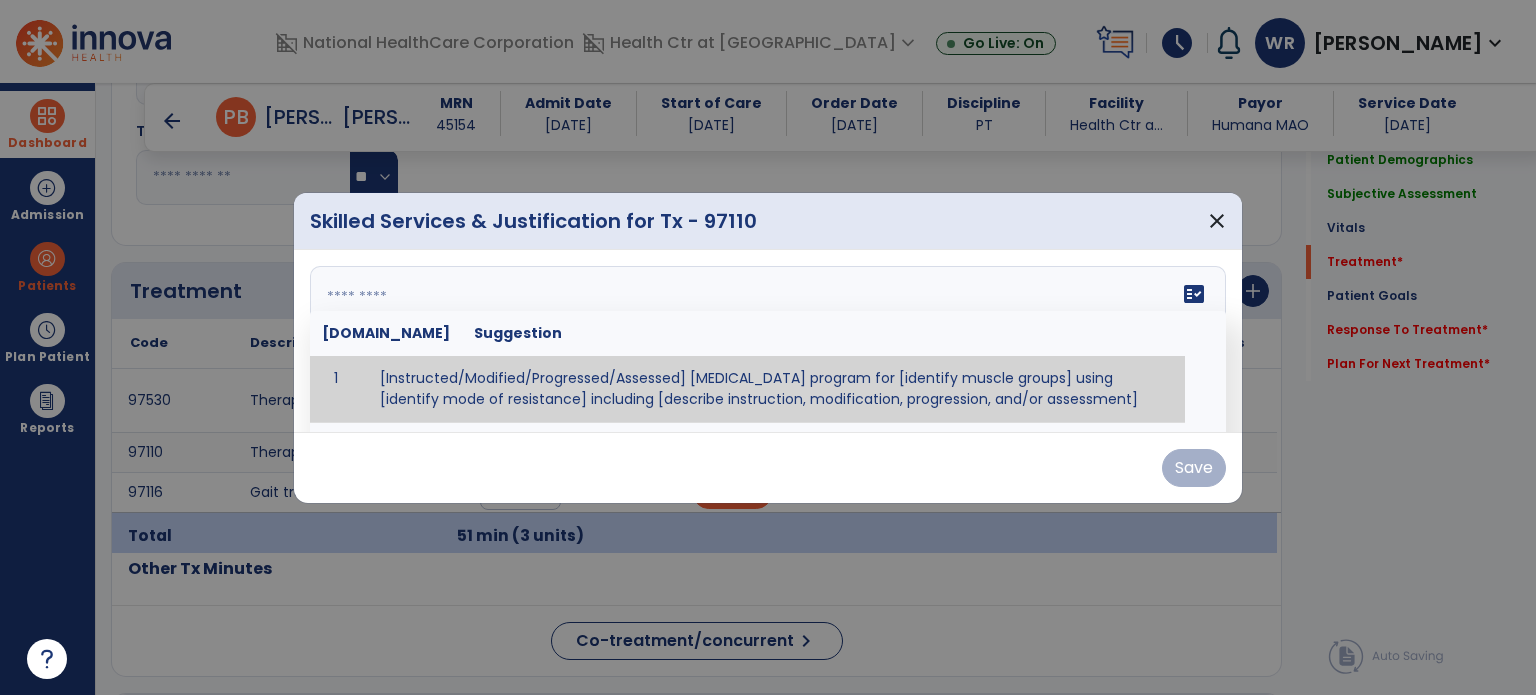 click on "fact_check  [DOMAIN_NAME] Suggestion 1 [Instructed/Modified/Progressed/Assessed] [MEDICAL_DATA] program for [identify muscle groups] using [identify mode of resistance] including [describe instruction, modification, progression, and/or assessment] 2 [Instructed/Modified/Progressed/Assessed] aerobic exercise program using [identify equipment/mode] including [describe instruction, modification,progression, and/or assessment] 3 [Instructed/Modified/Progressed/Assessed] [PROM/A/AROM/AROM] program for [identify joint movements] using [contract-relax, over-pressure, inhibitory techniques, other] 4 [Assessed/Tested] aerobic capacity with administration of [aerobic capacity test]" at bounding box center (768, 341) 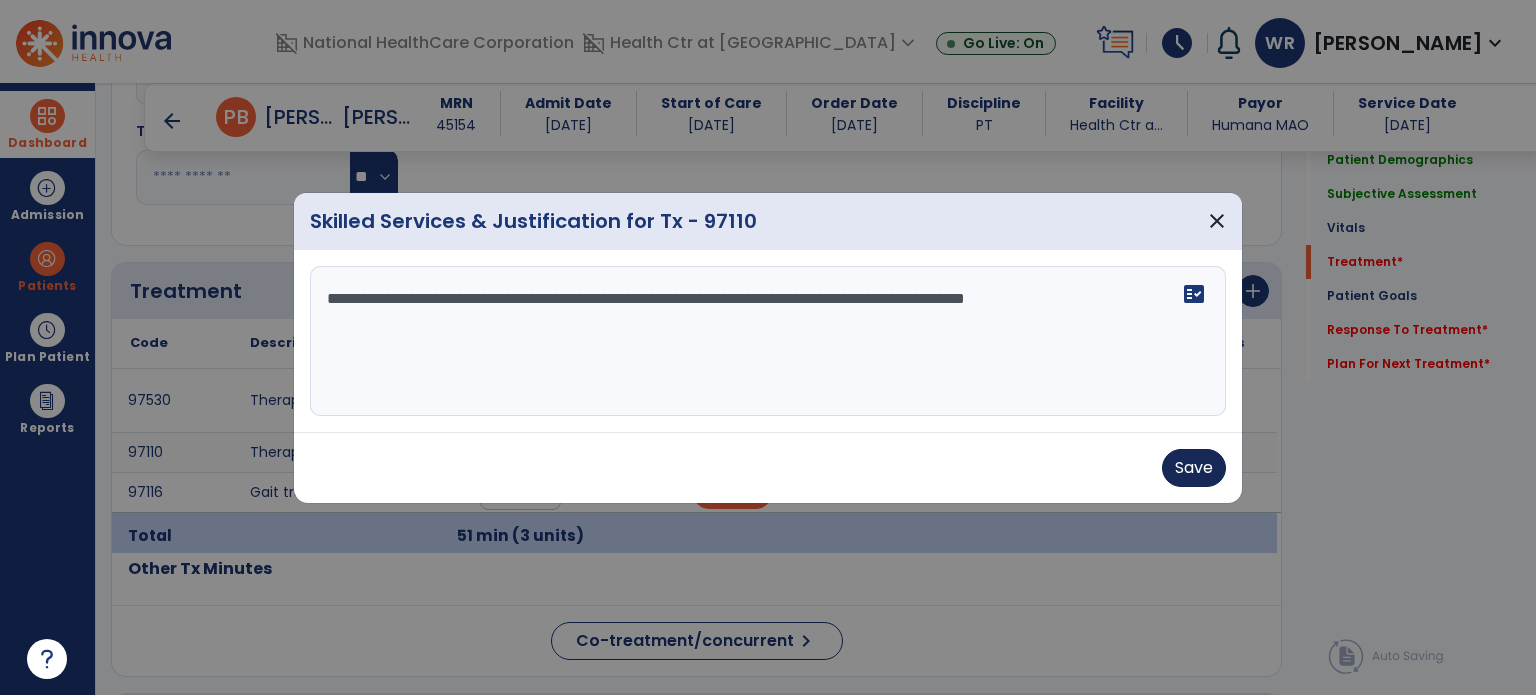 type on "**********" 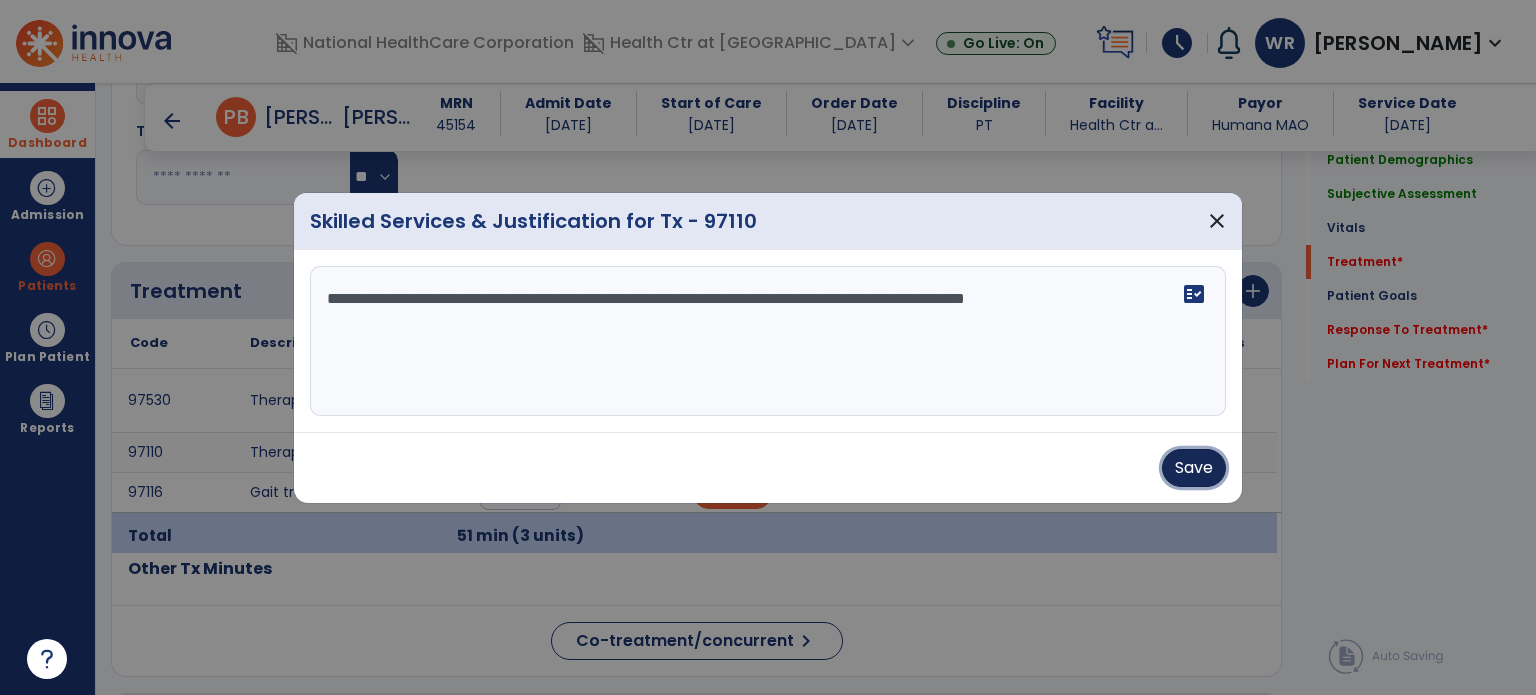 click on "Save" at bounding box center [1194, 468] 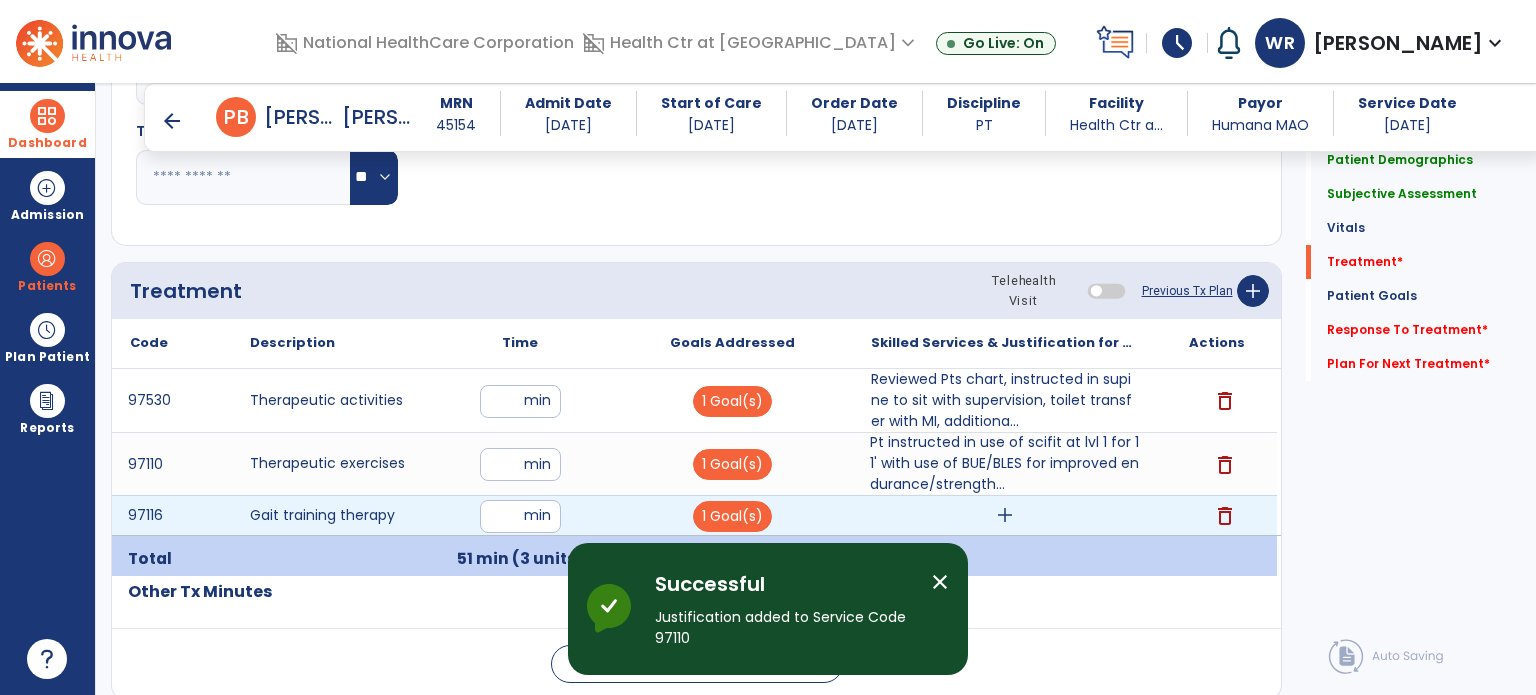 click on "add" at bounding box center [1005, 515] 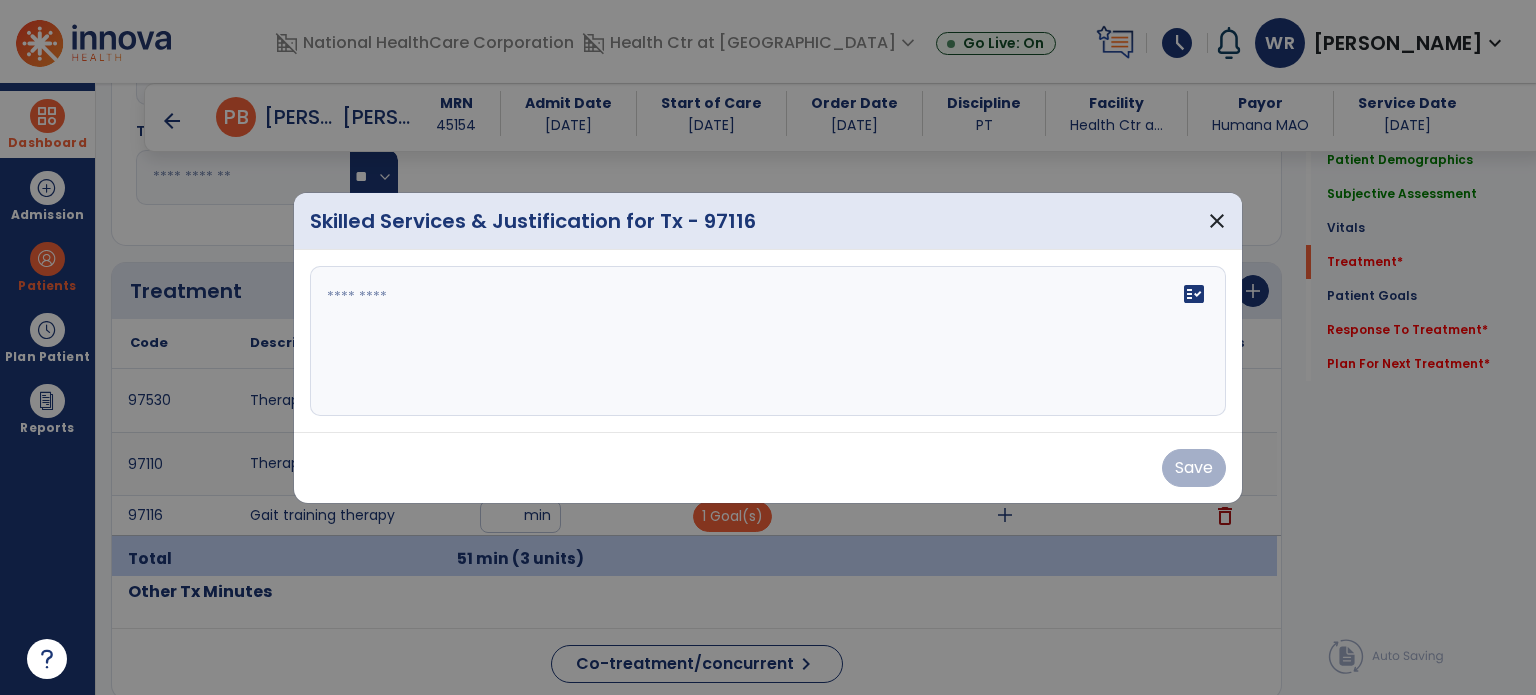 click on "fact_check" at bounding box center [768, 341] 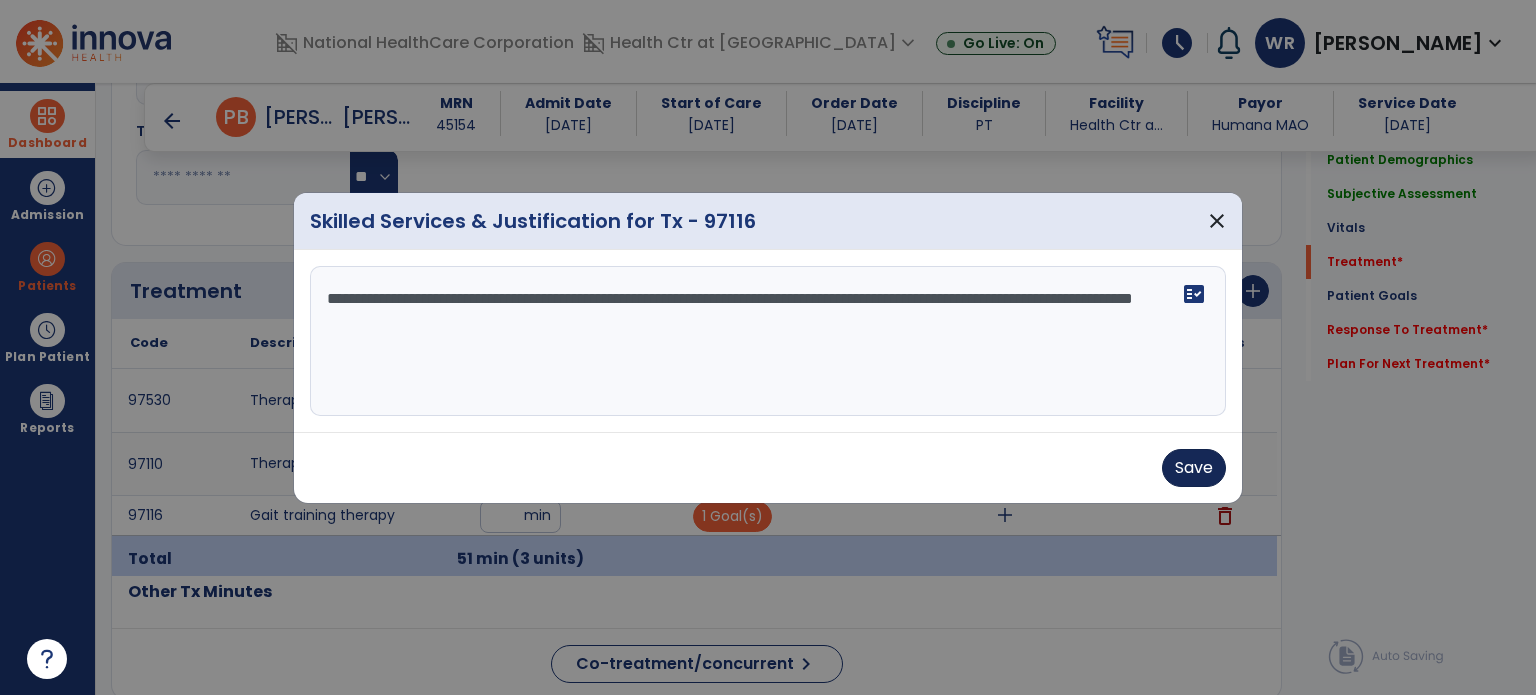 type on "**********" 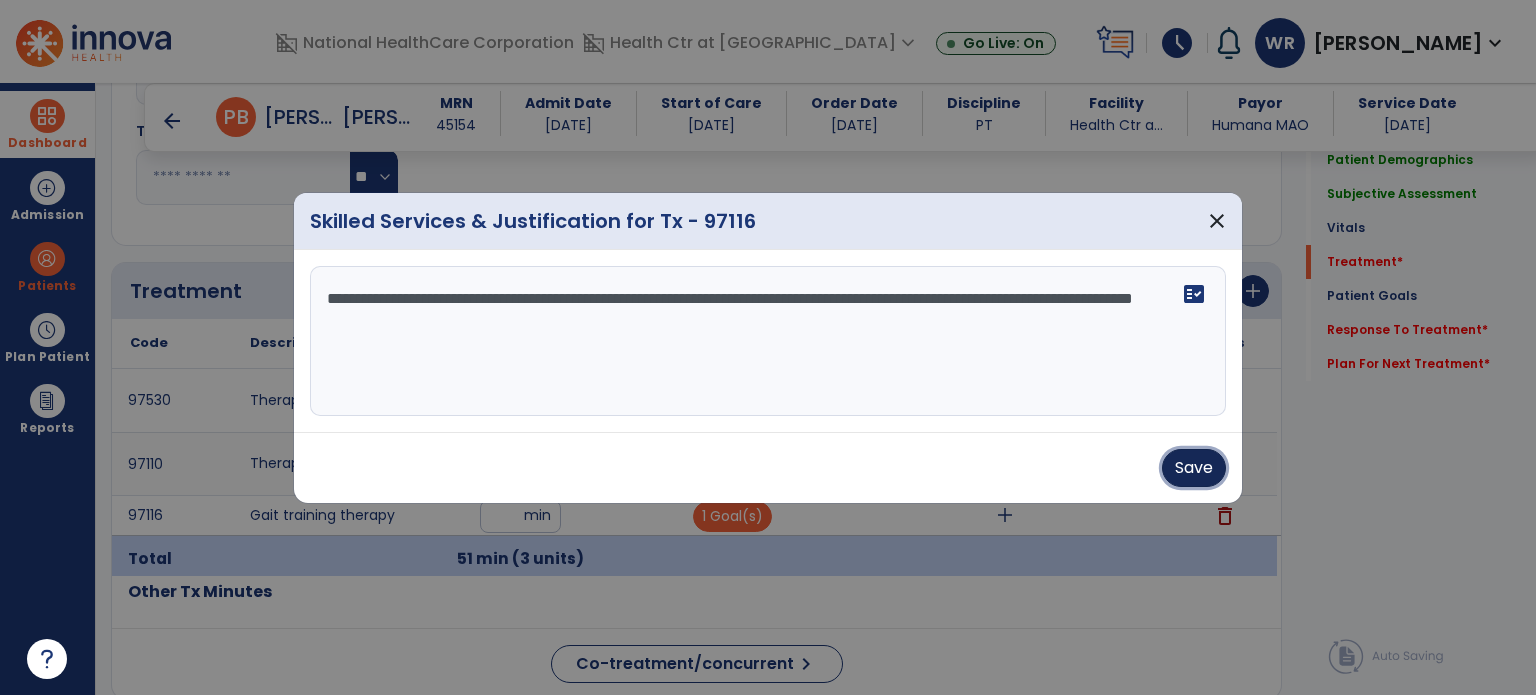 click on "Save" at bounding box center [1194, 468] 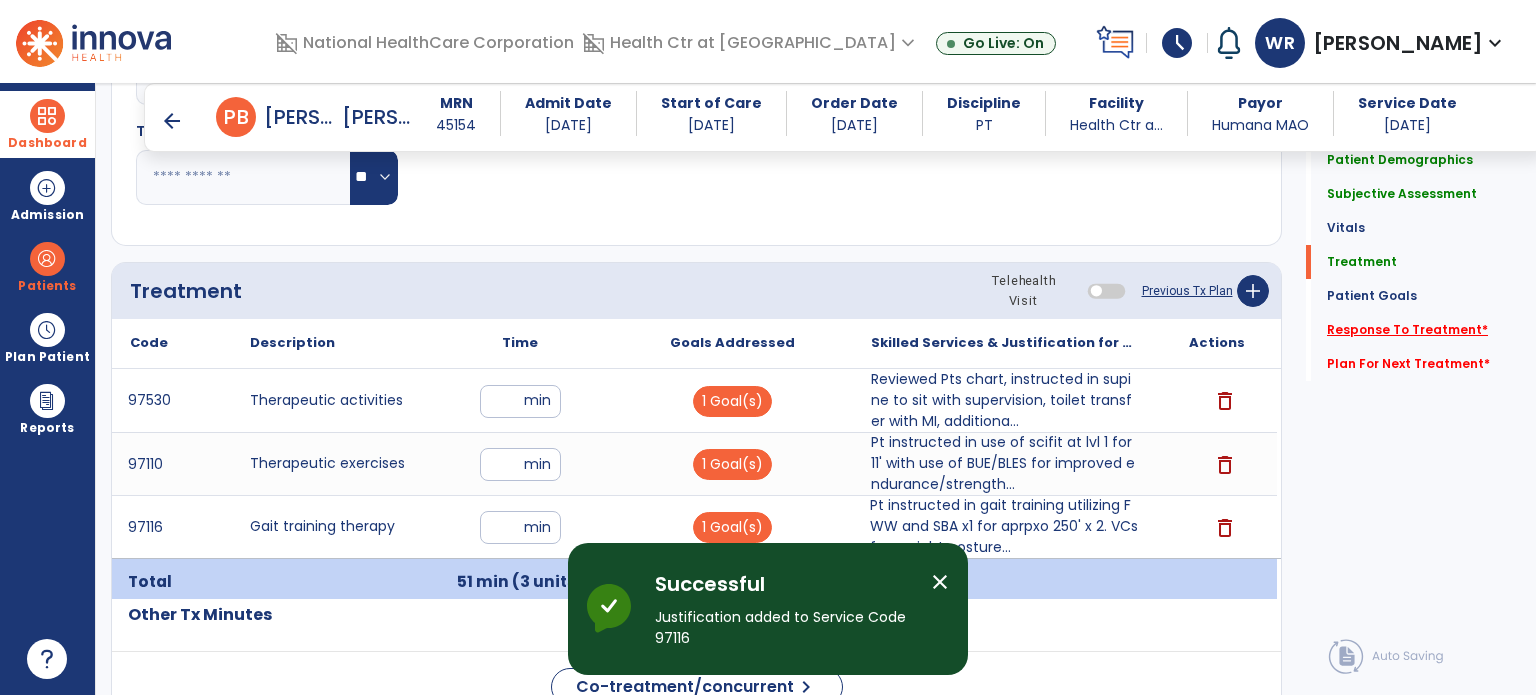 click on "Response To Treatment   *" 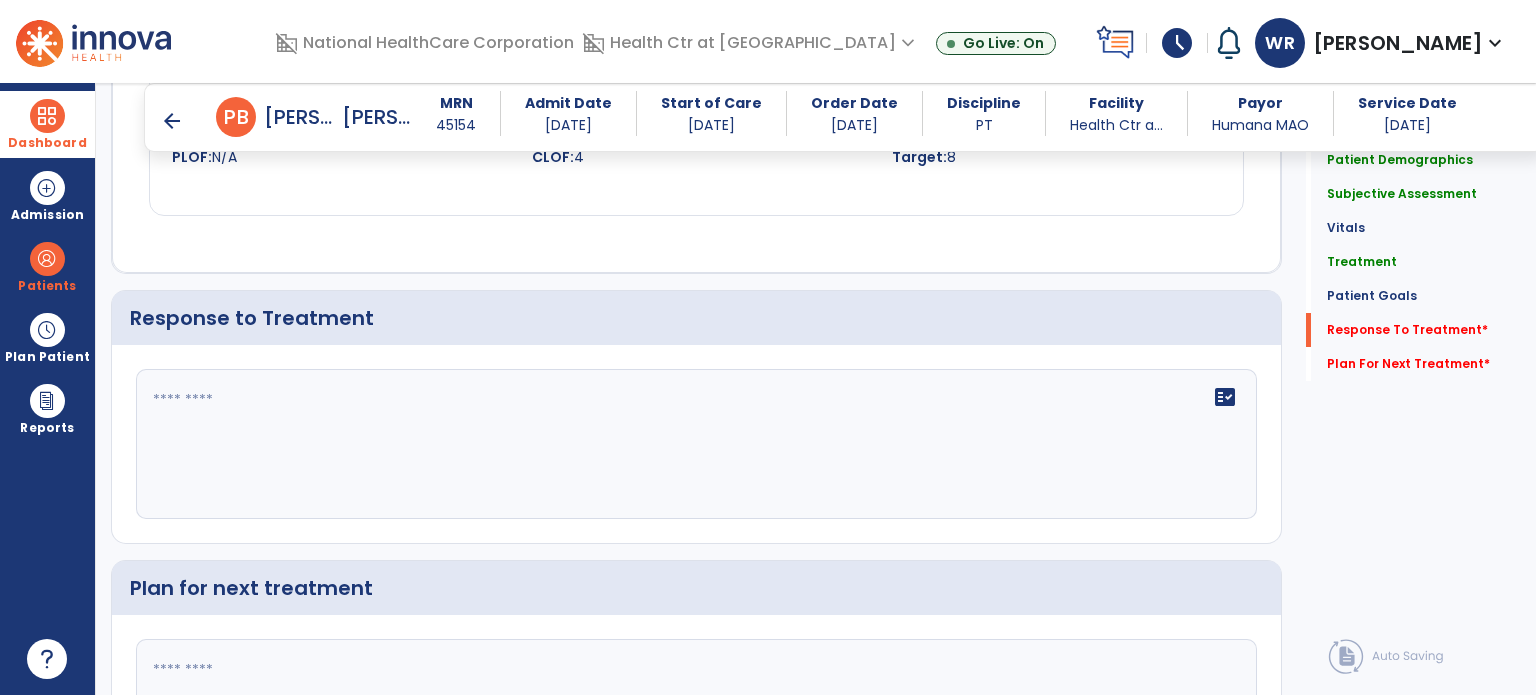 scroll, scrollTop: 2192, scrollLeft: 0, axis: vertical 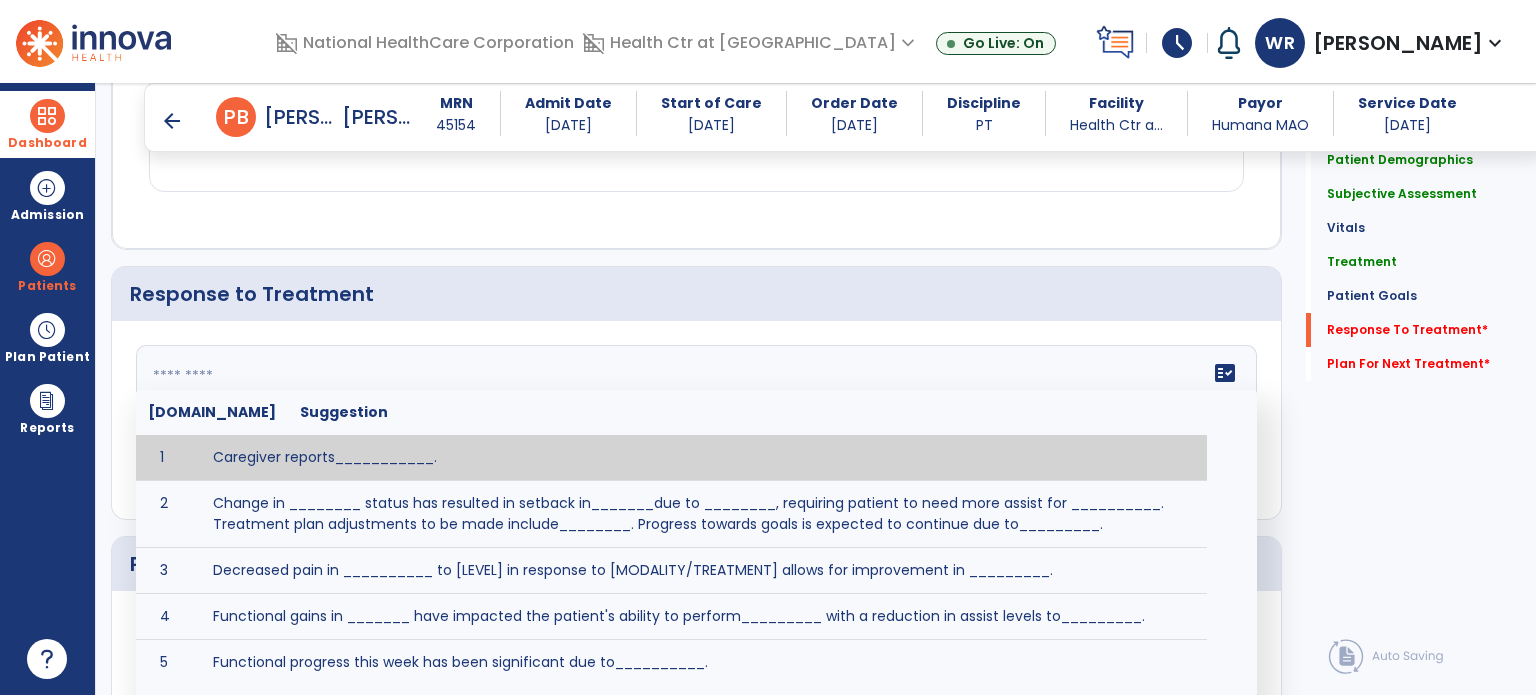 click on "fact_check  [DOMAIN_NAME] Suggestion 1 Caregiver reports___________. 2 Change in ________ status has resulted in setback in_______due to ________, requiring patient to need more assist for __________.   Treatment plan adjustments to be made include________.  Progress towards goals is expected to continue due to_________. 3 Decreased pain in __________ to [LEVEL] in response to [MODALITY/TREATMENT] allows for improvement in _________. 4 Functional gains in _______ have impacted the patient's ability to perform_________ with a reduction in assist levels to_________. 5 Functional progress this week has been significant due to__________. 6 Gains in ________ have improved the patient's ability to perform ______with decreased levels of assist to___________. 7 Improvement in ________allows patient to tolerate higher levels of challenges in_________. 8 Pain in [AREA] has decreased to [LEVEL] in response to [TREATMENT/MODALITY], allowing fore ease in completing__________. 9 10 11 12 13 14 15 16 17 18 19 20 21" 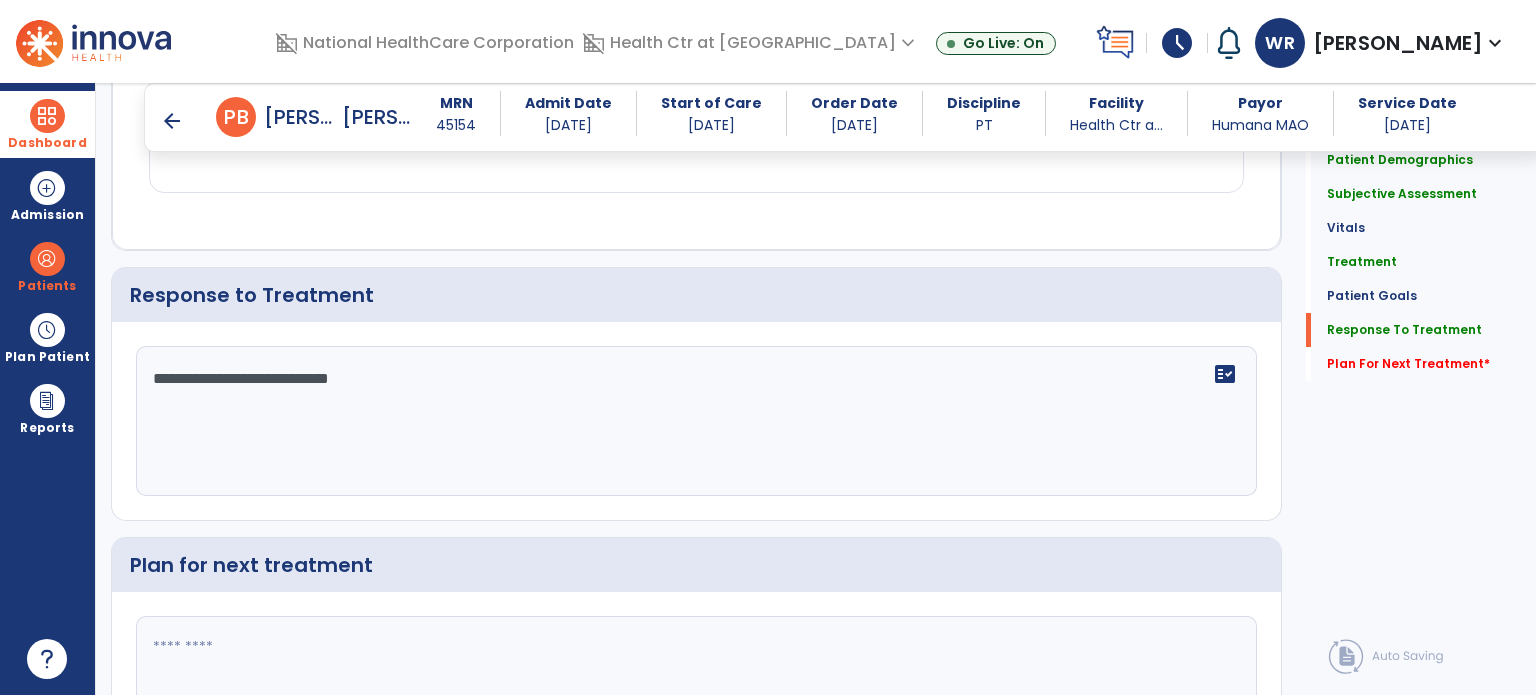 scroll, scrollTop: 2191, scrollLeft: 0, axis: vertical 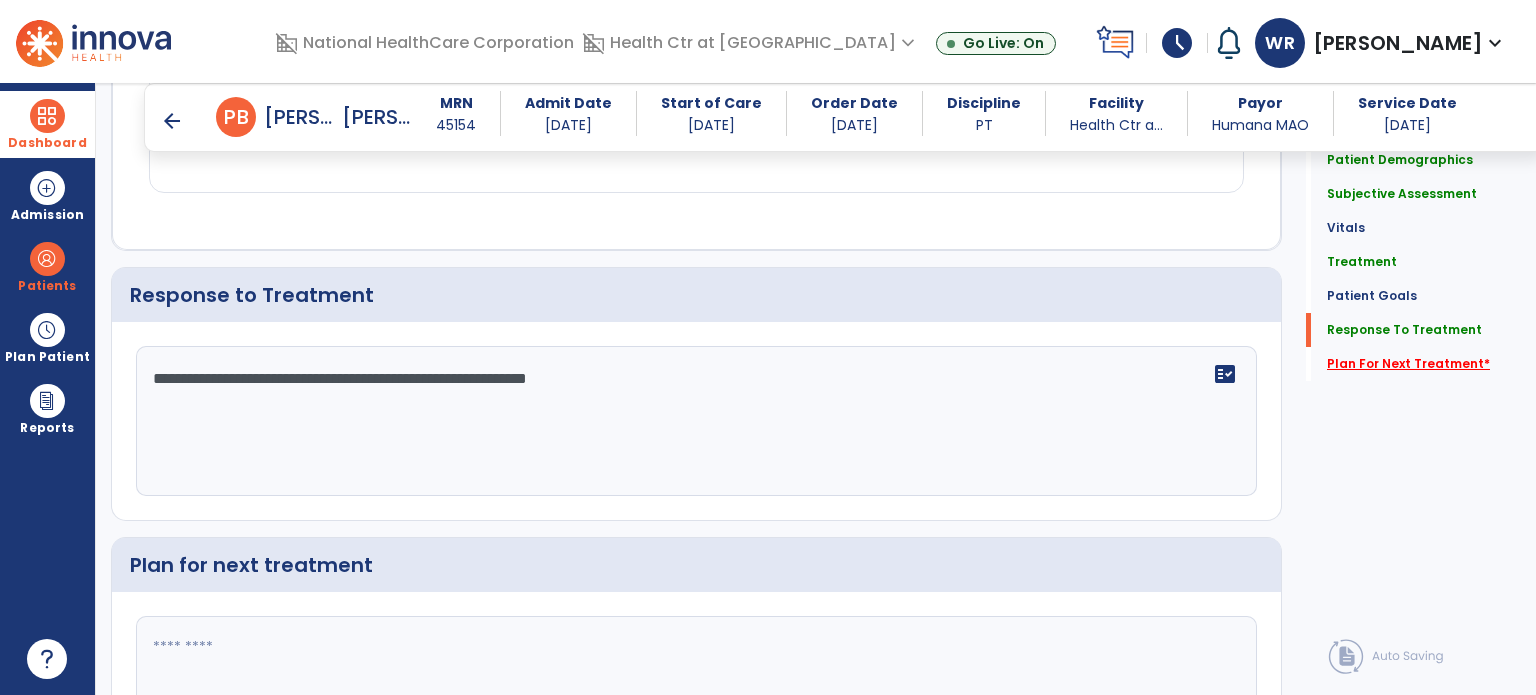 type on "**********" 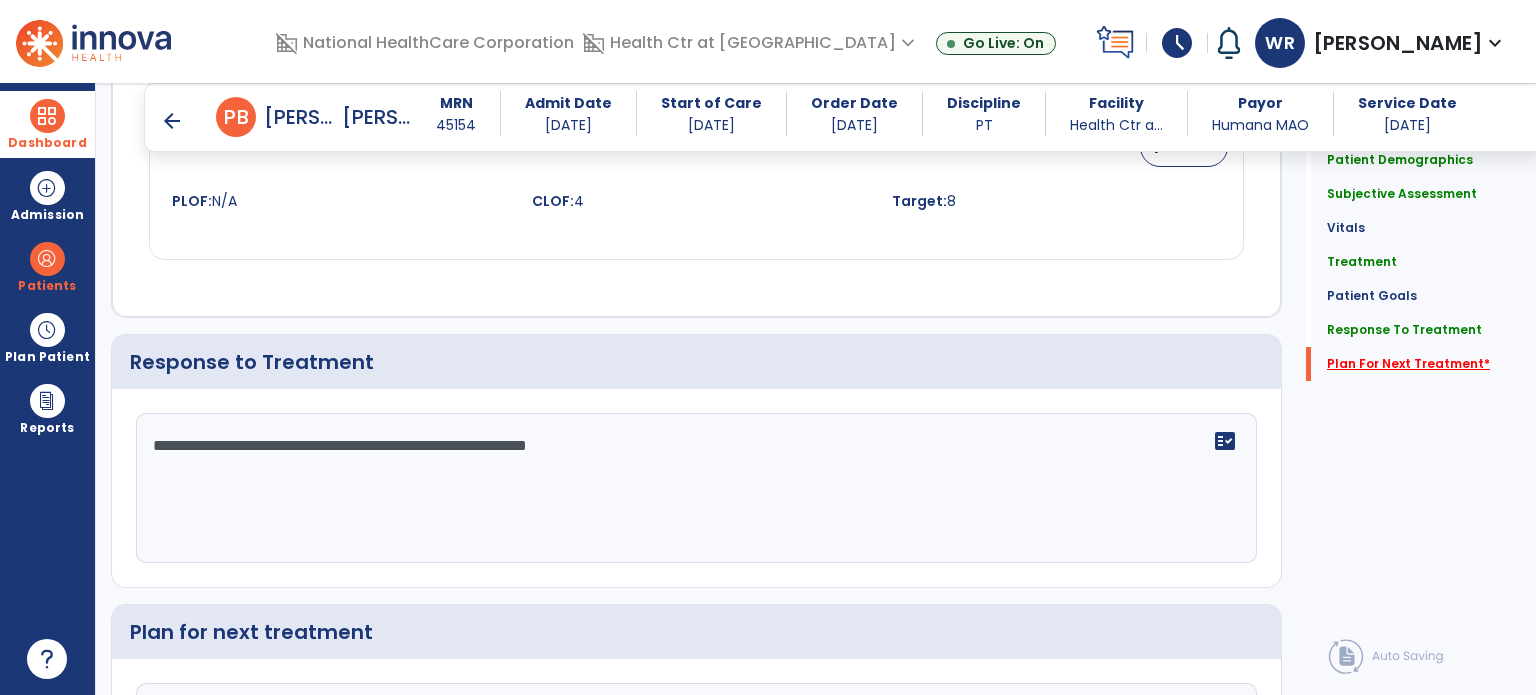scroll, scrollTop: 2277, scrollLeft: 0, axis: vertical 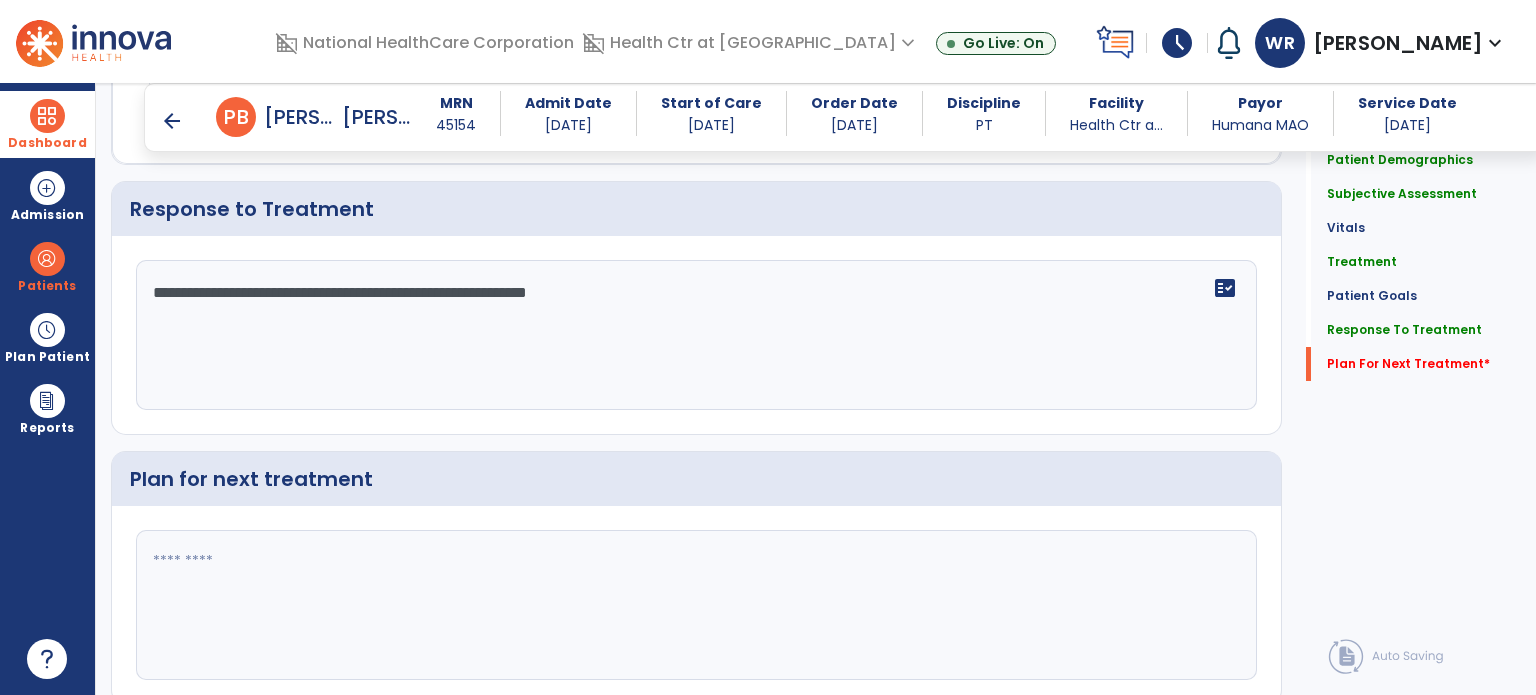click 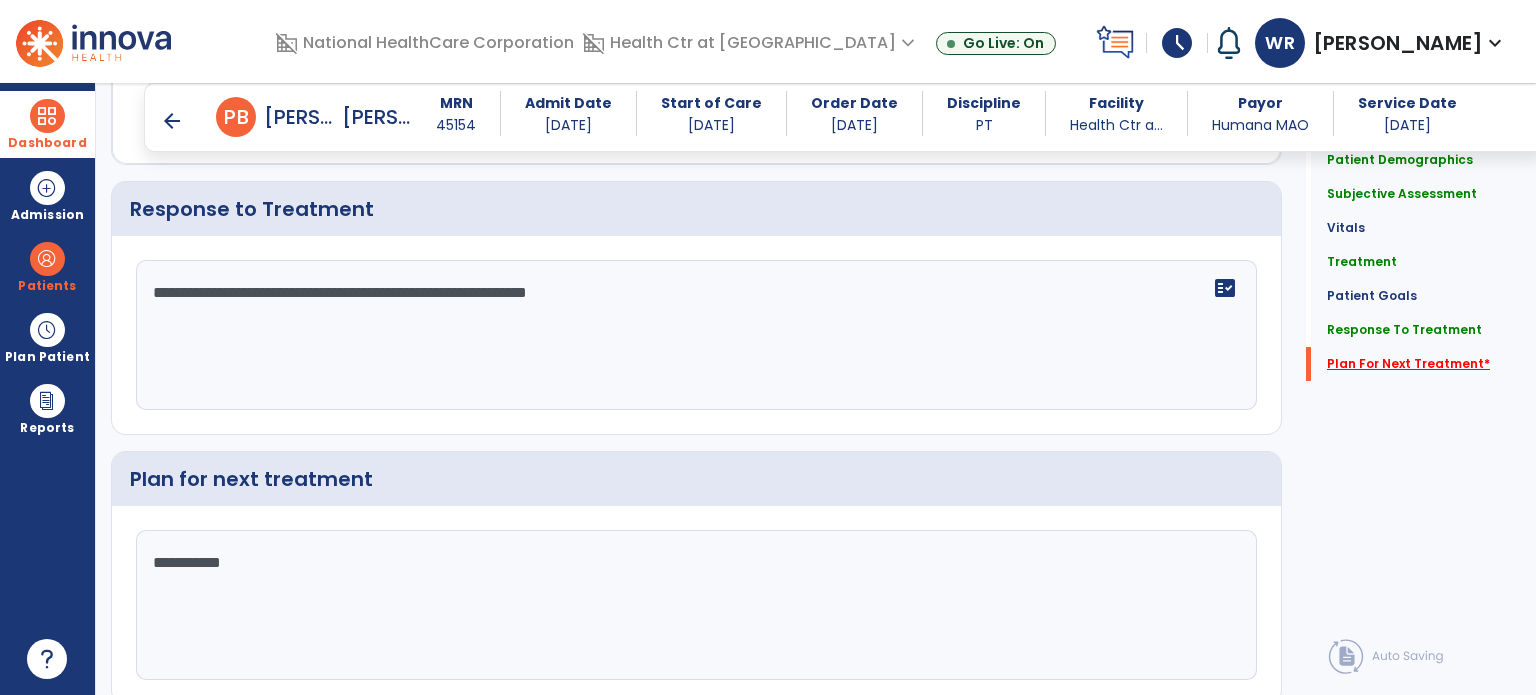 type on "**********" 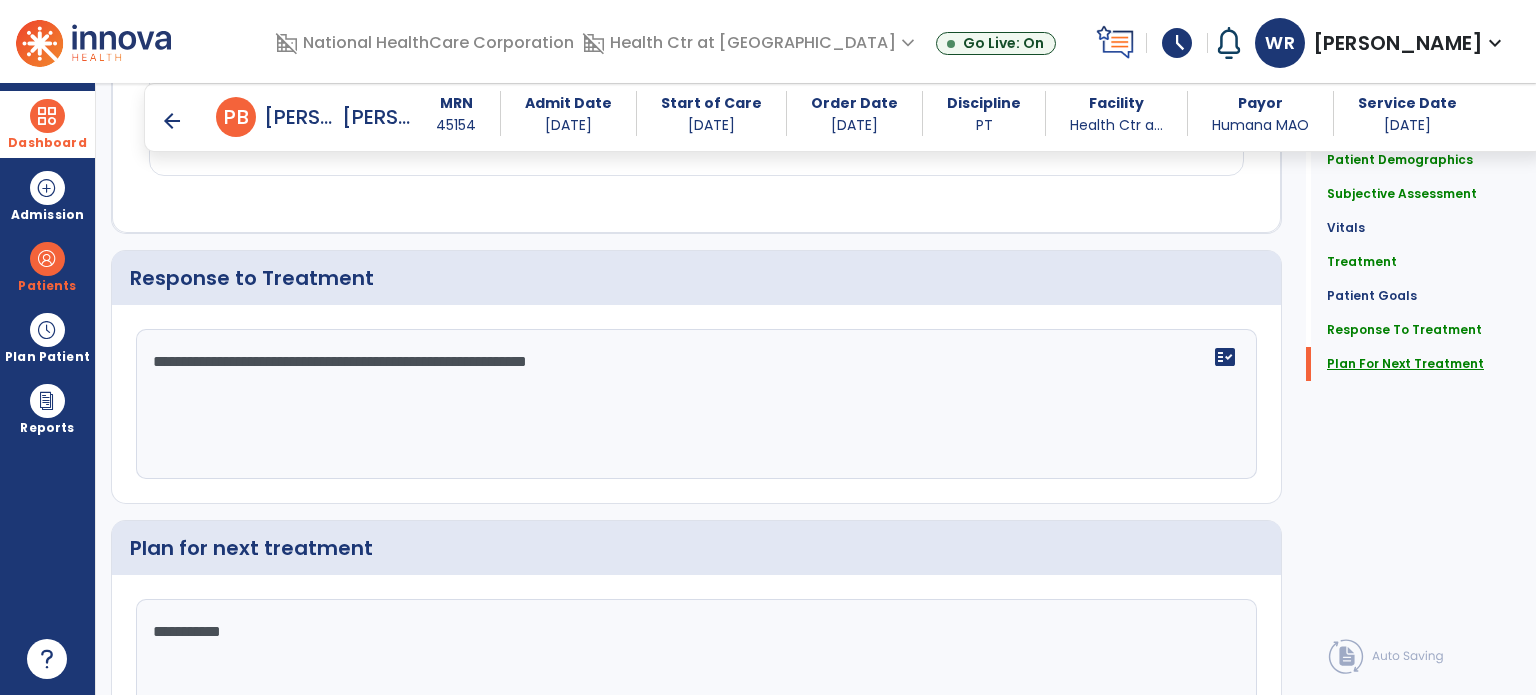 scroll, scrollTop: 2277, scrollLeft: 0, axis: vertical 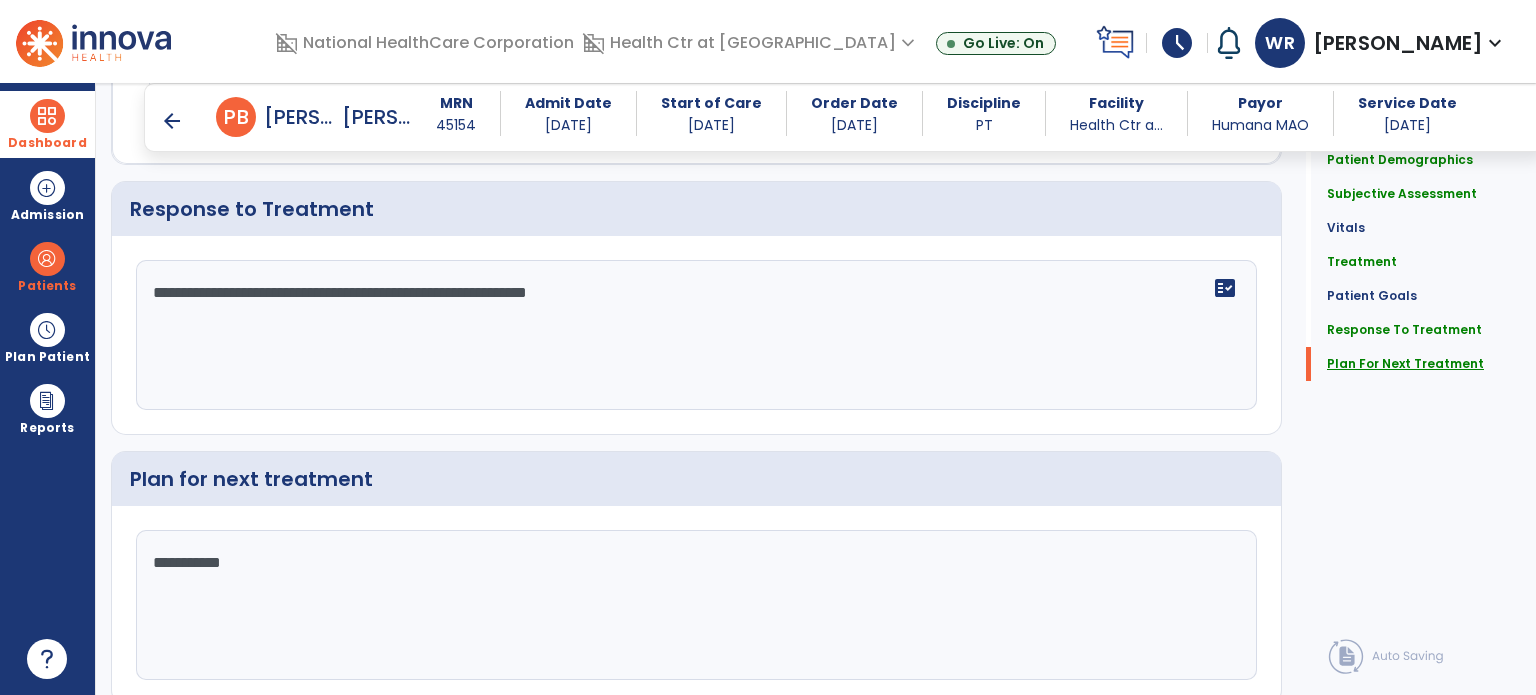 click on "Plan For Next Treatment" 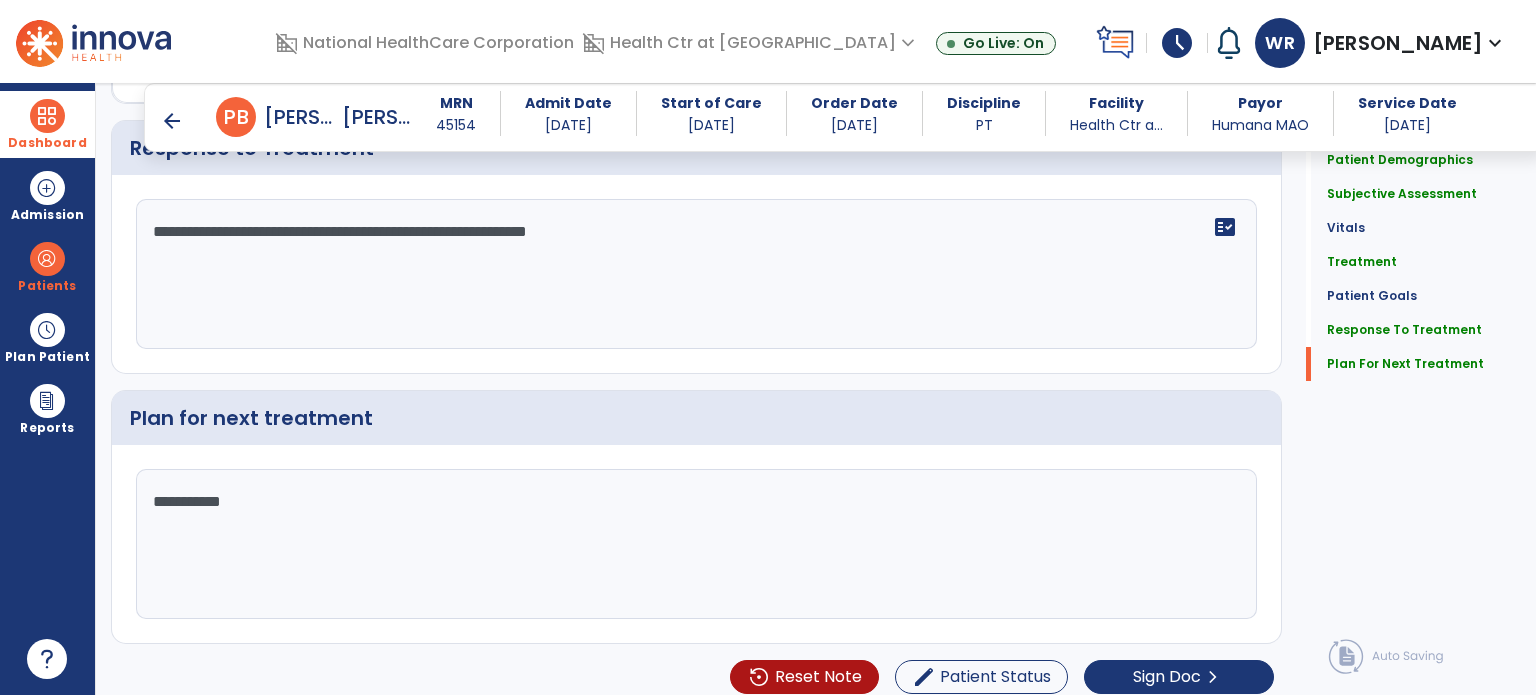 scroll, scrollTop: 2347, scrollLeft: 0, axis: vertical 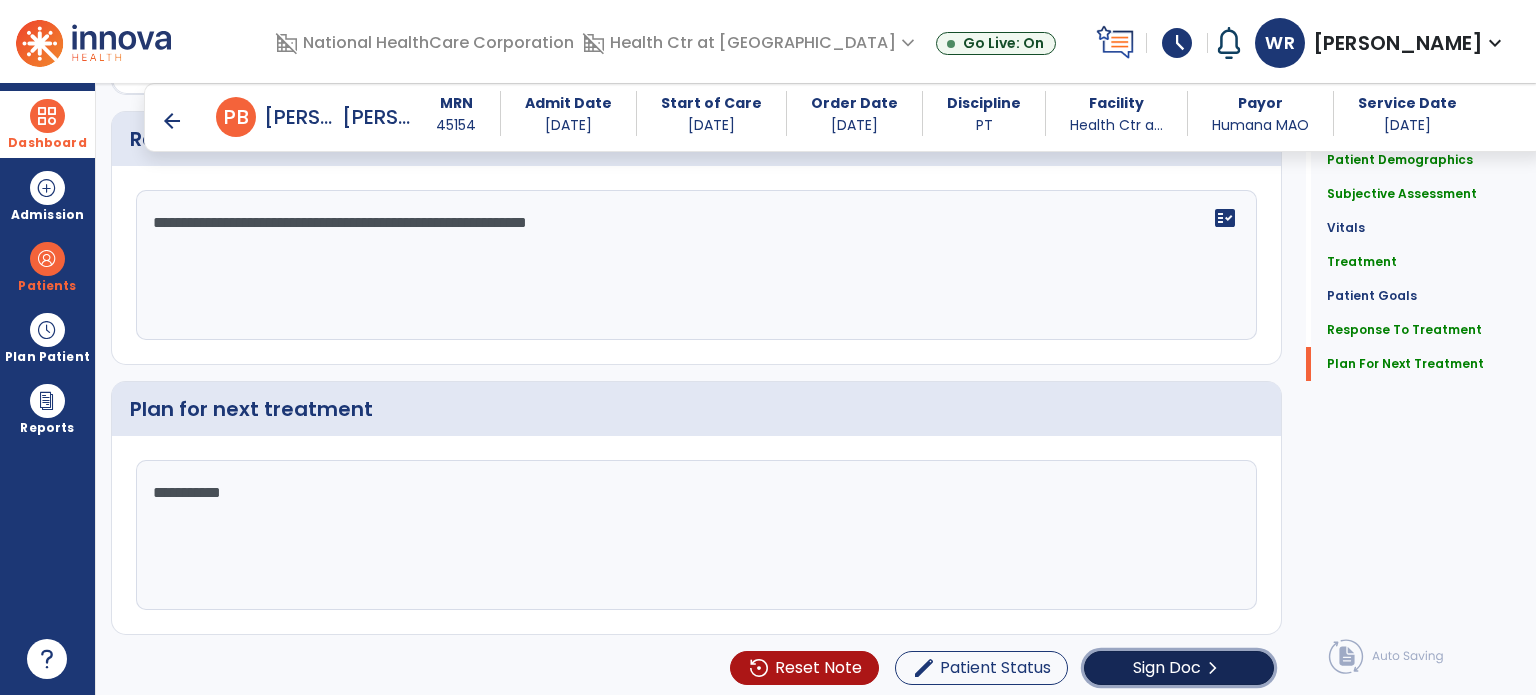 click on "Sign Doc" 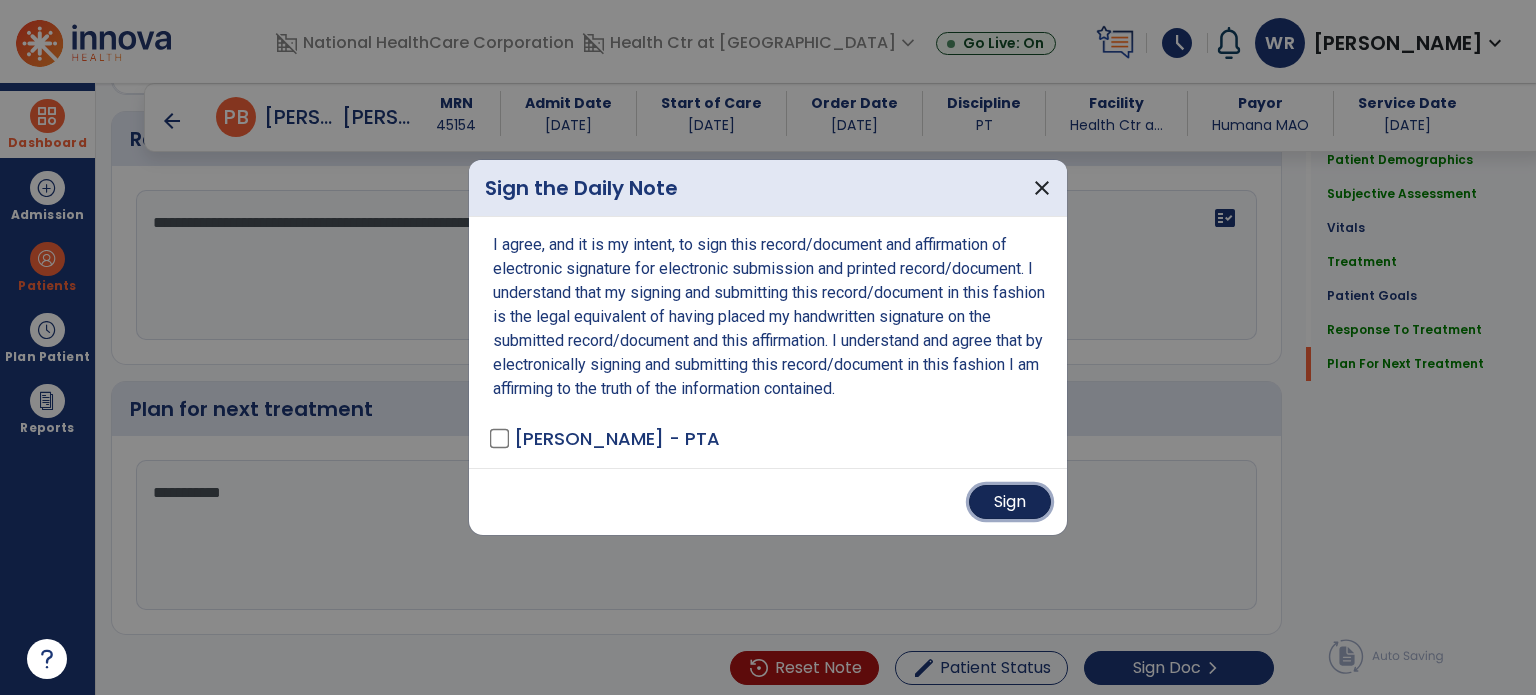 click on "Sign" at bounding box center (1010, 502) 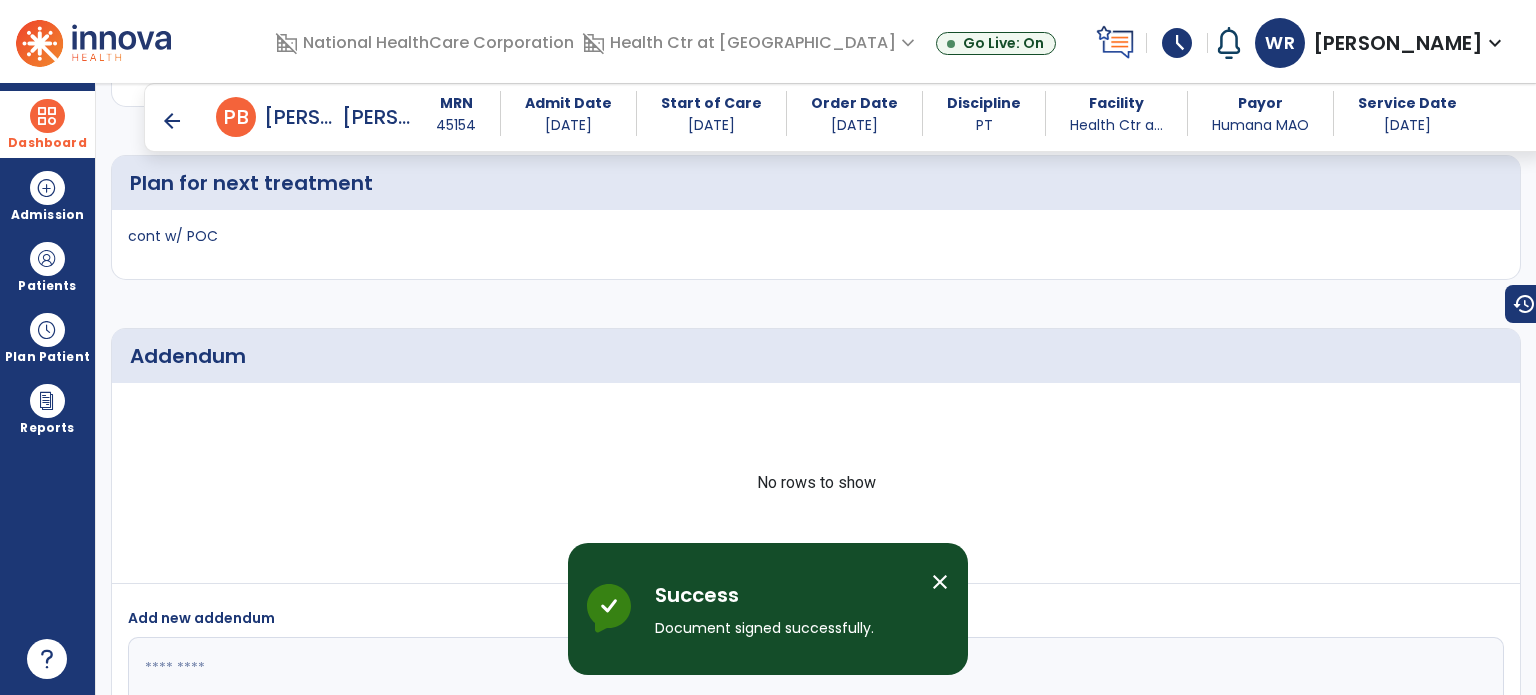 scroll, scrollTop: 3211, scrollLeft: 0, axis: vertical 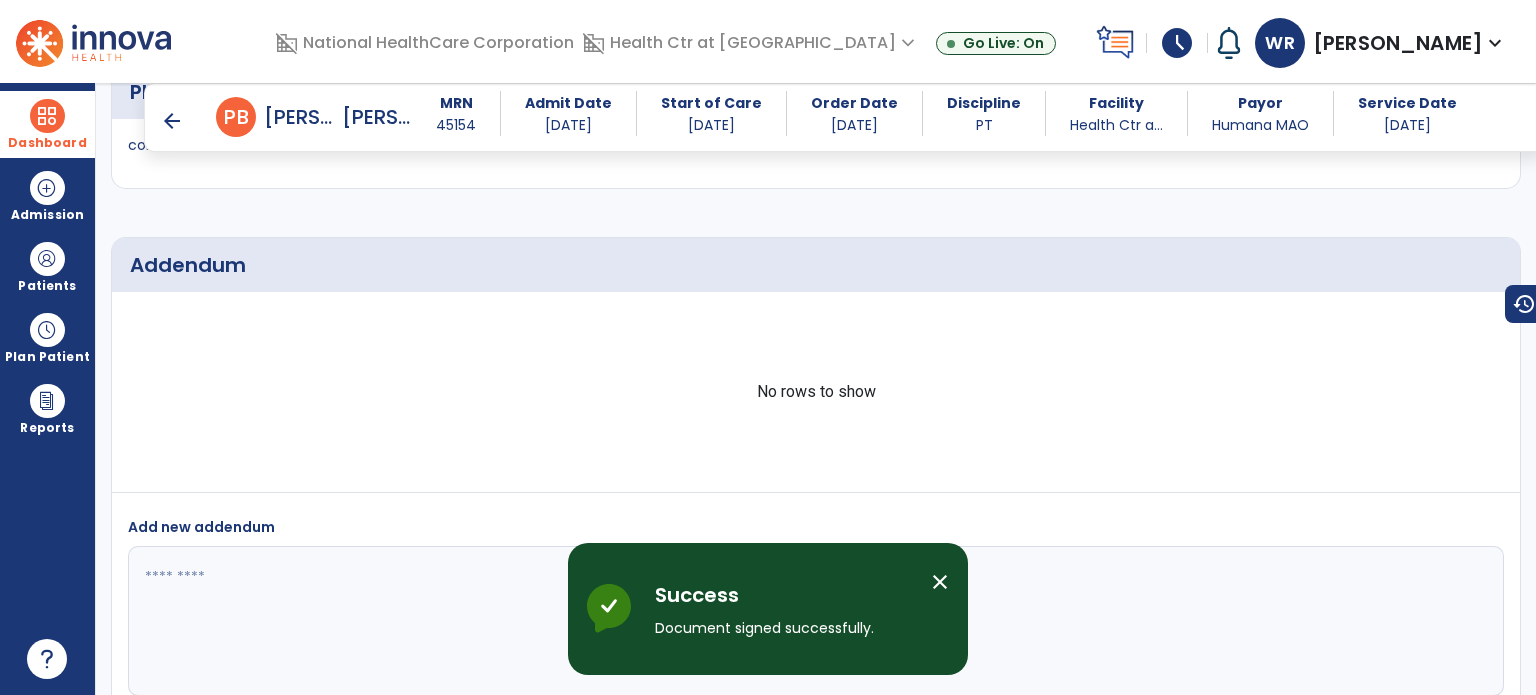 click on "Dashboard" at bounding box center (47, 124) 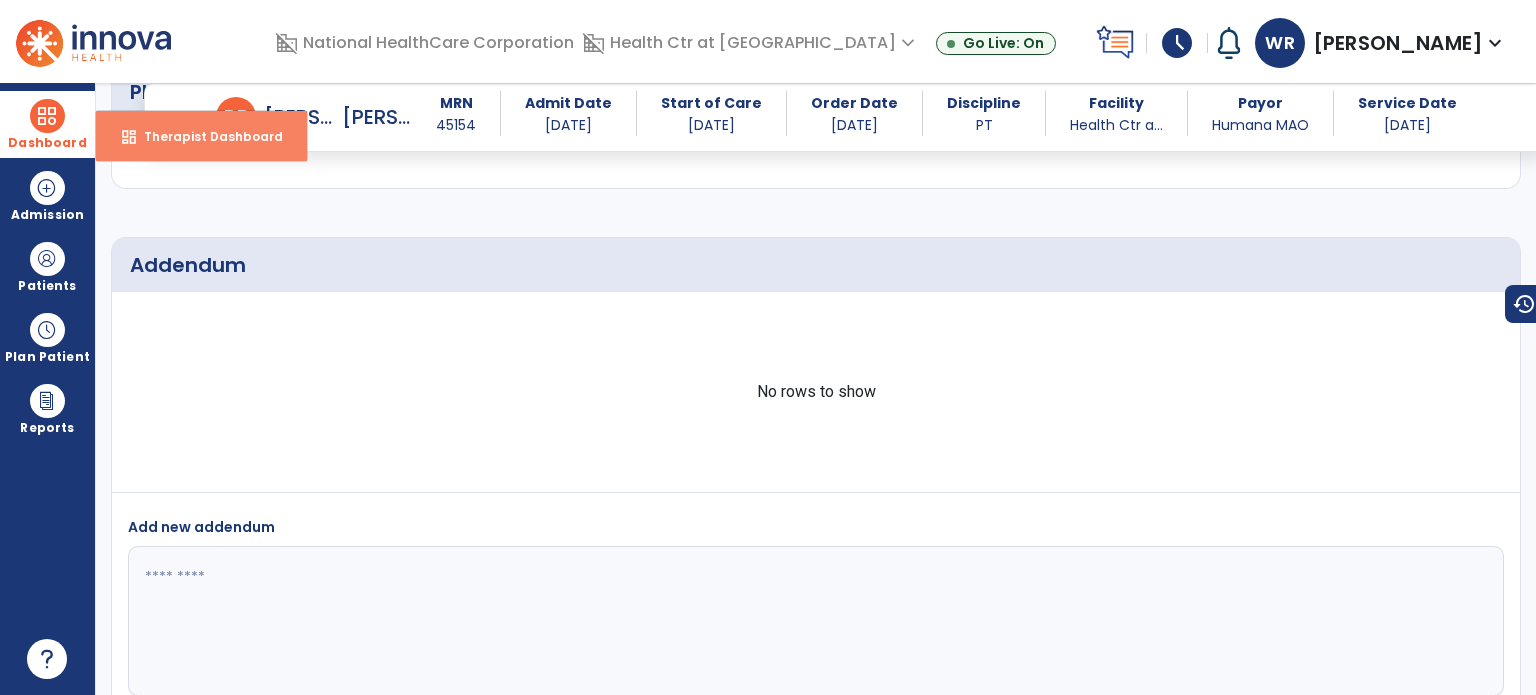click on "dashboard  Therapist Dashboard" at bounding box center [201, 136] 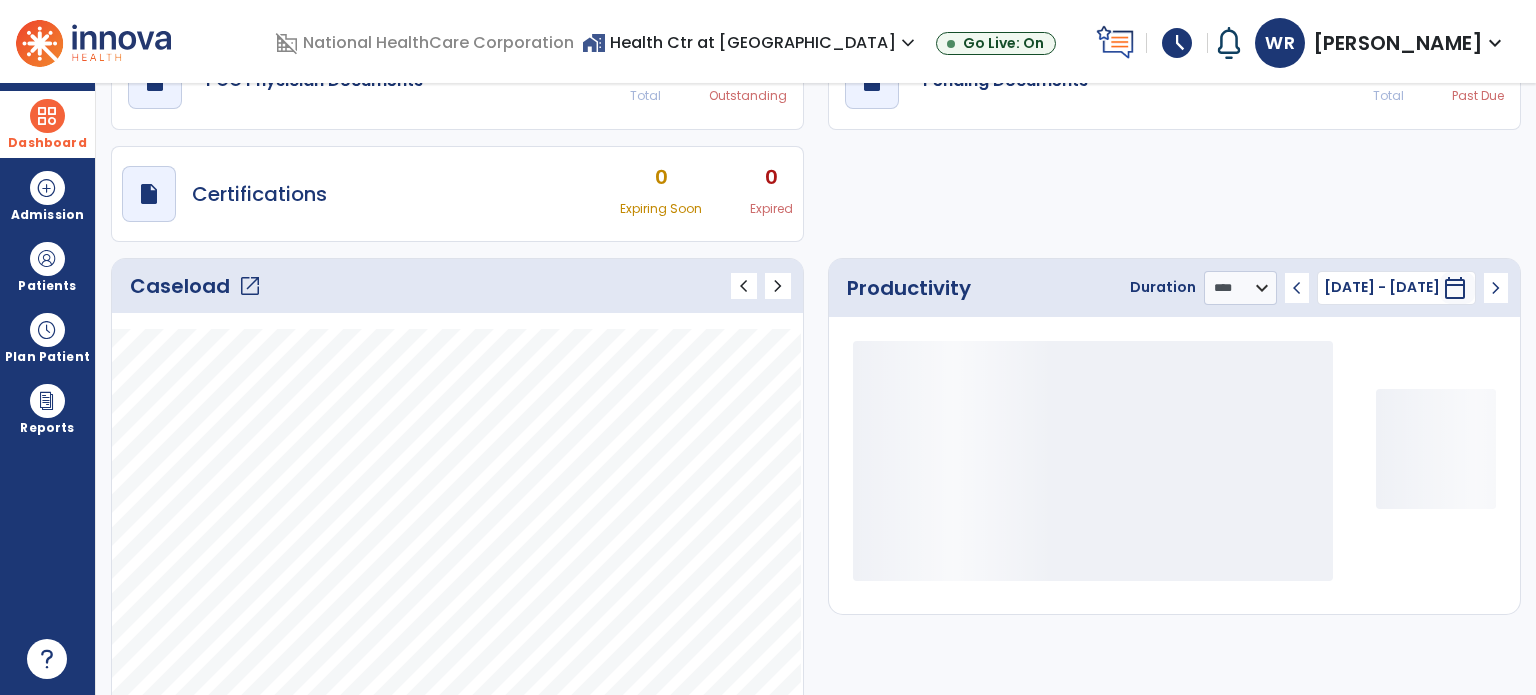 scroll, scrollTop: 109, scrollLeft: 0, axis: vertical 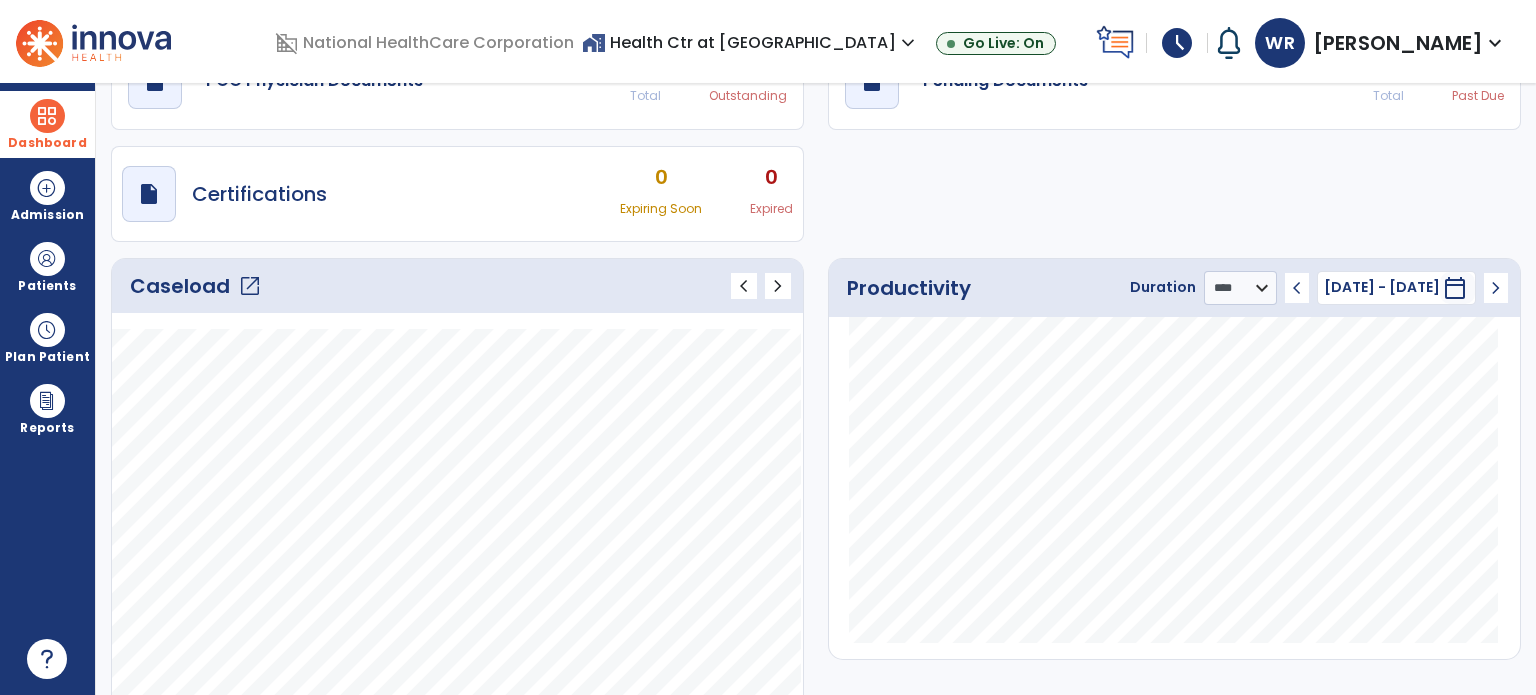 click on "schedule" at bounding box center [1177, 43] 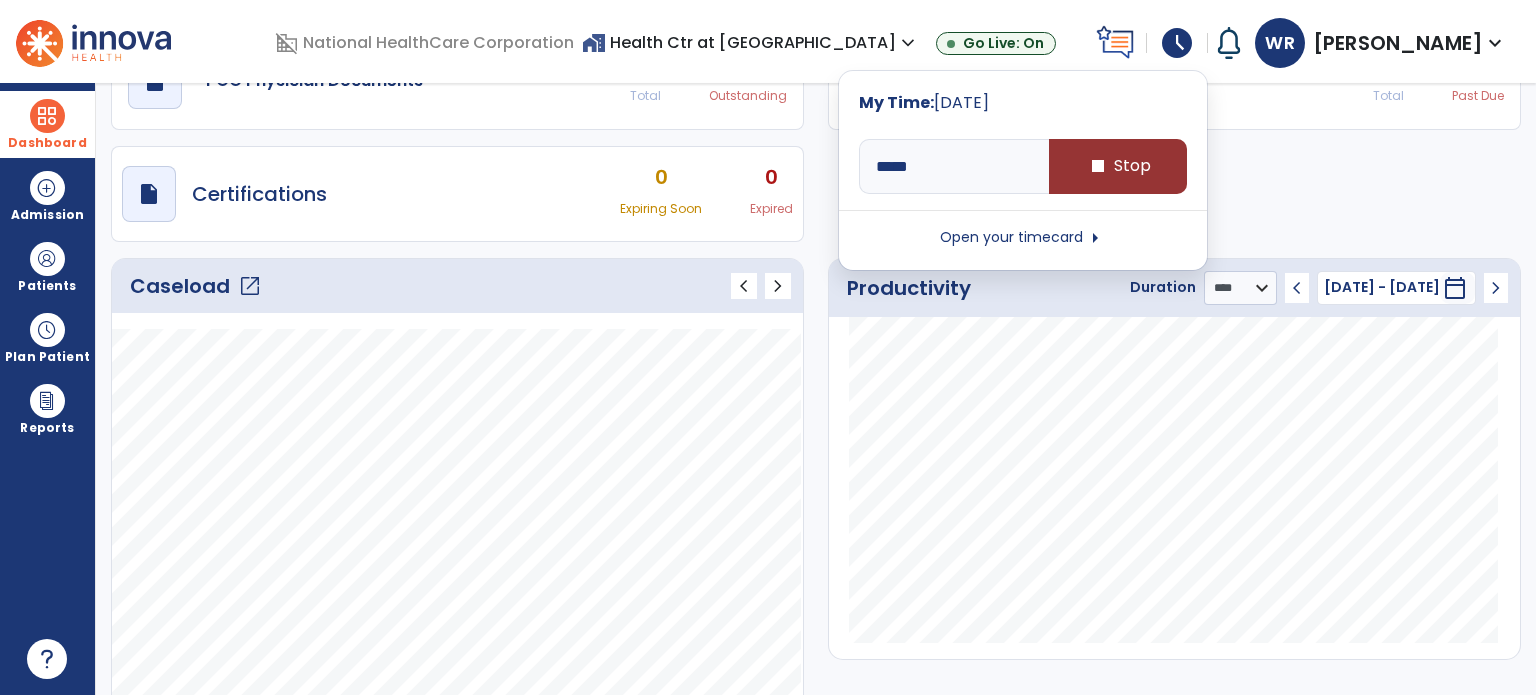 click on "stop" at bounding box center [1098, 166] 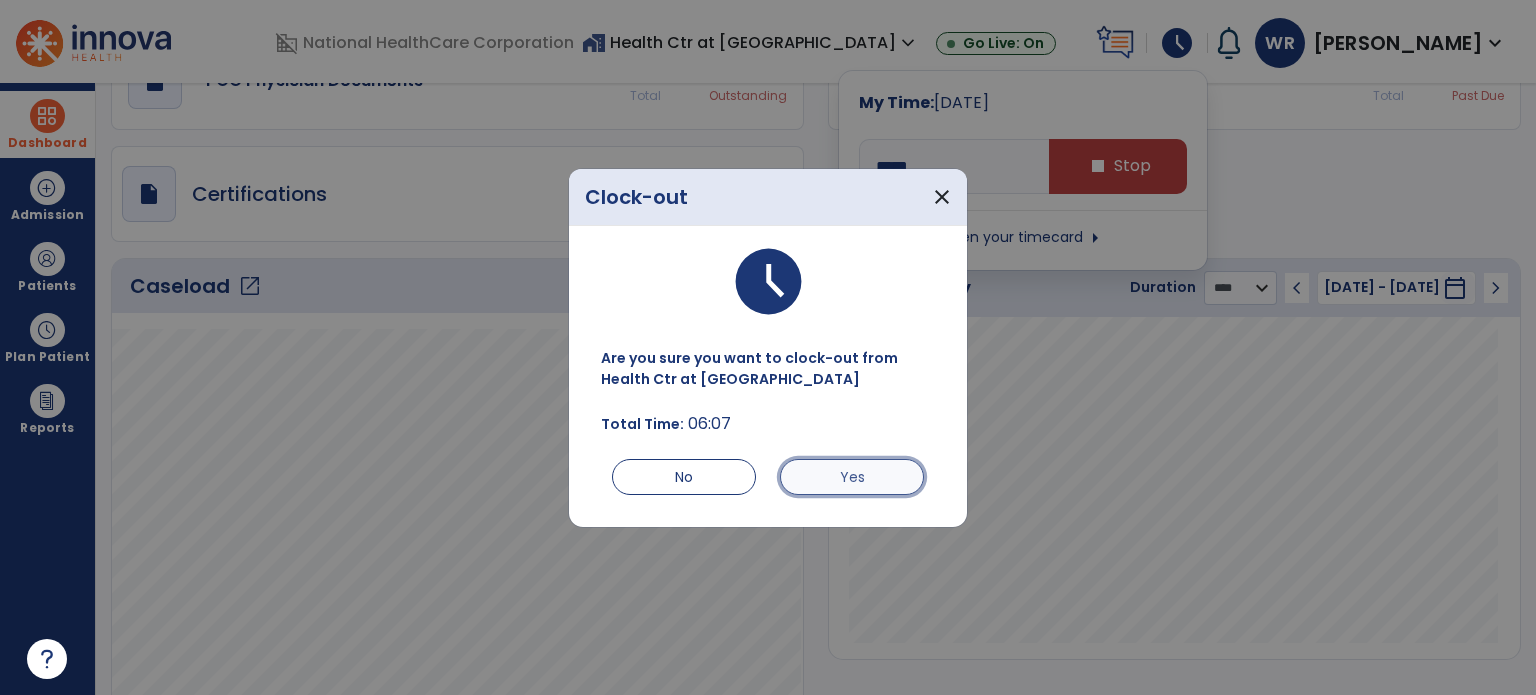 click on "Yes" at bounding box center [852, 477] 